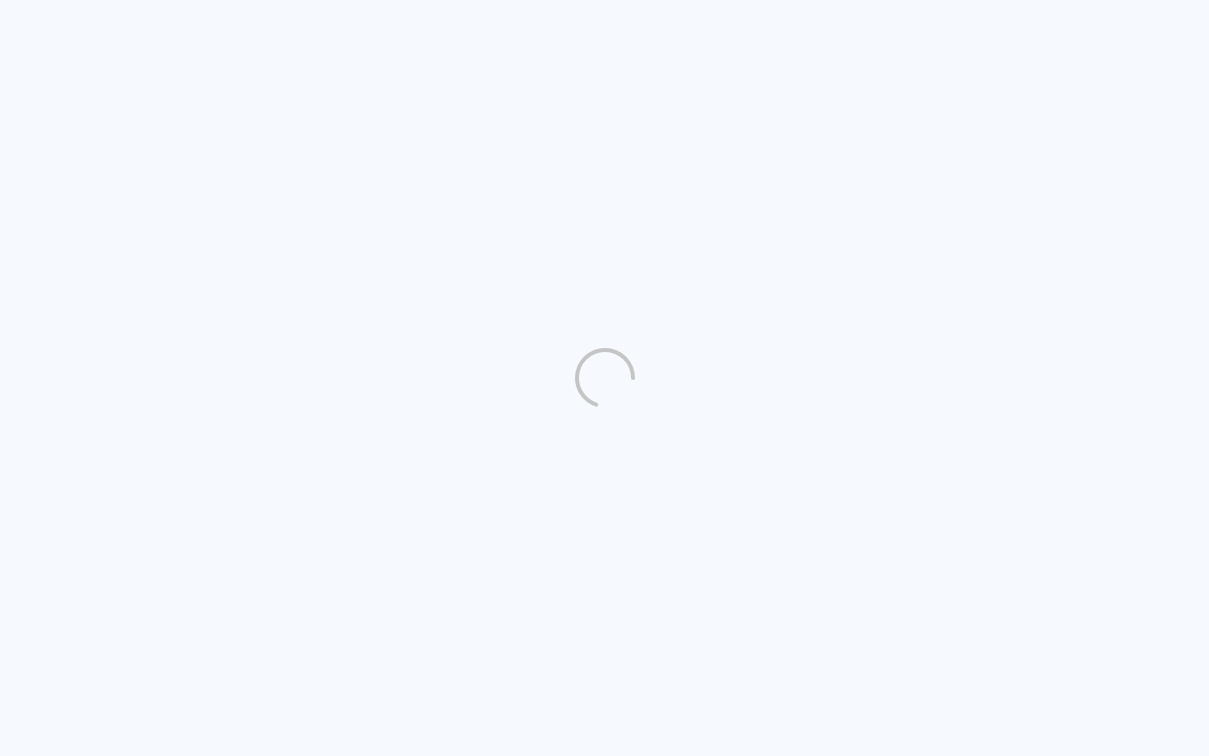 scroll, scrollTop: 0, scrollLeft: 0, axis: both 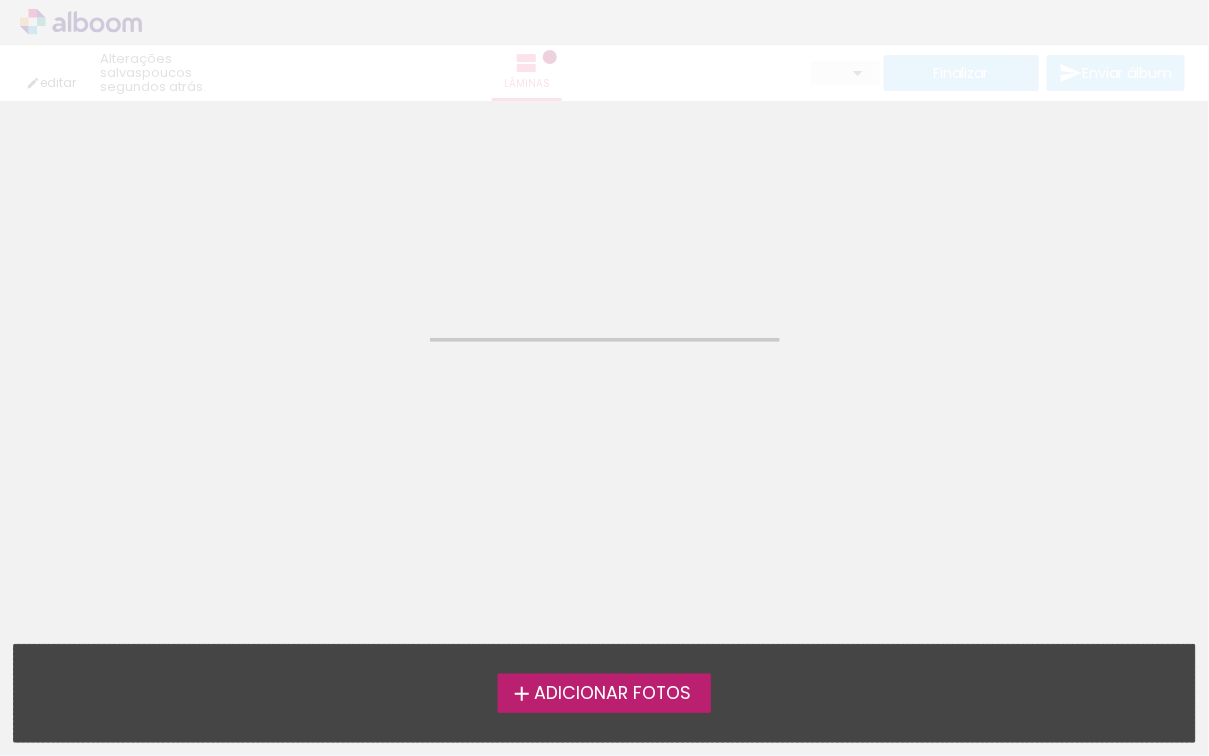 click on "Confirmar Cancelar" at bounding box center (604, 202) 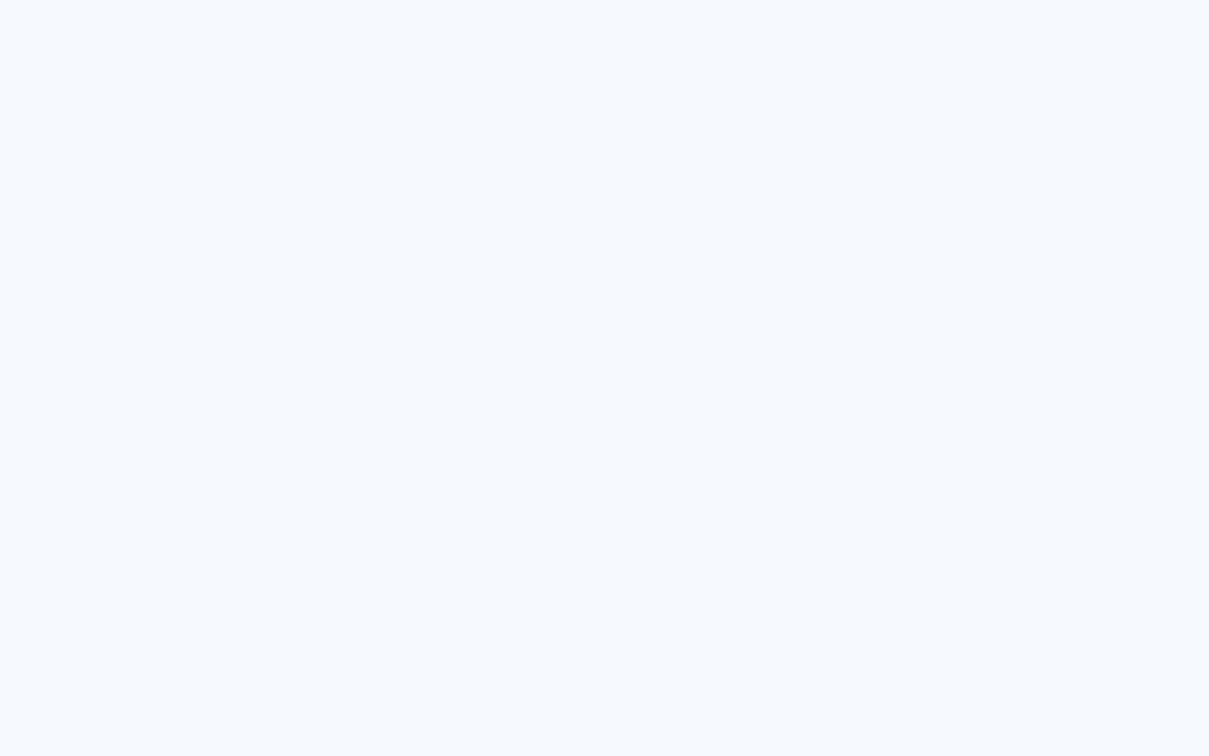 scroll, scrollTop: 0, scrollLeft: 0, axis: both 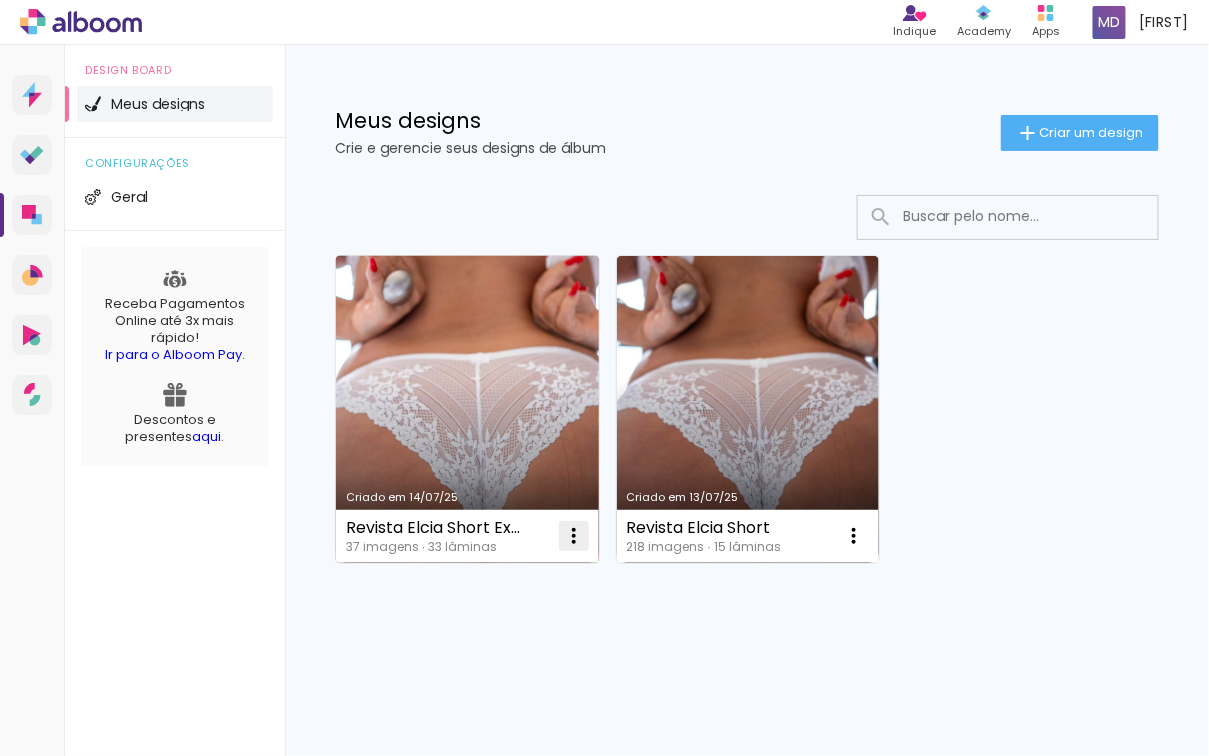 click at bounding box center [574, 536] 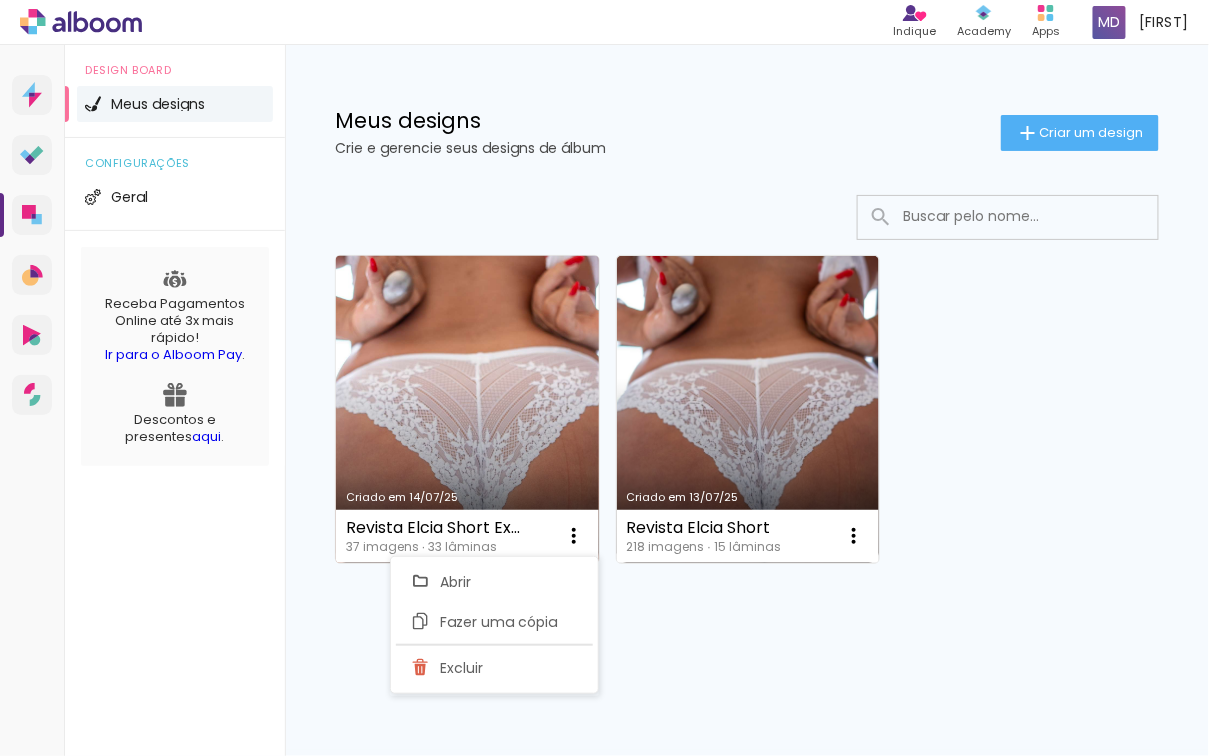 click on "Criado em 14/07/25" at bounding box center (467, 409) 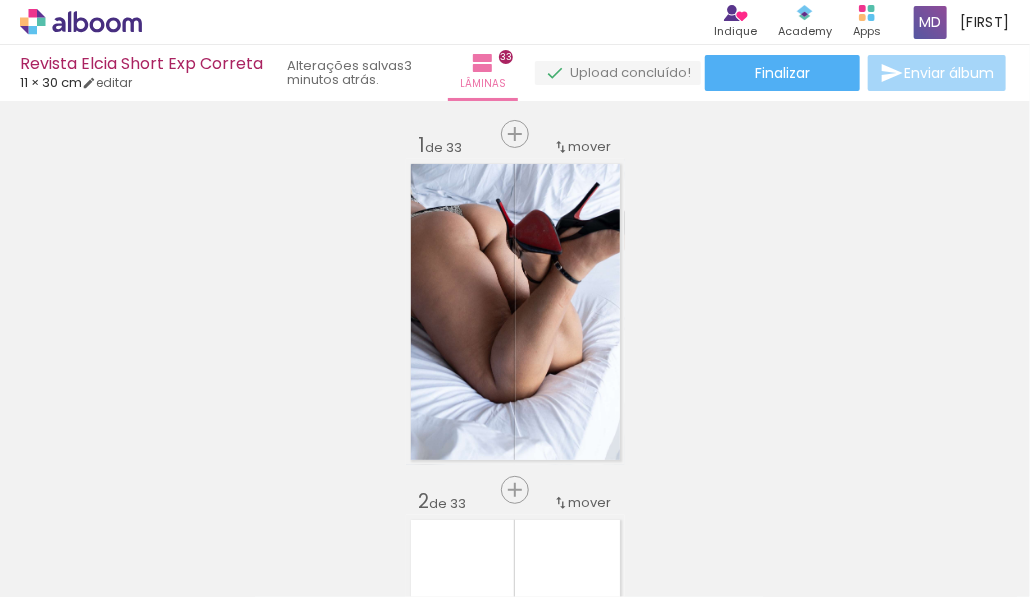 scroll, scrollTop: 0, scrollLeft: 2783, axis: horizontal 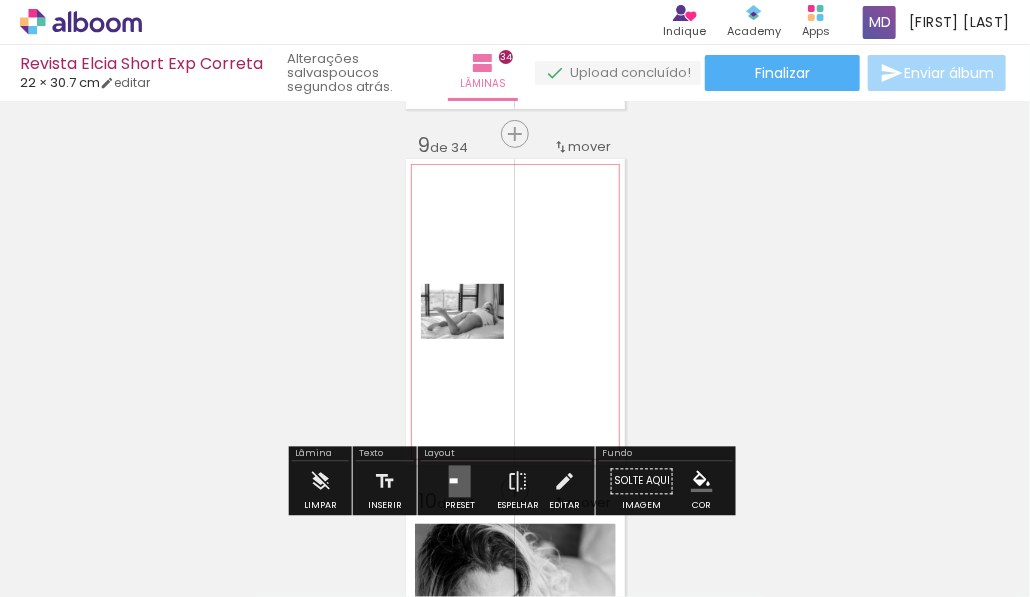 click at bounding box center [515, 312] 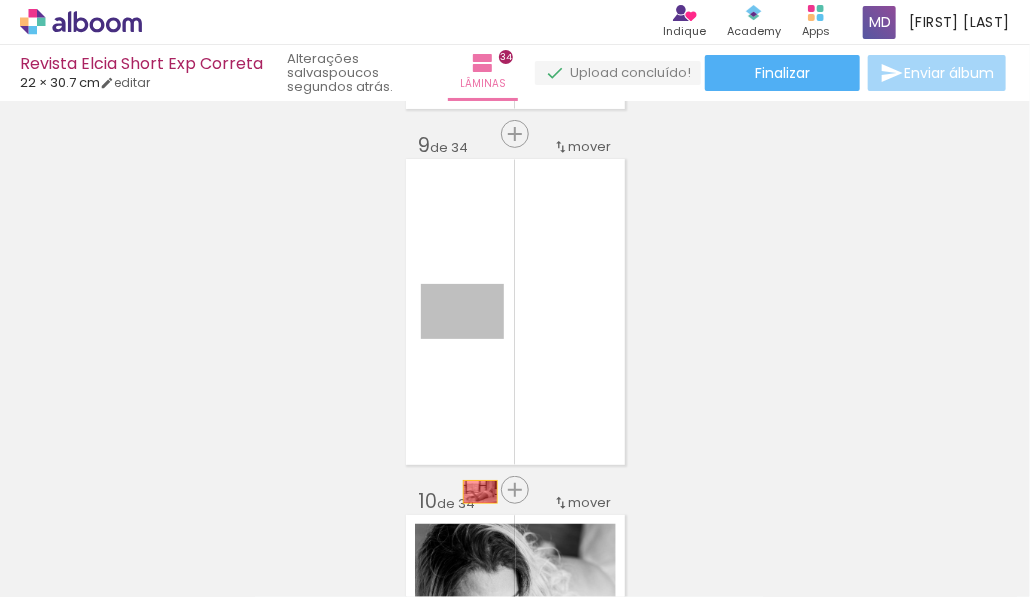 drag, startPoint x: 476, startPoint y: 296, endPoint x: 470, endPoint y: 516, distance: 220.0818 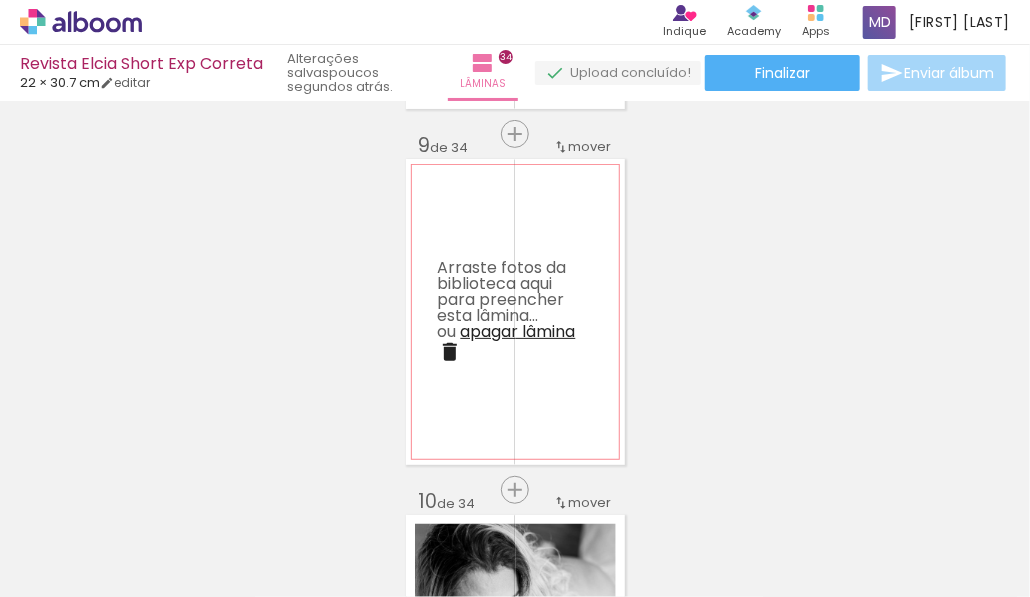 click on "apagar lâmina" at bounding box center (518, 331) 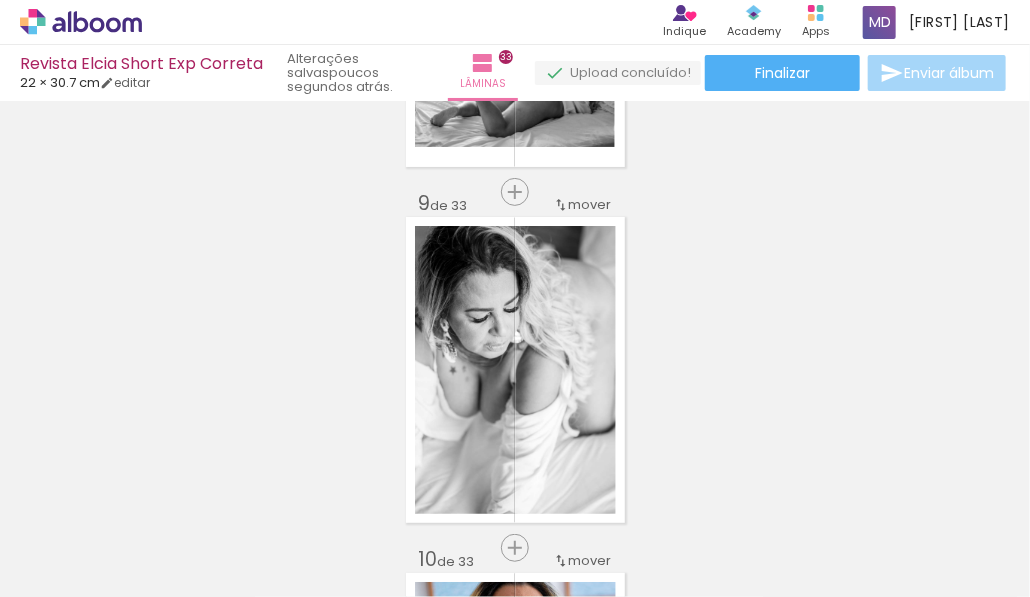 scroll, scrollTop: 2780, scrollLeft: 0, axis: vertical 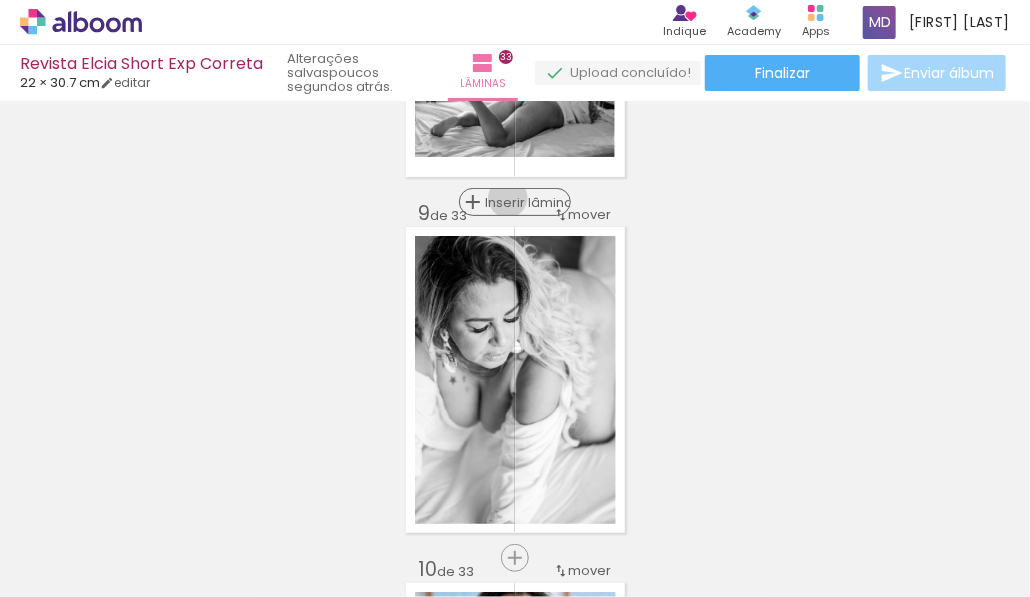 click on "Inserir lâmina" at bounding box center [524, 202] 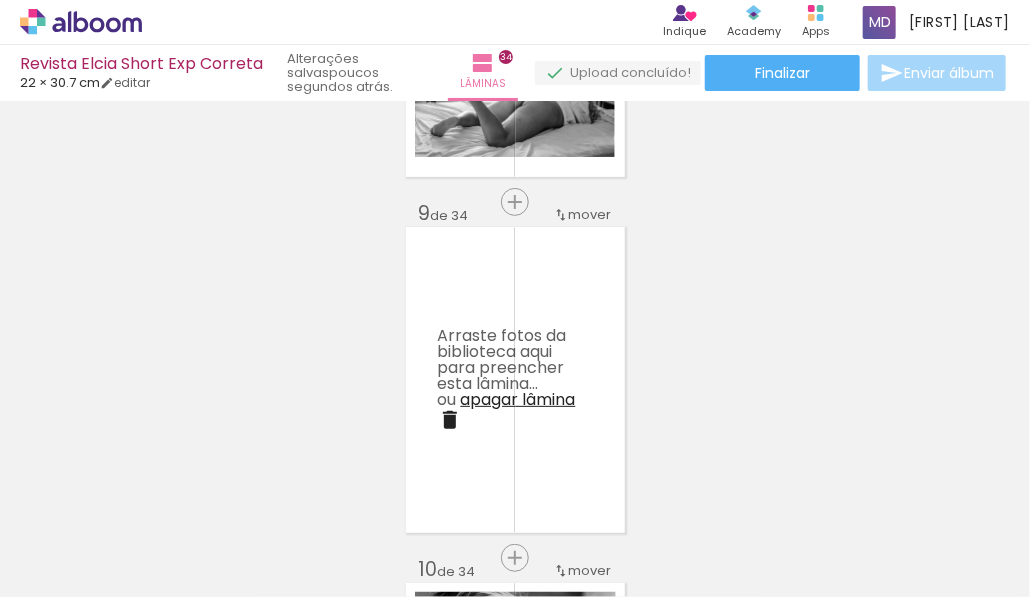 scroll, scrollTop: 0, scrollLeft: 4744, axis: horizontal 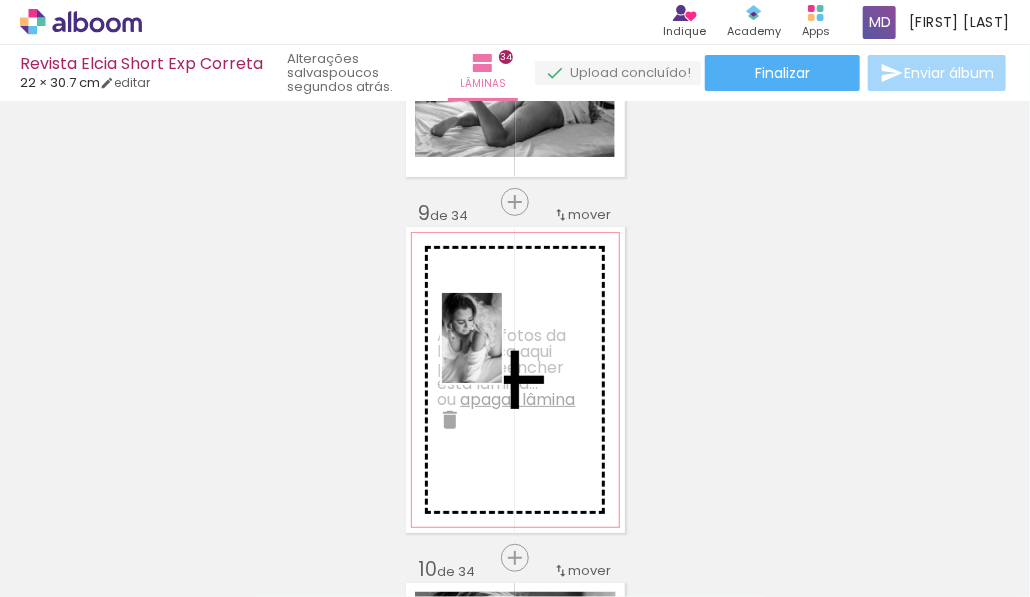 drag, startPoint x: 388, startPoint y: 541, endPoint x: 501, endPoint y: 355, distance: 217.63501 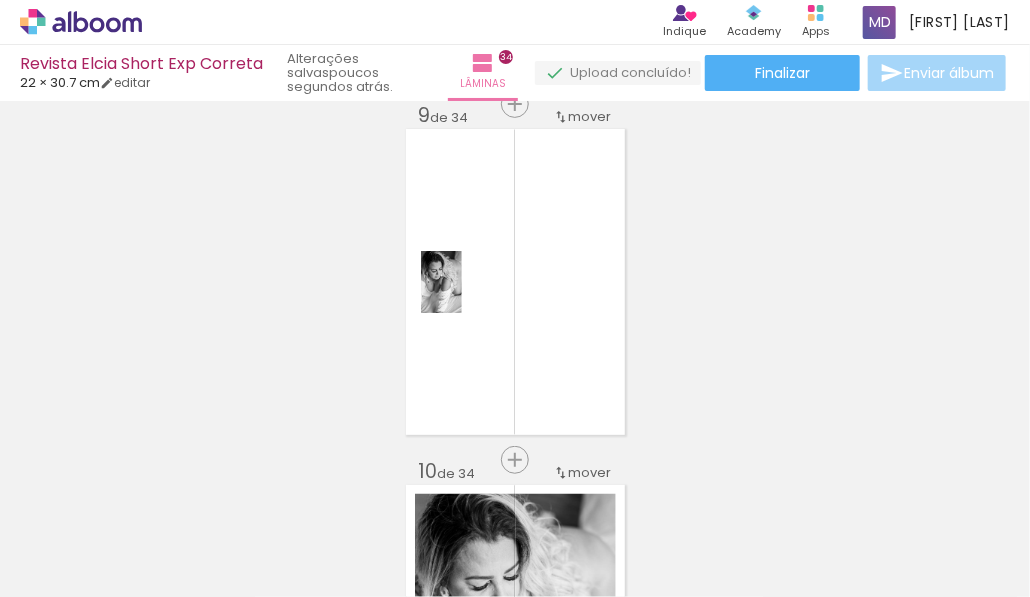 scroll, scrollTop: 2868, scrollLeft: 0, axis: vertical 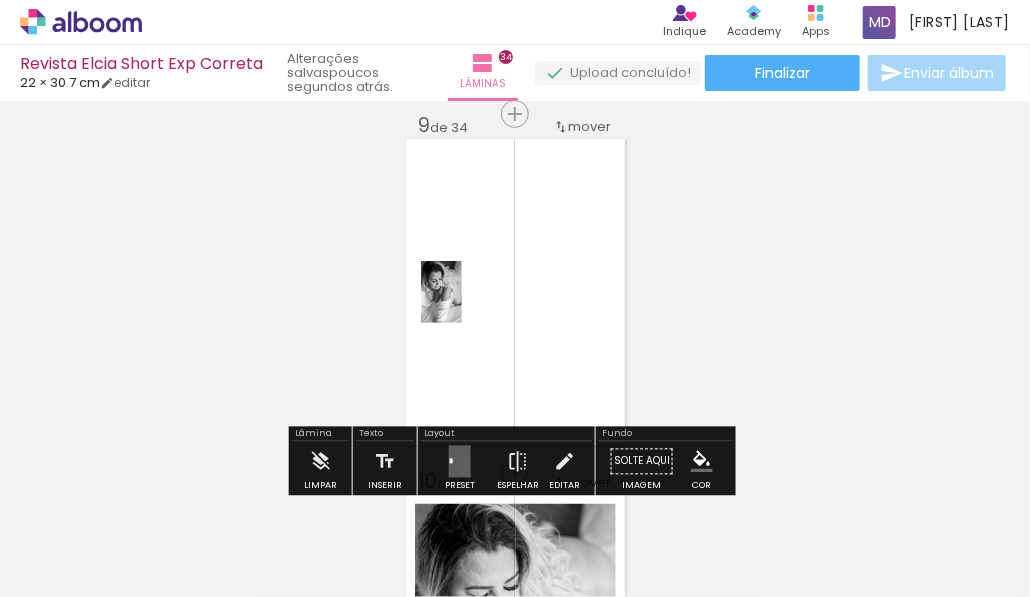 click at bounding box center (460, 462) 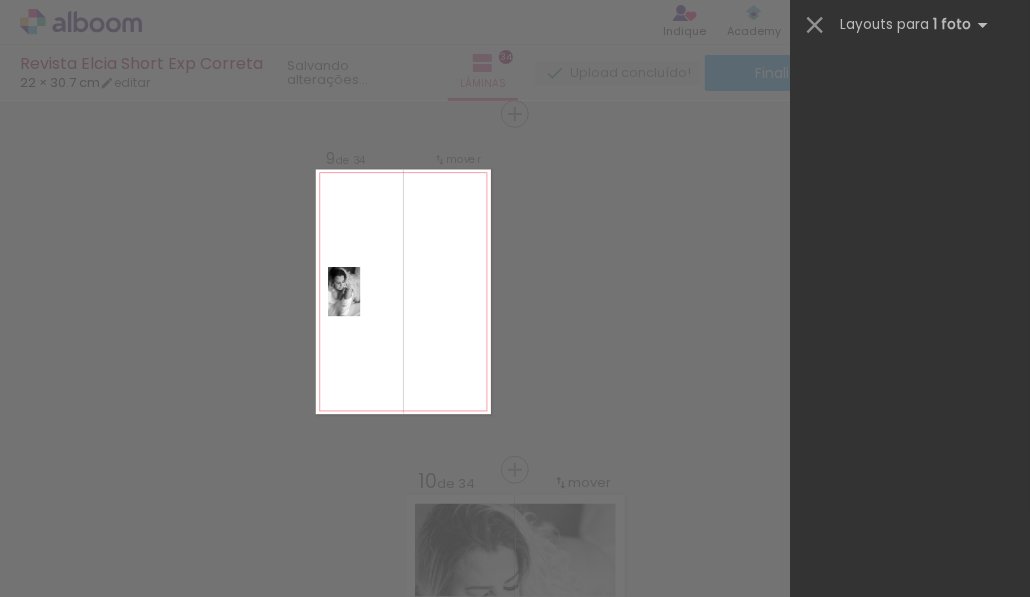 scroll, scrollTop: 0, scrollLeft: 0, axis: both 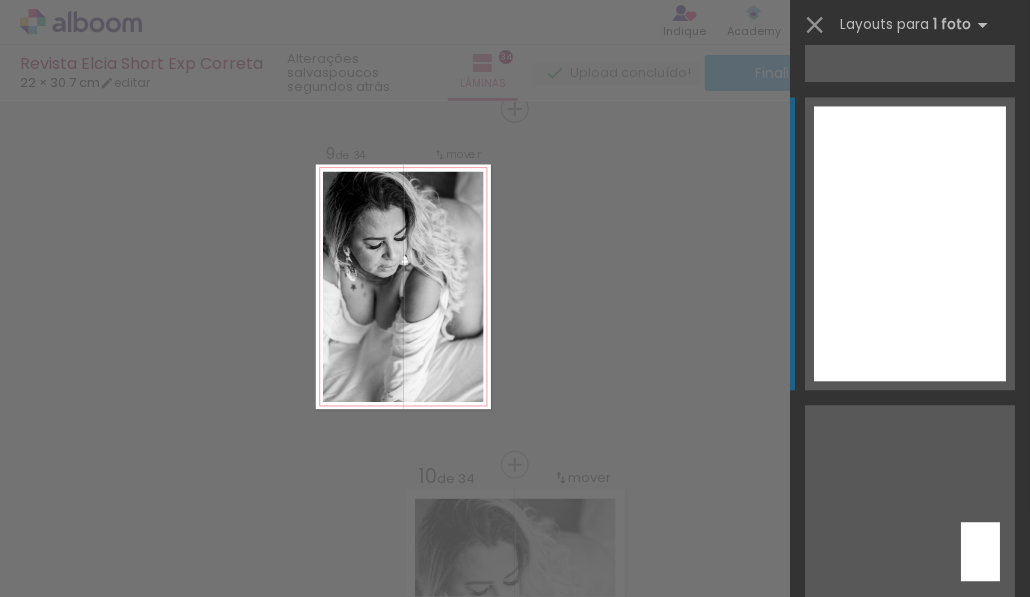 click at bounding box center [910, 243] 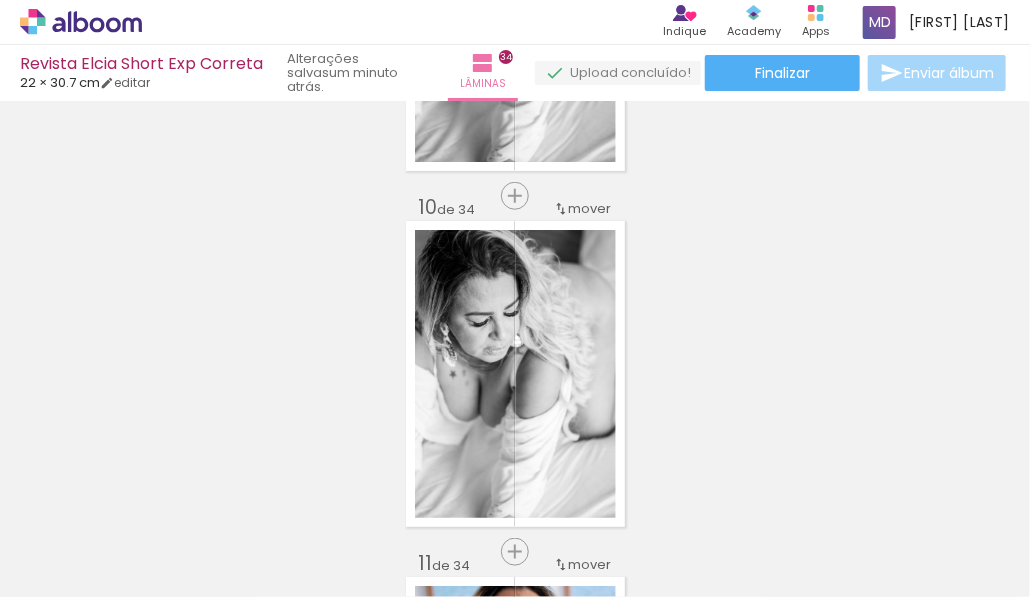 scroll, scrollTop: 3163, scrollLeft: 0, axis: vertical 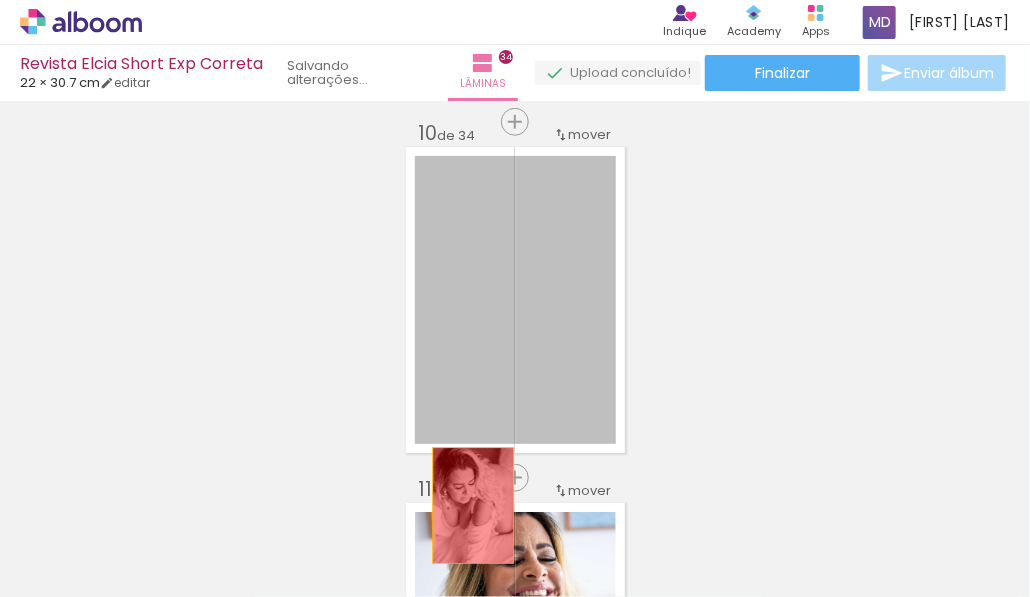 drag, startPoint x: 474, startPoint y: 290, endPoint x: 467, endPoint y: 505, distance: 215.11392 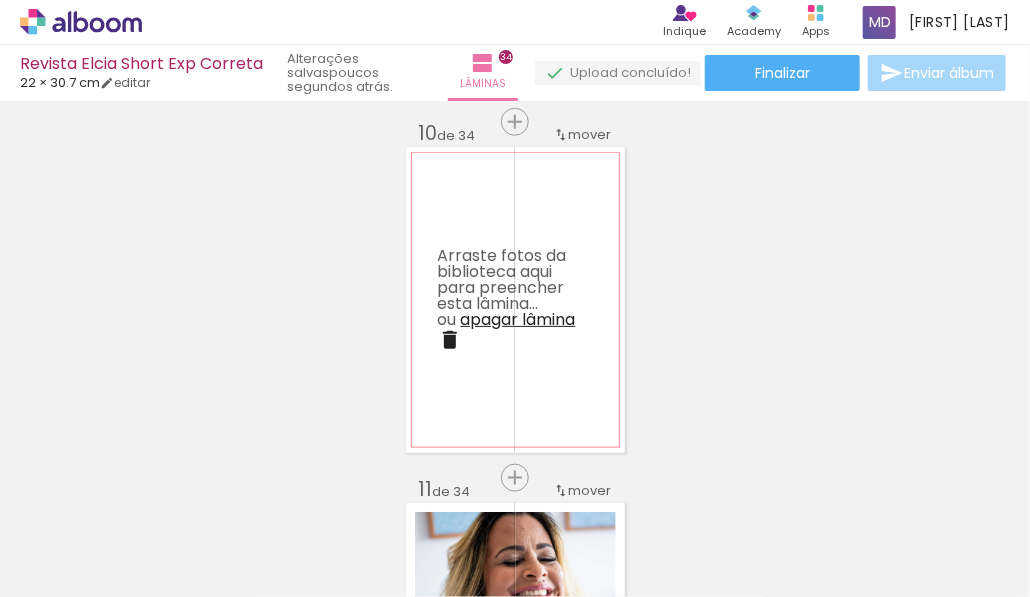 click on "apagar lâmina" at bounding box center (518, 319) 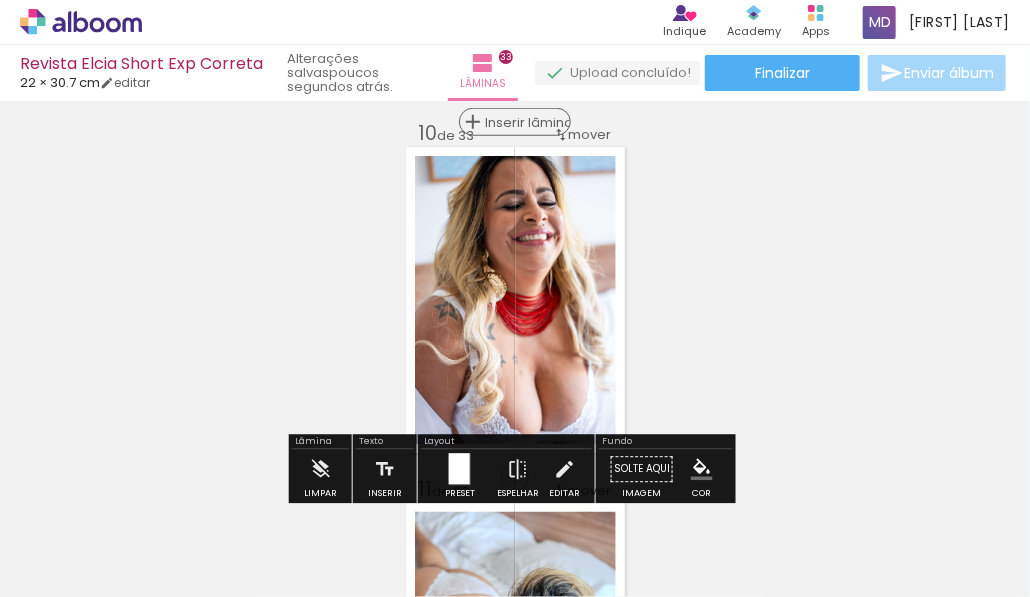click on "Inserir lâmina" at bounding box center (524, 122) 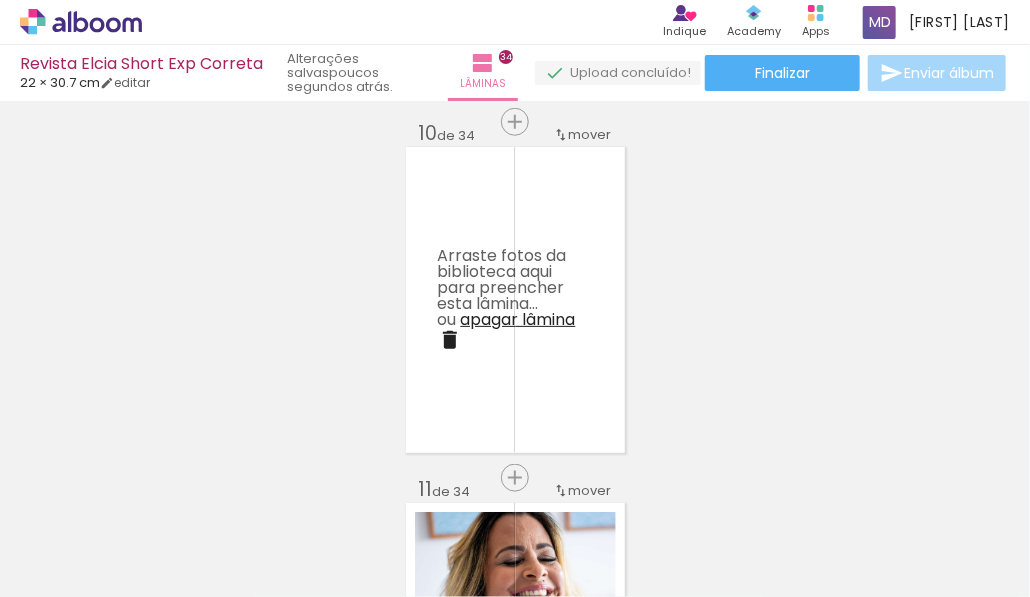 scroll, scrollTop: 3236, scrollLeft: 0, axis: vertical 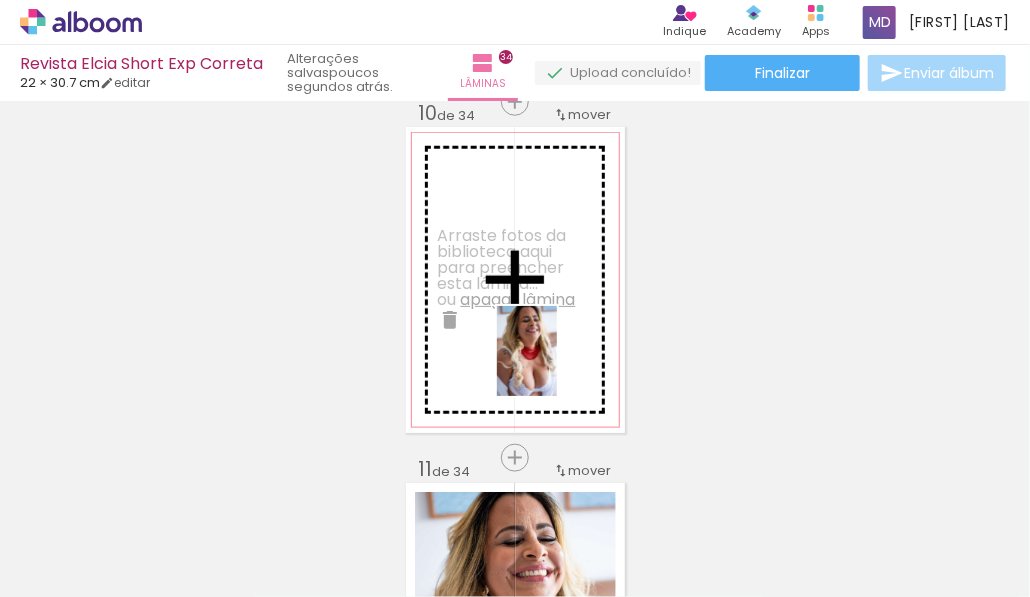 drag, startPoint x: 167, startPoint y: 545, endPoint x: 557, endPoint y: 366, distance: 429.11655 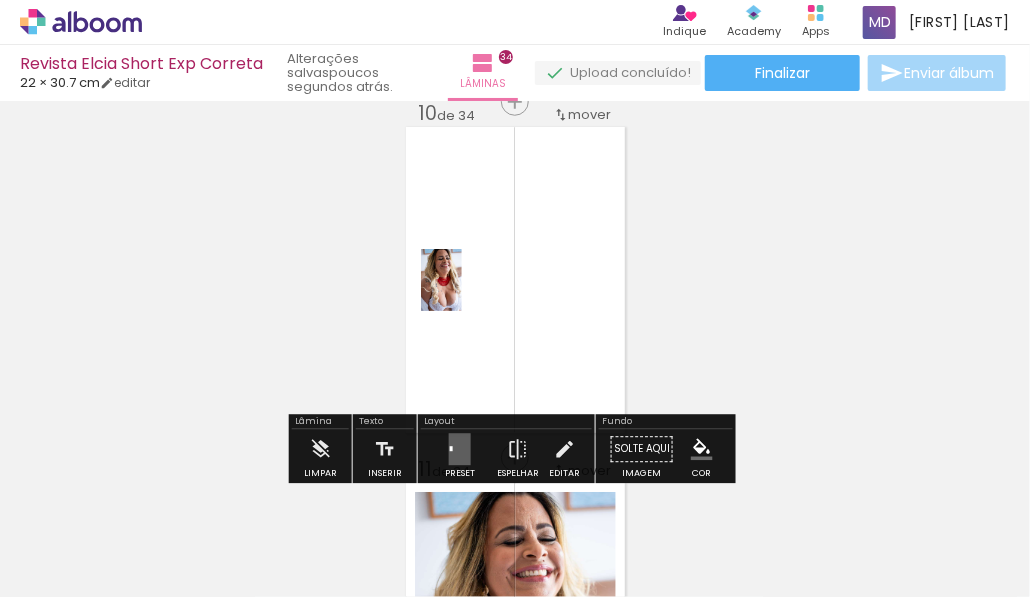 click at bounding box center [460, 450] 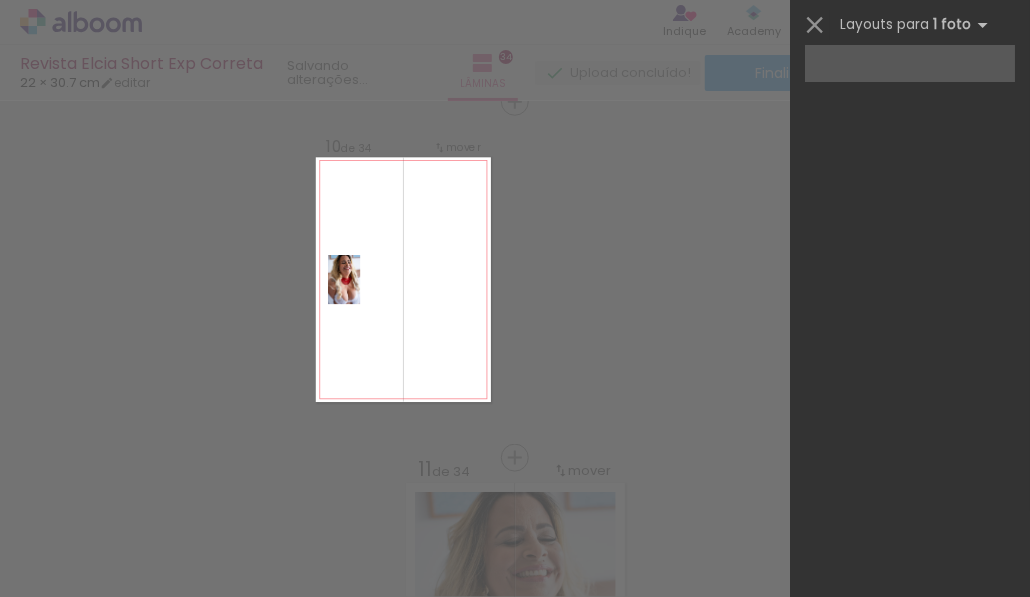 scroll, scrollTop: 0, scrollLeft: 0, axis: both 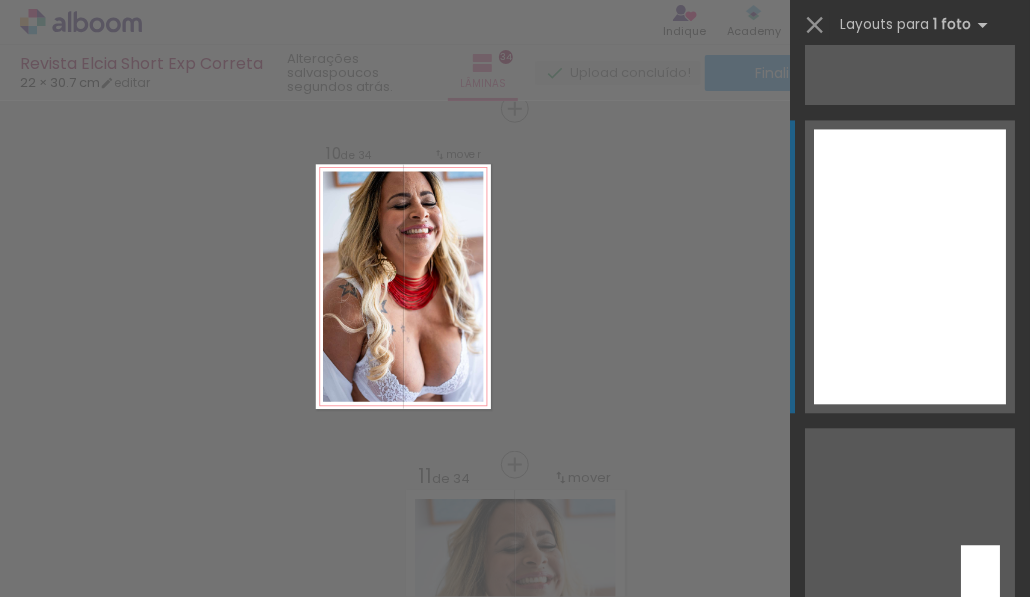 click at bounding box center (910, 266) 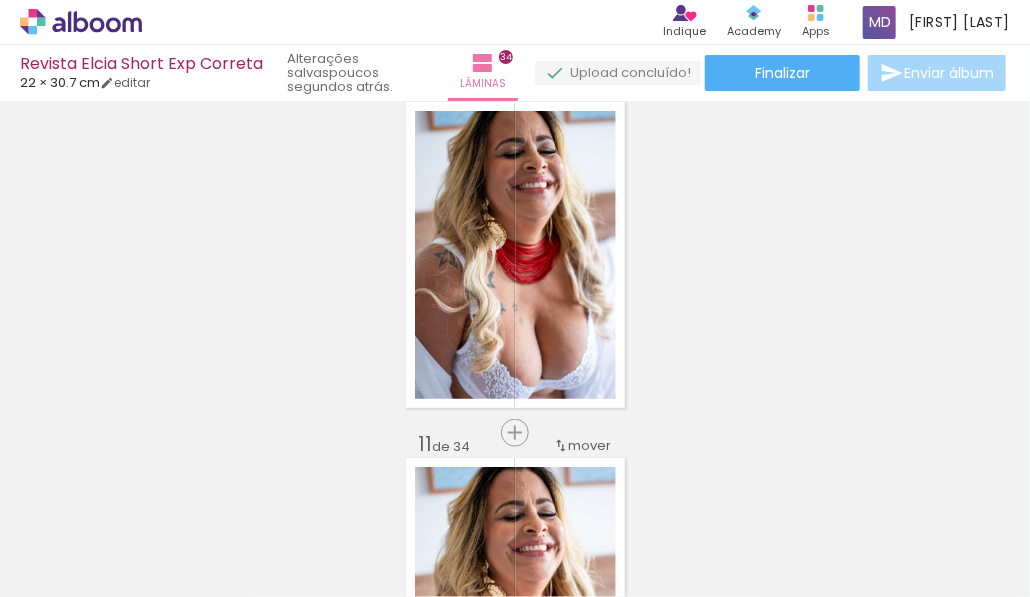 scroll, scrollTop: 3240, scrollLeft: 0, axis: vertical 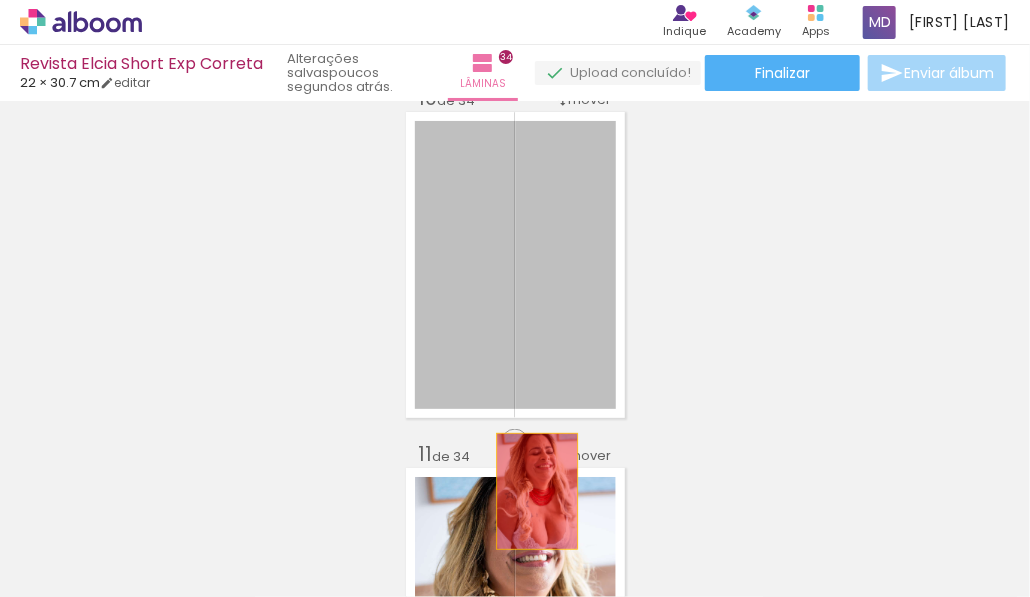 drag, startPoint x: 549, startPoint y: 255, endPoint x: 529, endPoint y: 498, distance: 243.82166 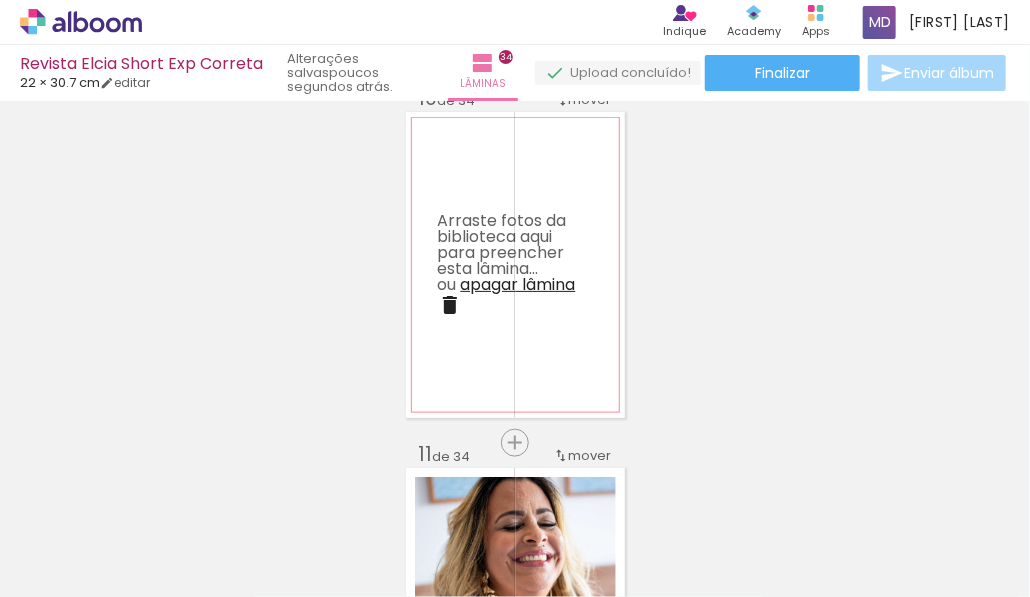 click on "apagar lâmina" at bounding box center (518, 284) 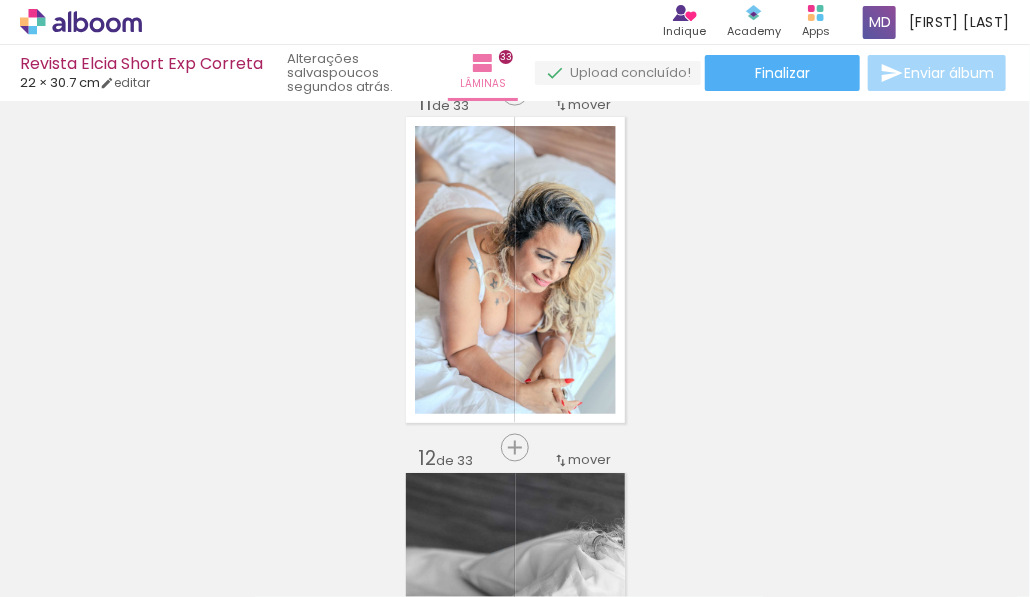 scroll, scrollTop: 3592, scrollLeft: 0, axis: vertical 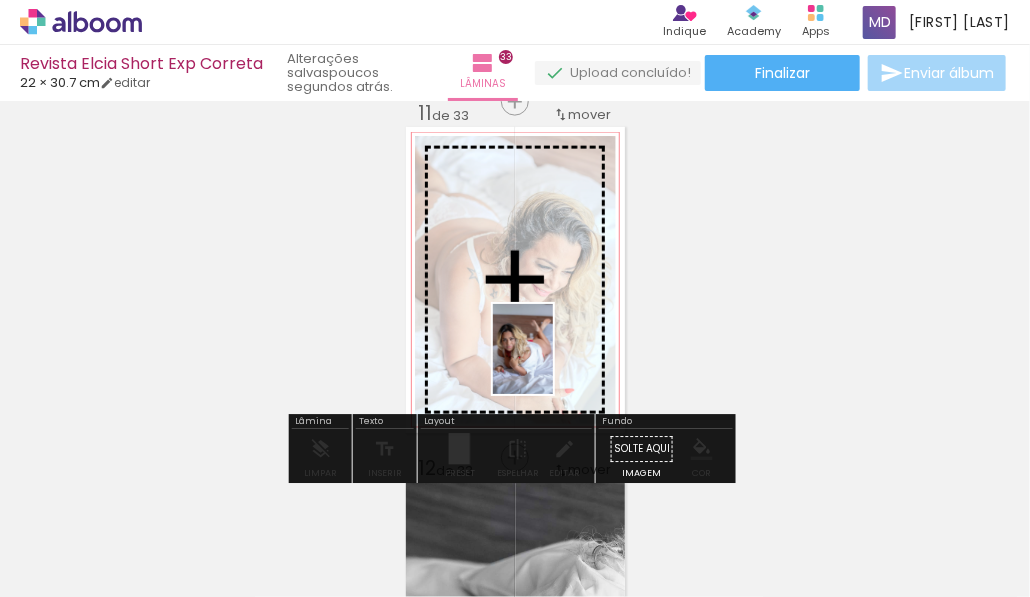 drag, startPoint x: 612, startPoint y: 554, endPoint x: 554, endPoint y: 363, distance: 199.61212 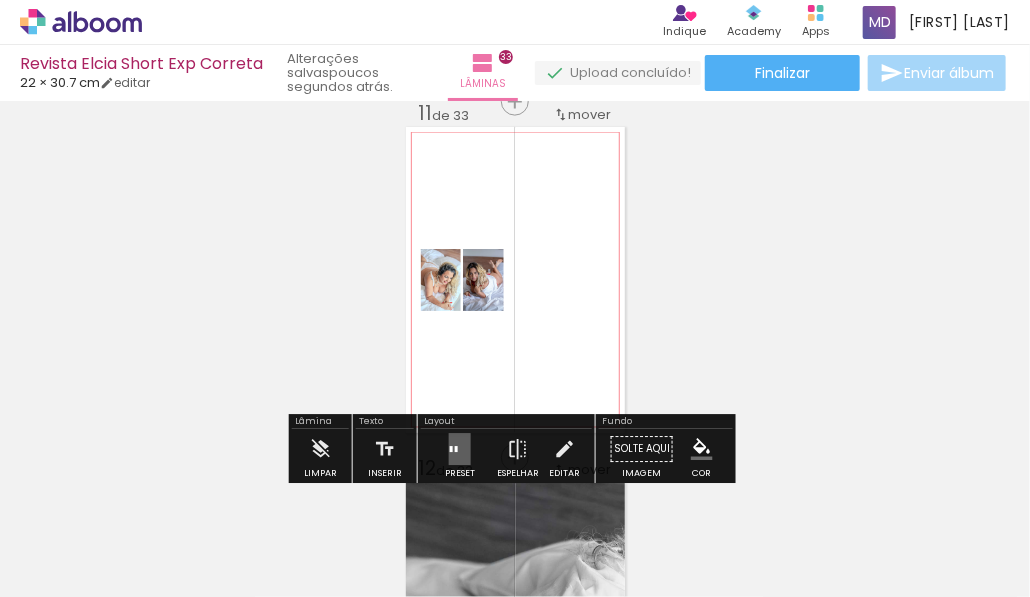 click 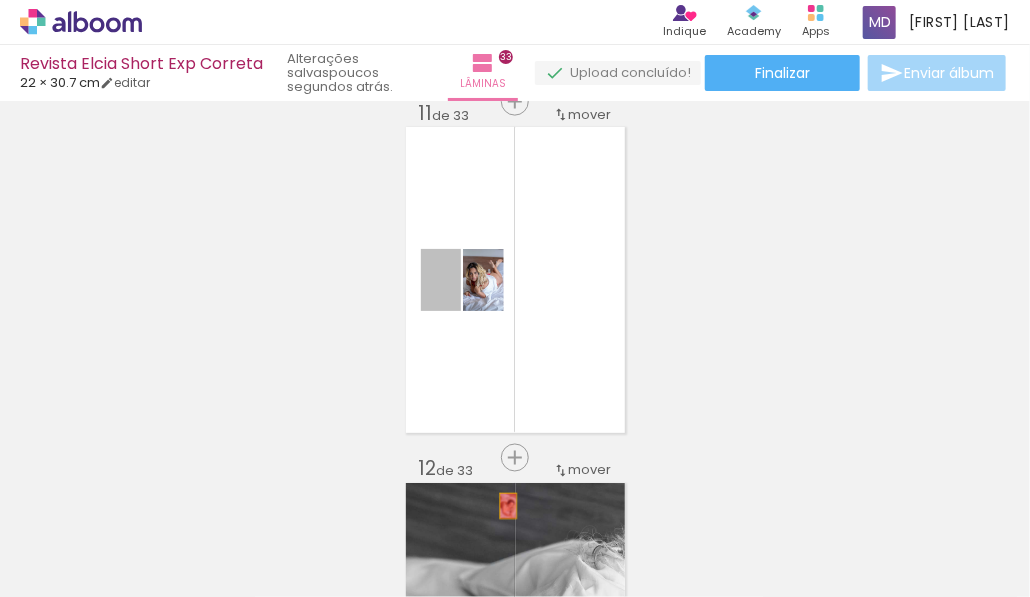 drag, startPoint x: 416, startPoint y: 288, endPoint x: 502, endPoint y: 508, distance: 236.21178 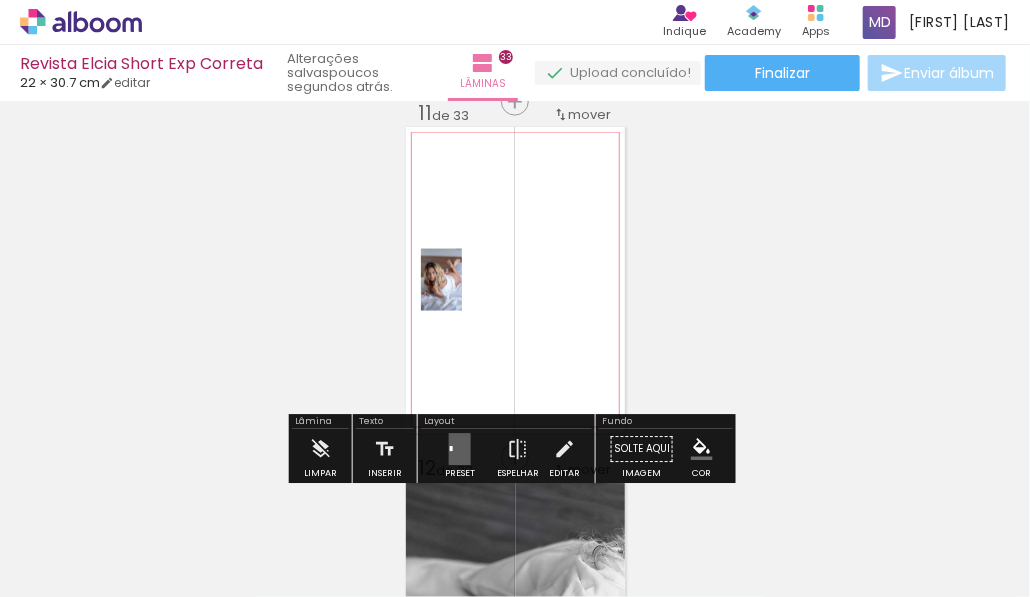 click 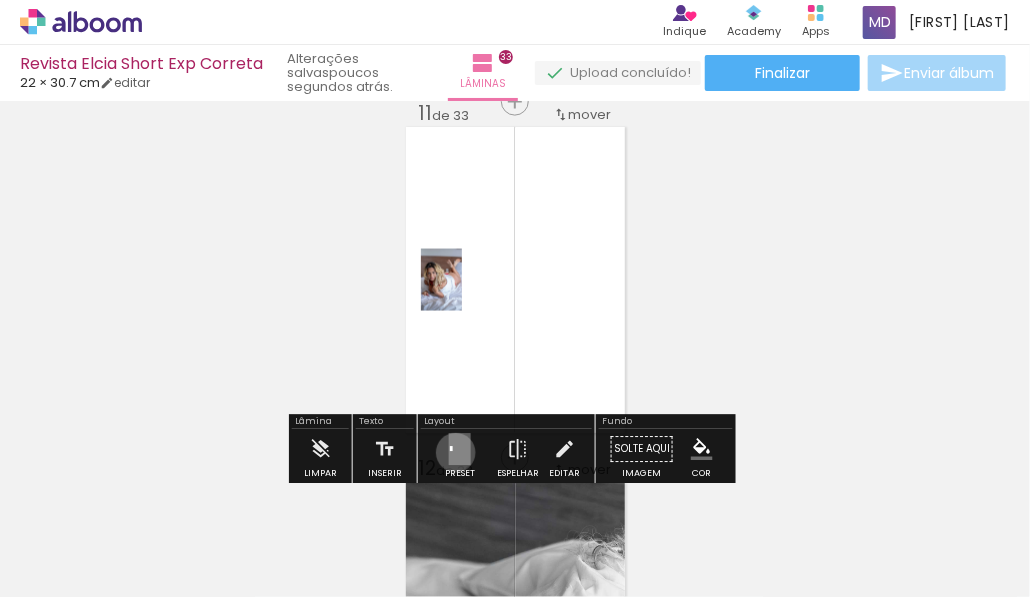 click at bounding box center [460, 450] 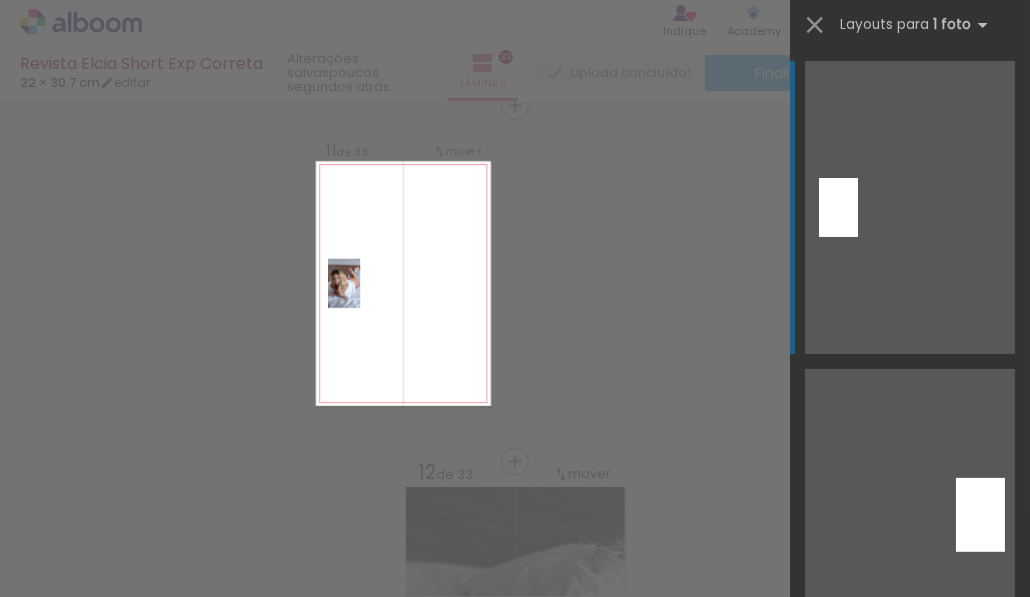 scroll, scrollTop: 3585, scrollLeft: 0, axis: vertical 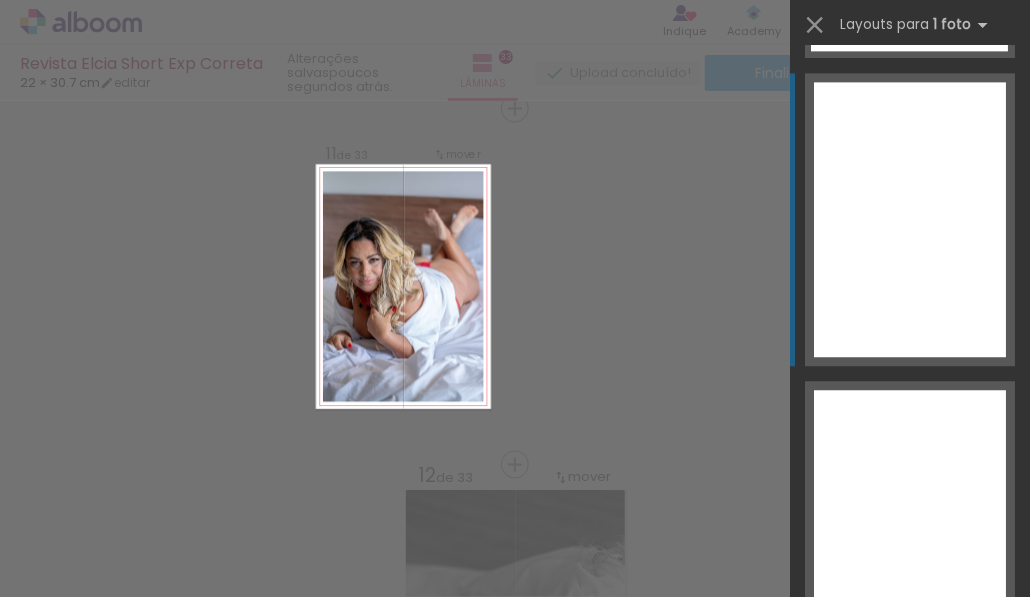click at bounding box center [909, -89] 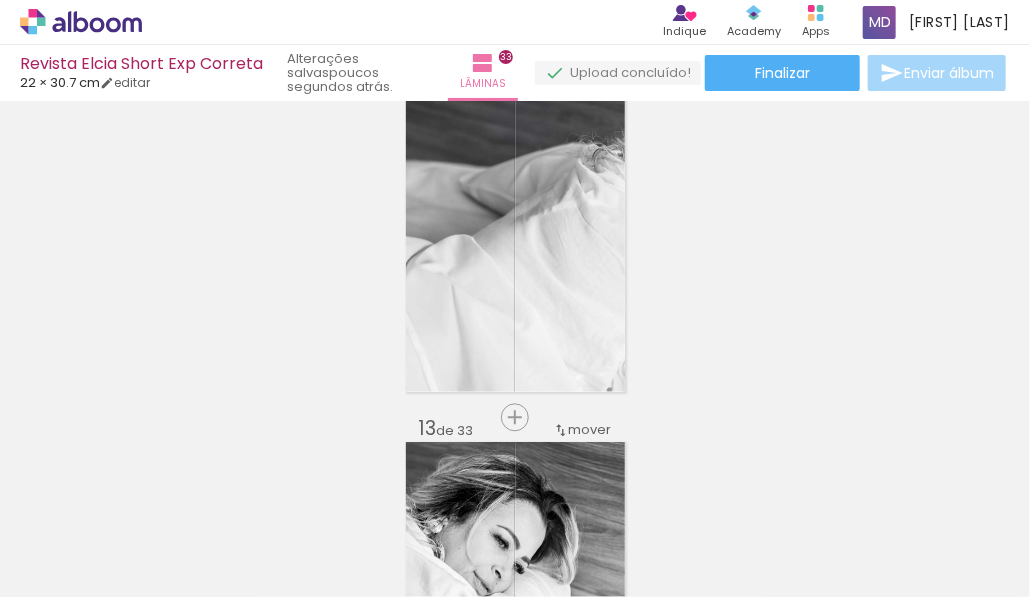 scroll, scrollTop: 3920, scrollLeft: 0, axis: vertical 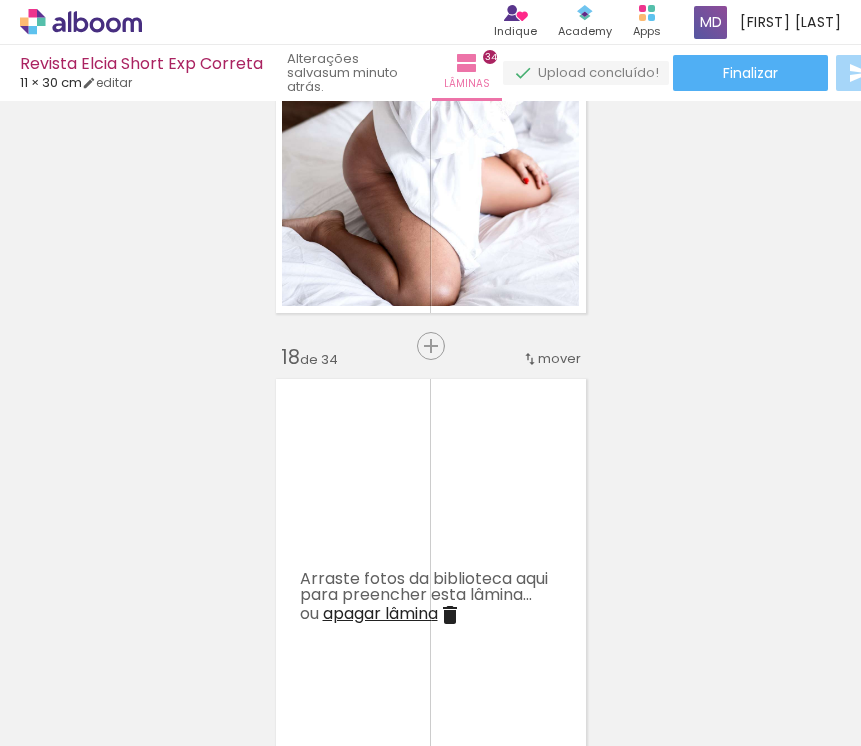 click on "apagar lâmina" at bounding box center [380, 613] 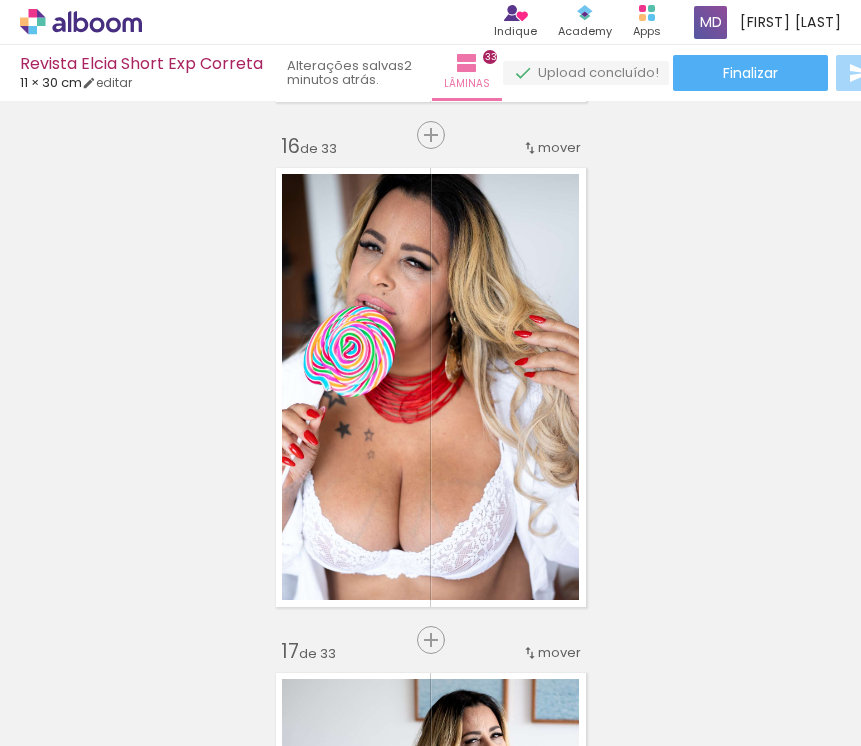 scroll, scrollTop: 7587, scrollLeft: 0, axis: vertical 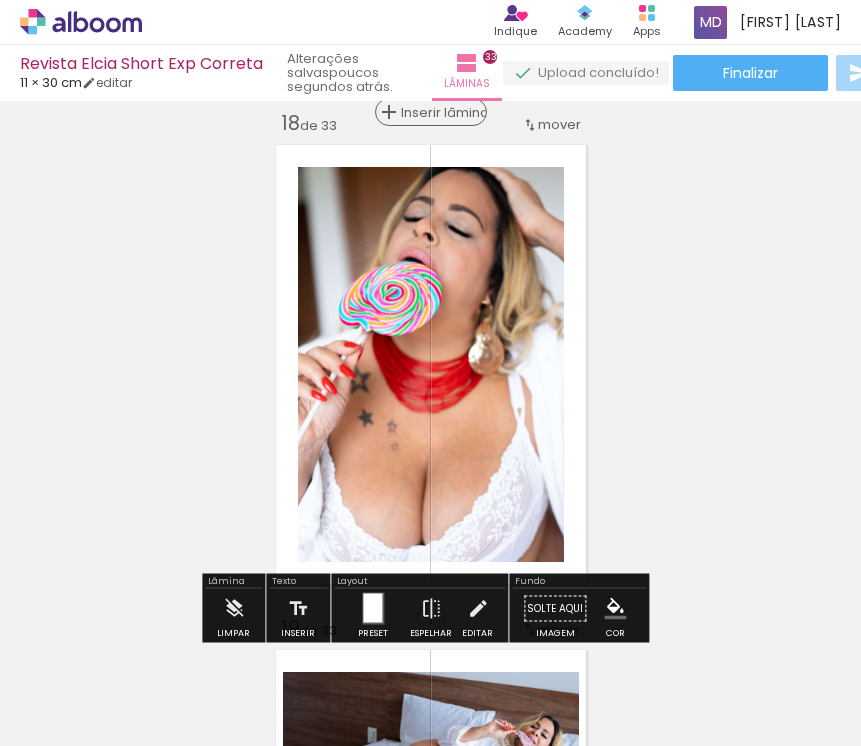 click on "Inserir lâmina" at bounding box center [440, 112] 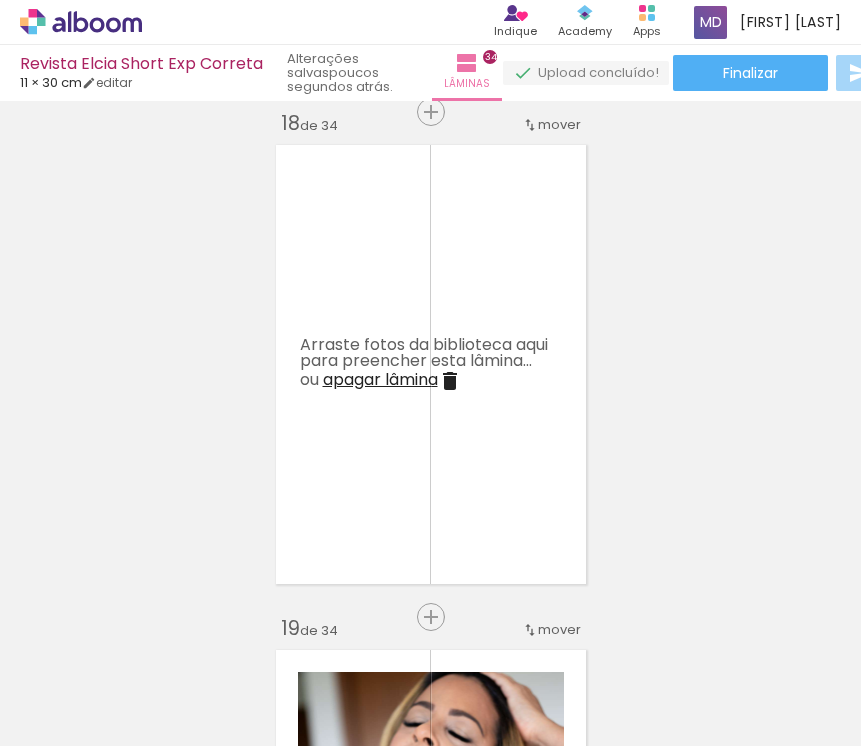 scroll, scrollTop: 0, scrollLeft: 5139, axis: horizontal 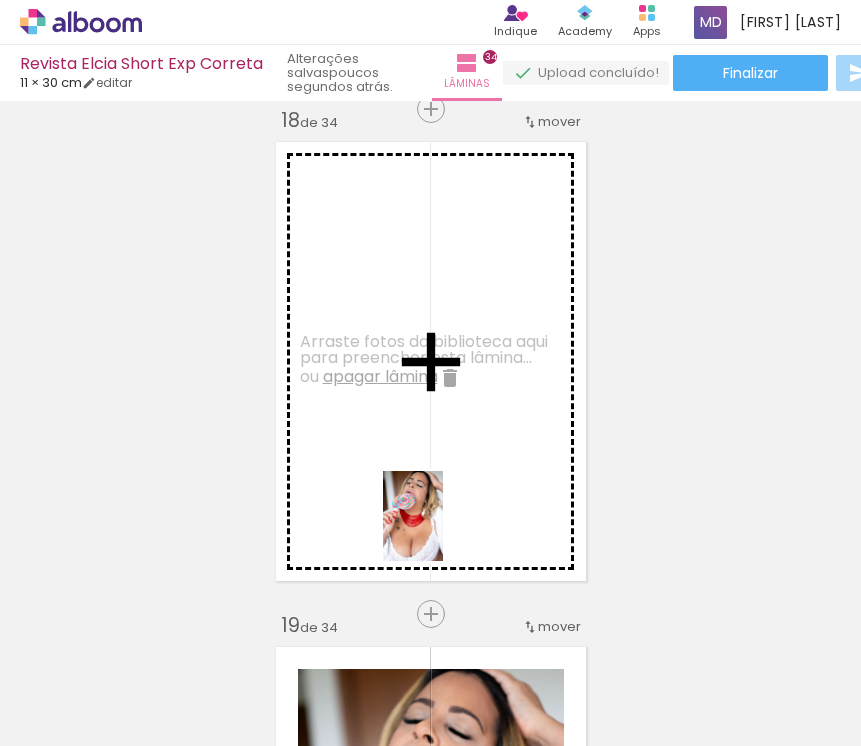 drag, startPoint x: 443, startPoint y: 703, endPoint x: 443, endPoint y: 535, distance: 168 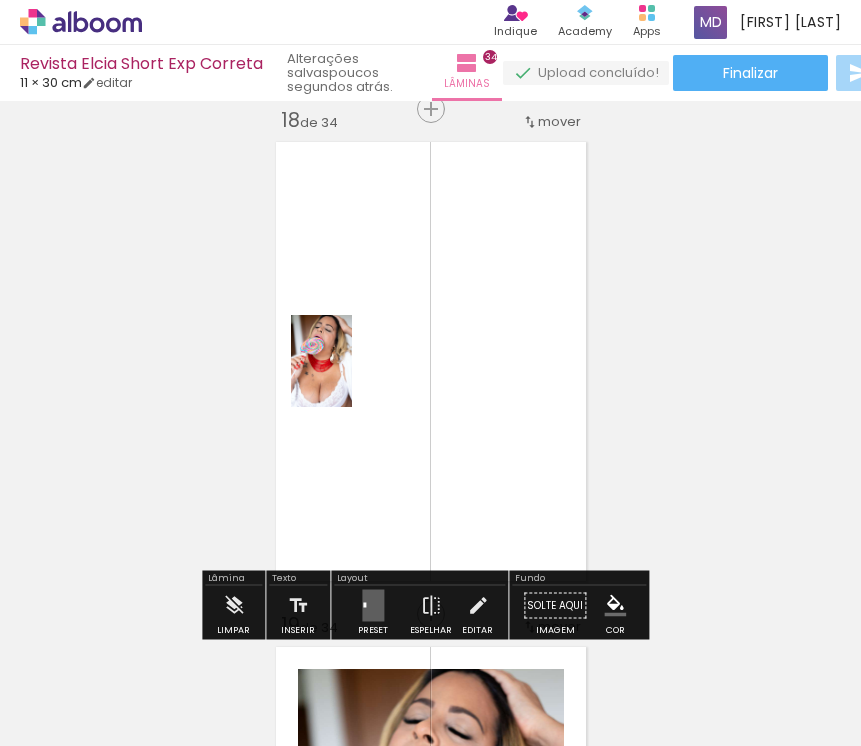 click at bounding box center [373, 606] 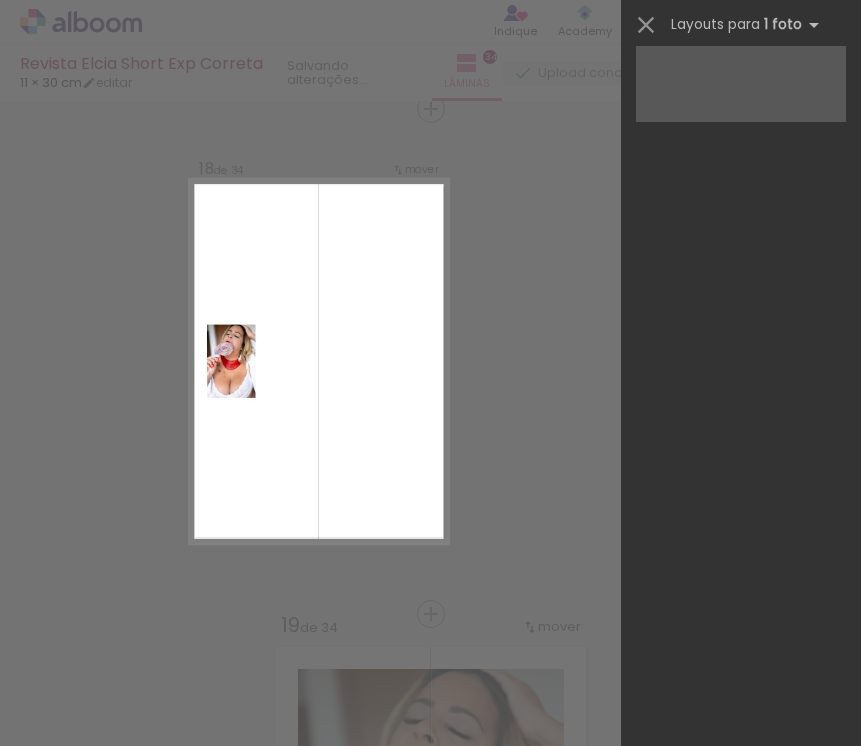 scroll, scrollTop: 0, scrollLeft: 0, axis: both 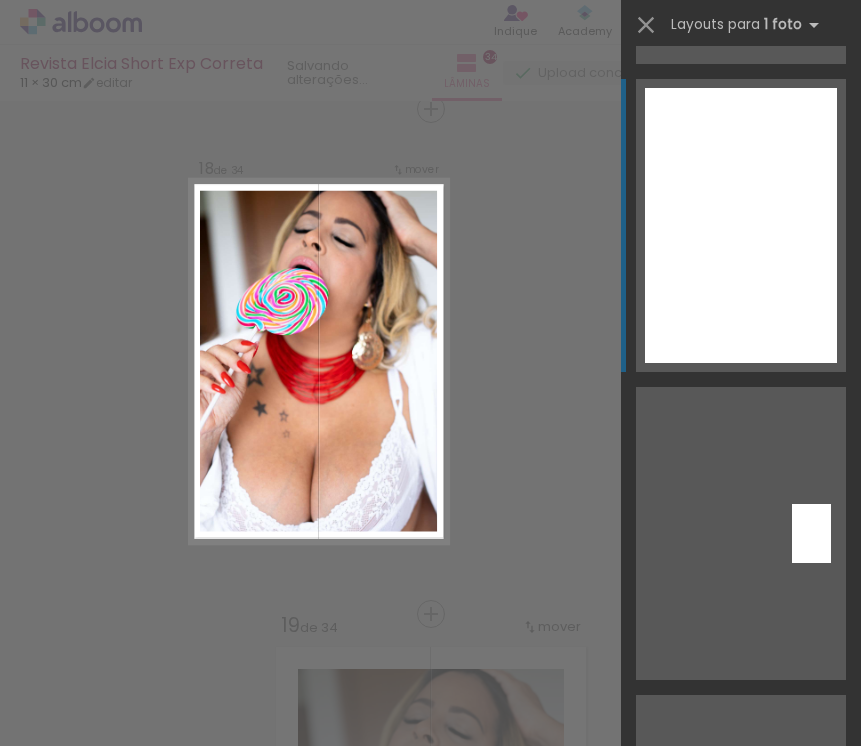 click at bounding box center [741, 225] 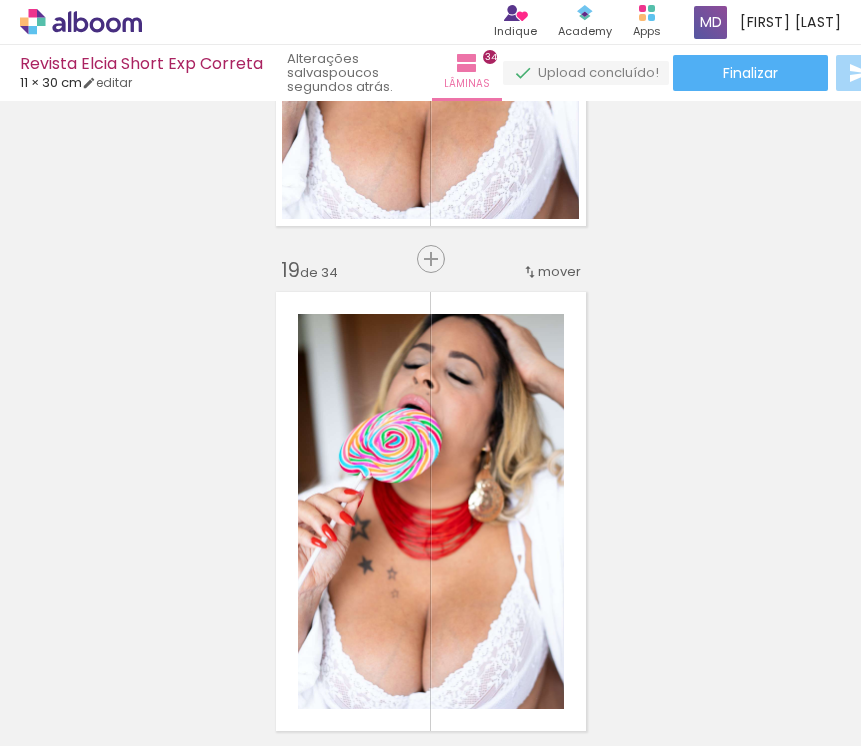 scroll, scrollTop: 8633, scrollLeft: 0, axis: vertical 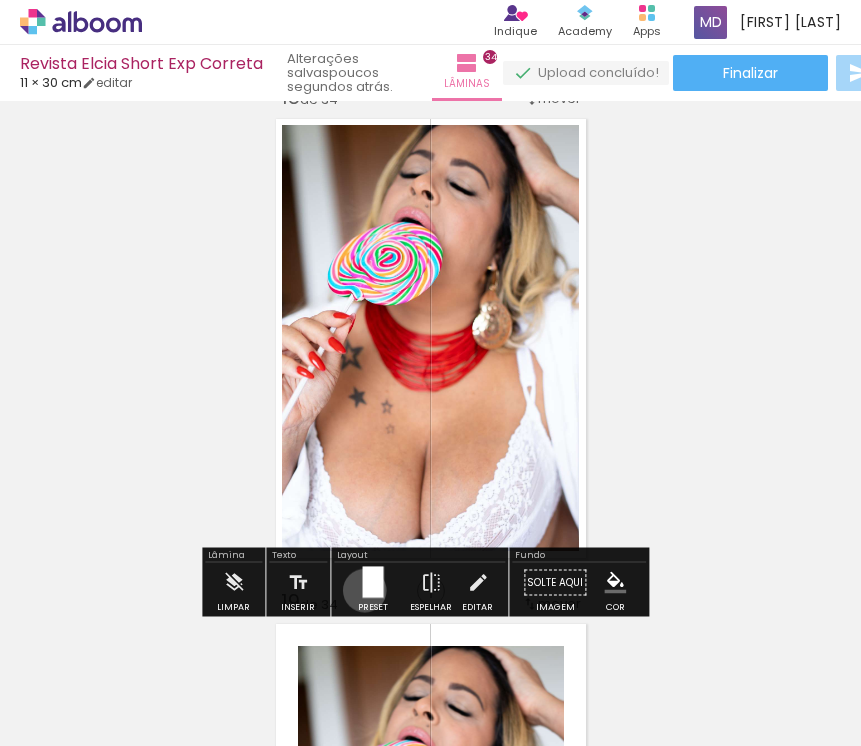 click at bounding box center [372, 582] 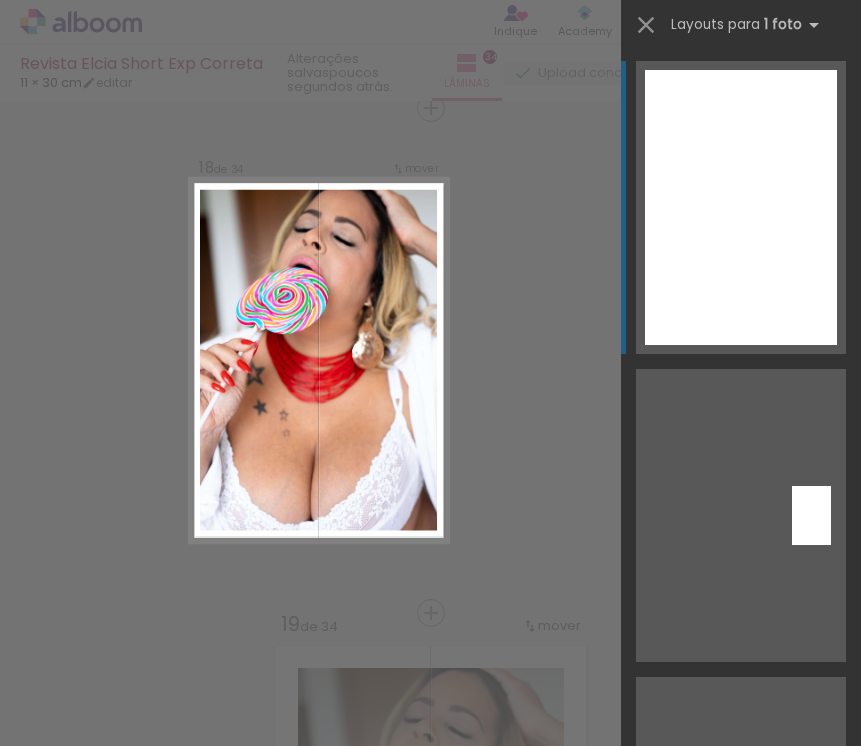 scroll, scrollTop: 8610, scrollLeft: 0, axis: vertical 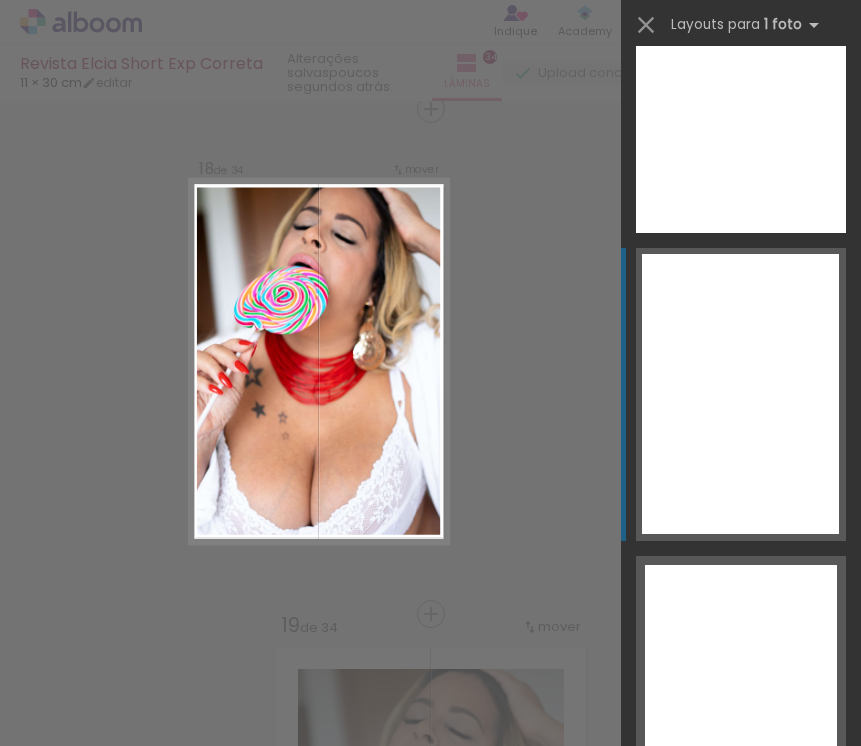 drag, startPoint x: 853, startPoint y: 171, endPoint x: 785, endPoint y: 514, distance: 349.67557 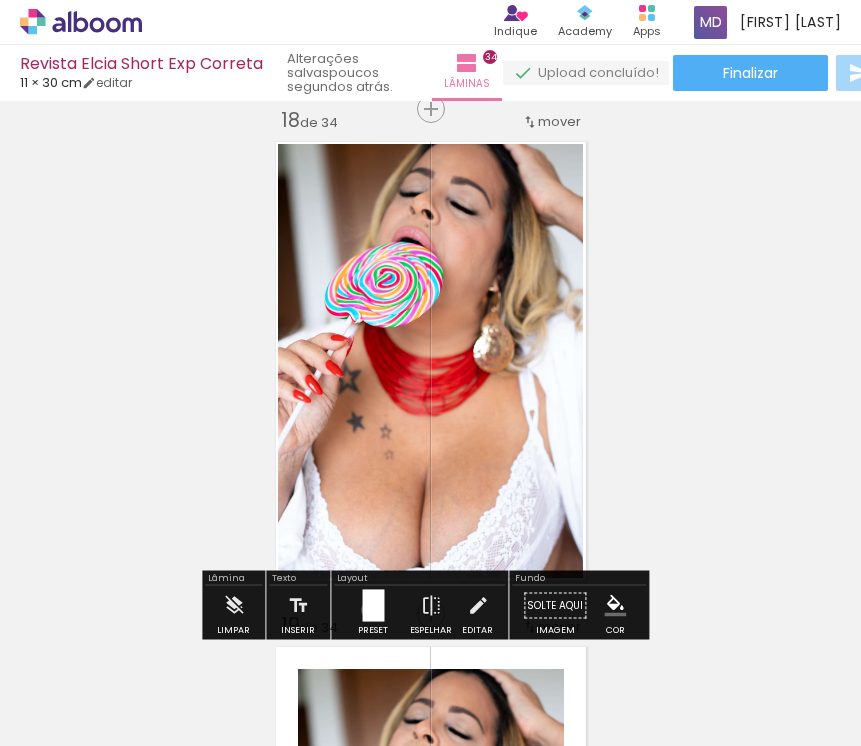 click at bounding box center (373, 606) 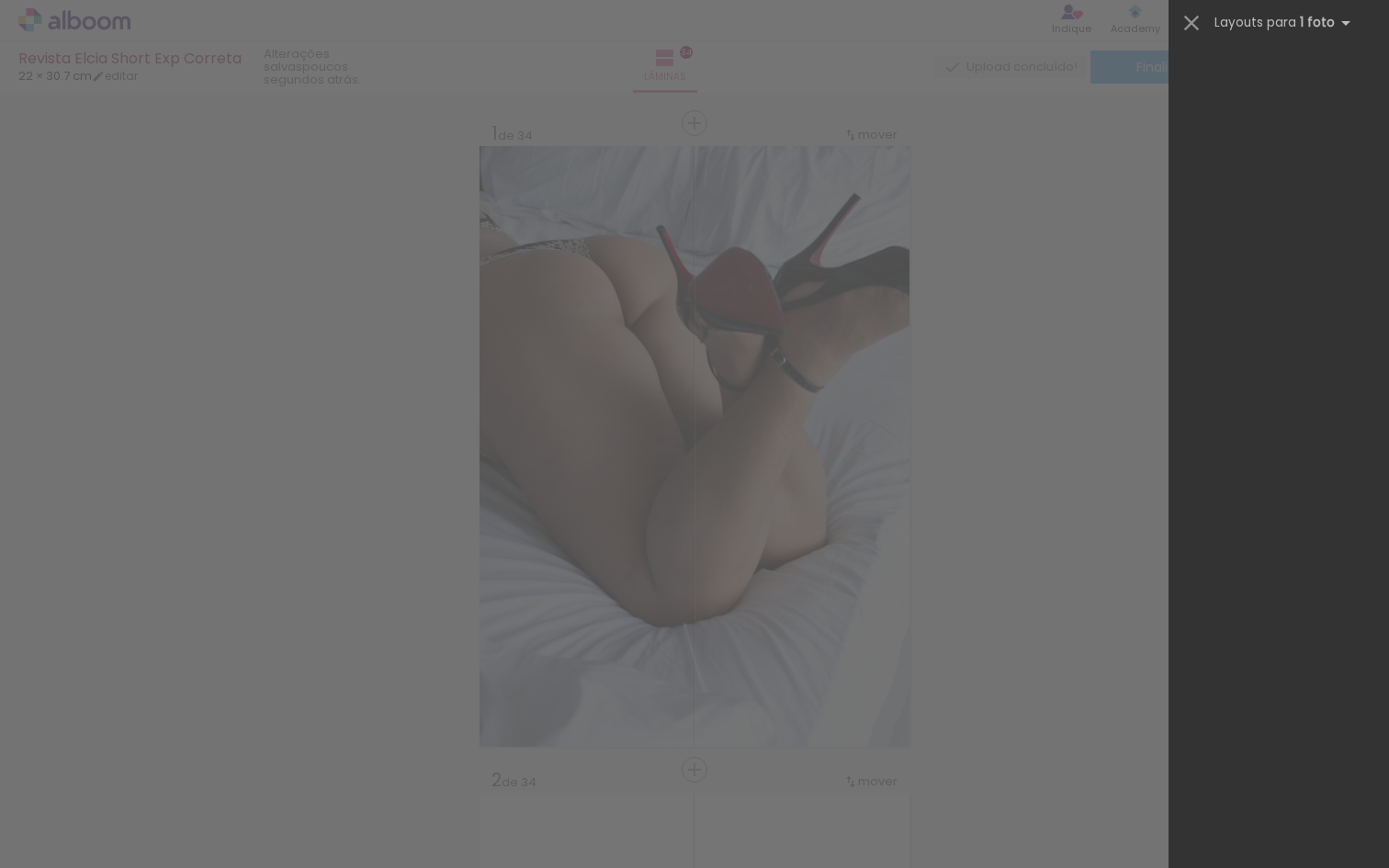 scroll, scrollTop: 0, scrollLeft: 0, axis: both 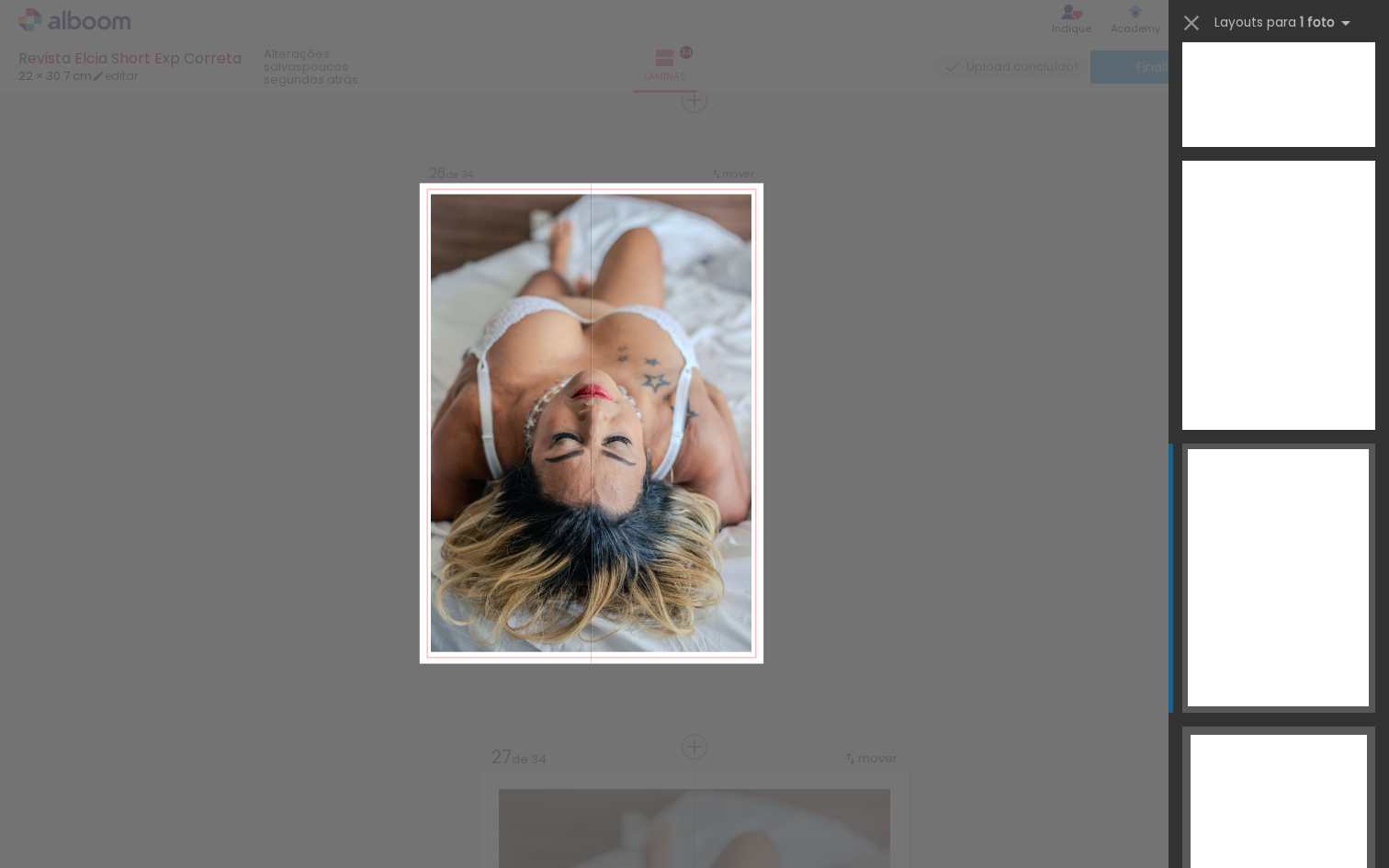 click at bounding box center [1279, 12] 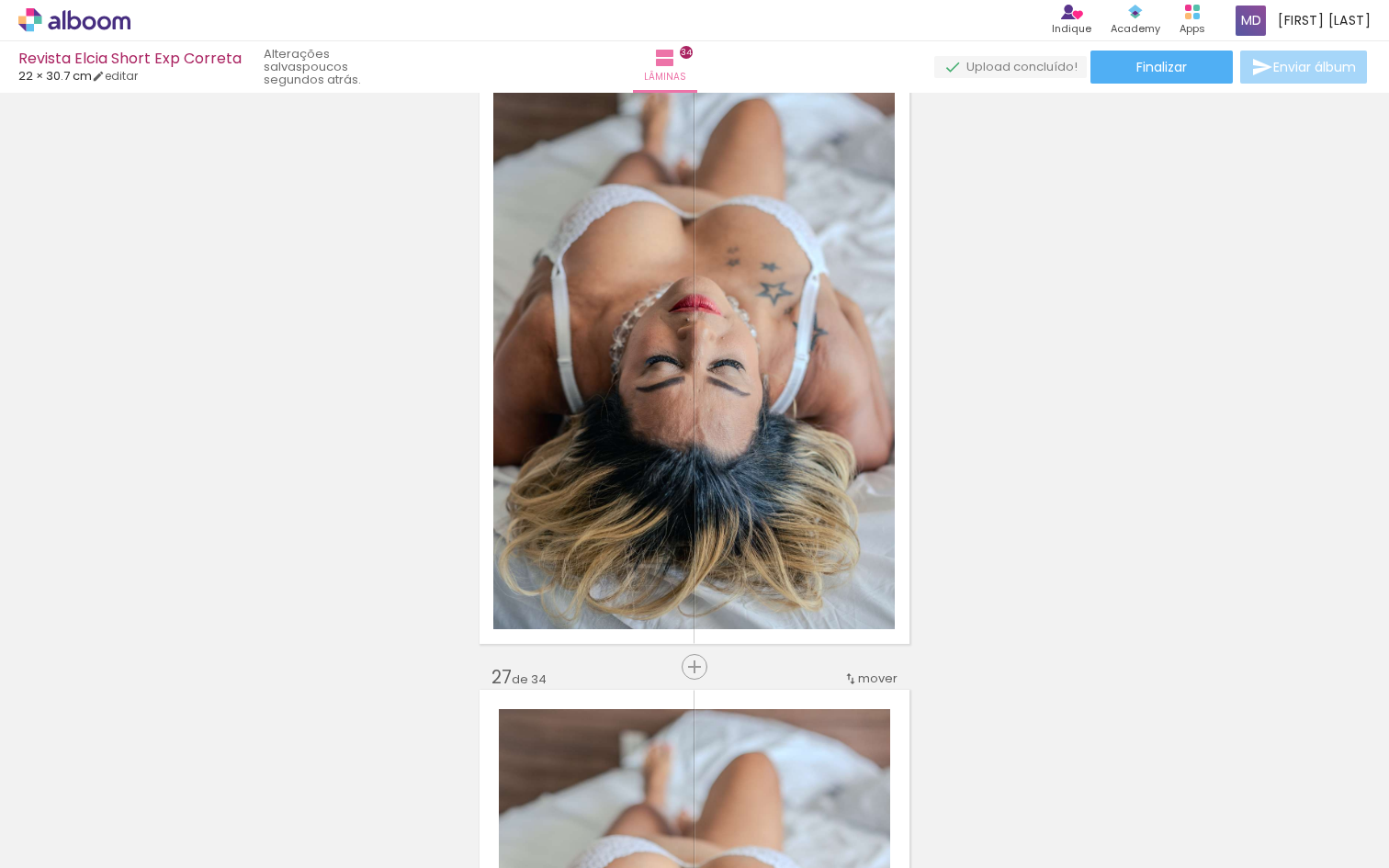 scroll, scrollTop: 16188, scrollLeft: 0, axis: vertical 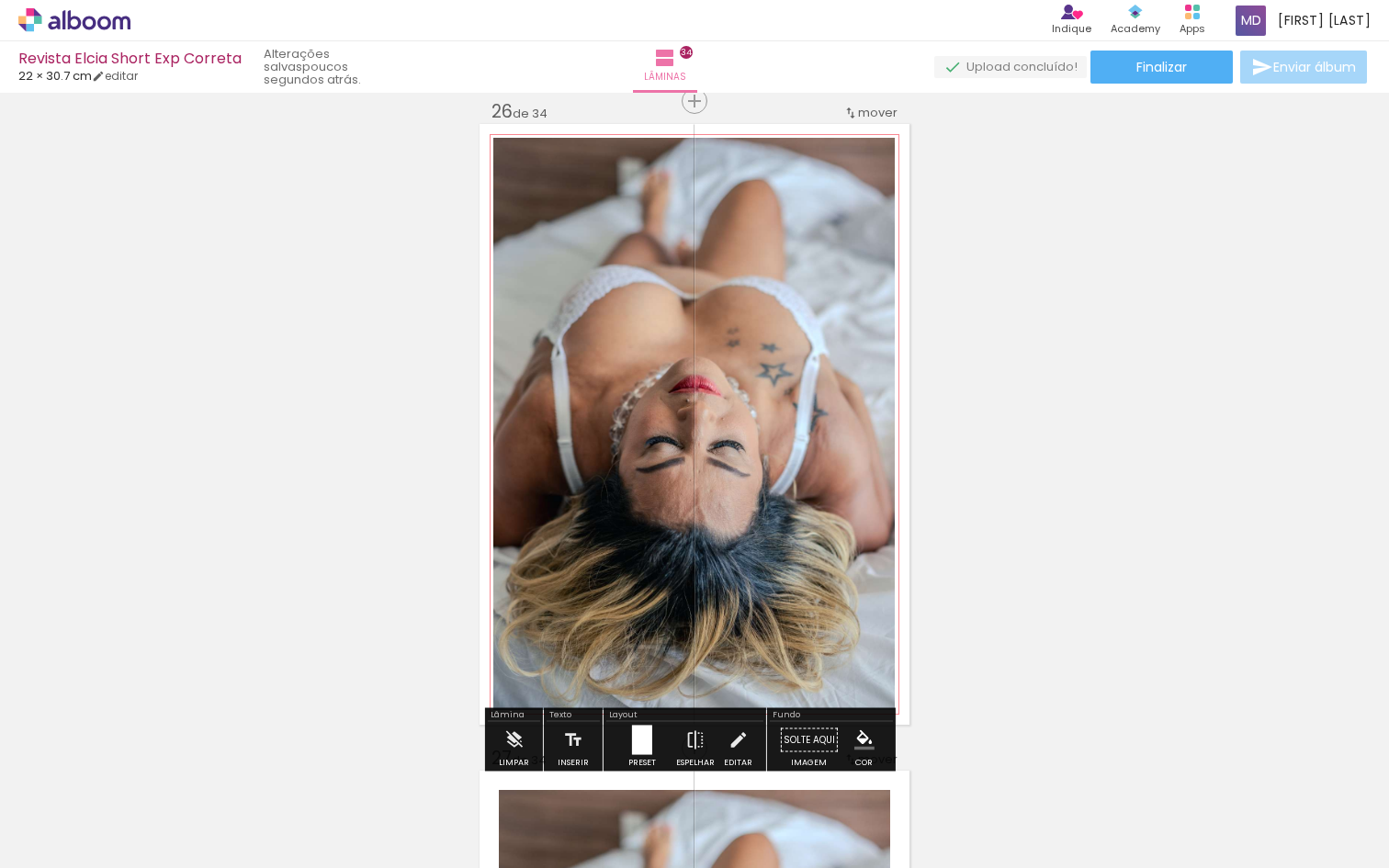 click 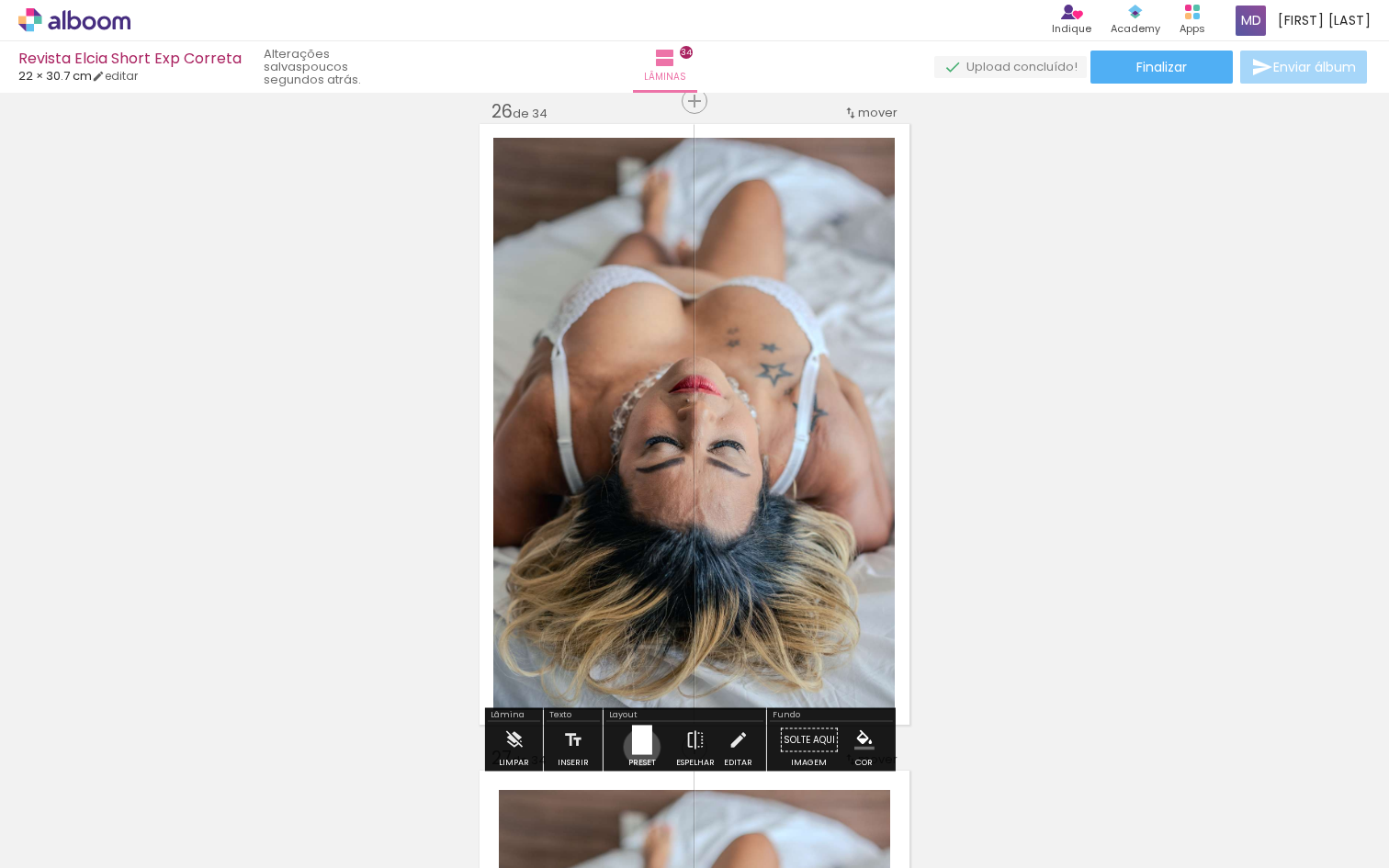 click at bounding box center (642, 740) 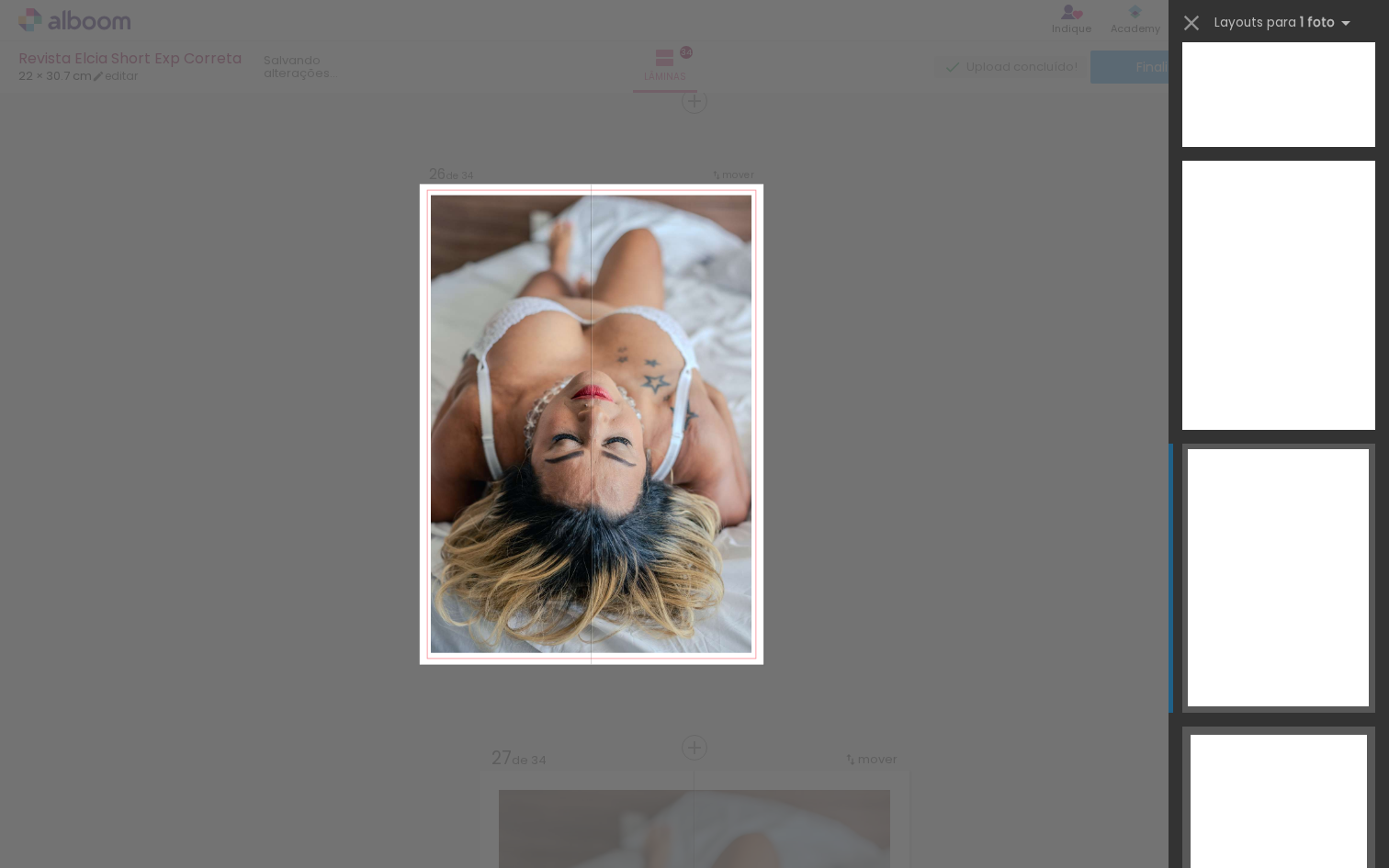 scroll, scrollTop: 10750, scrollLeft: 0, axis: vertical 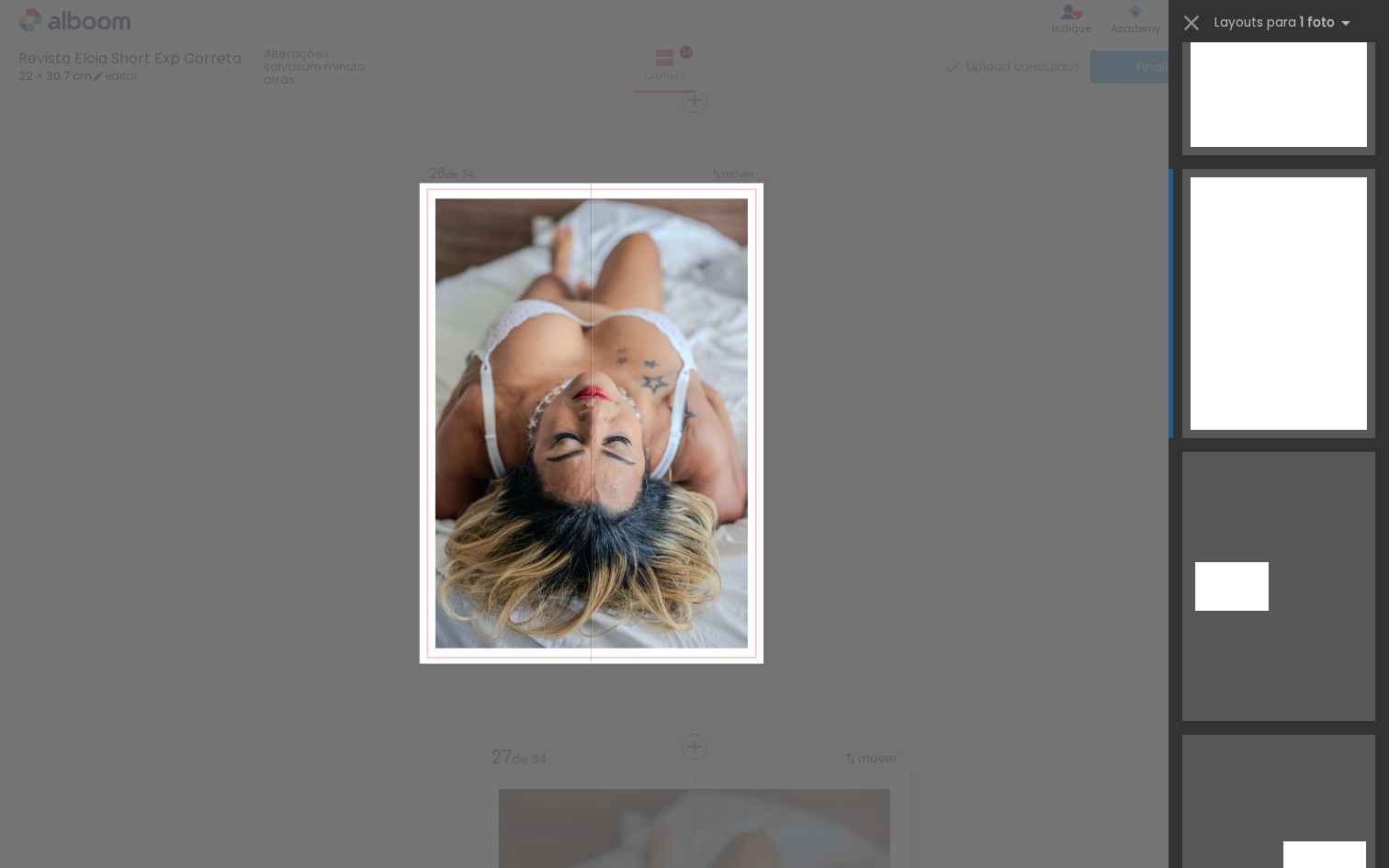 click at bounding box center (1279, 1435) 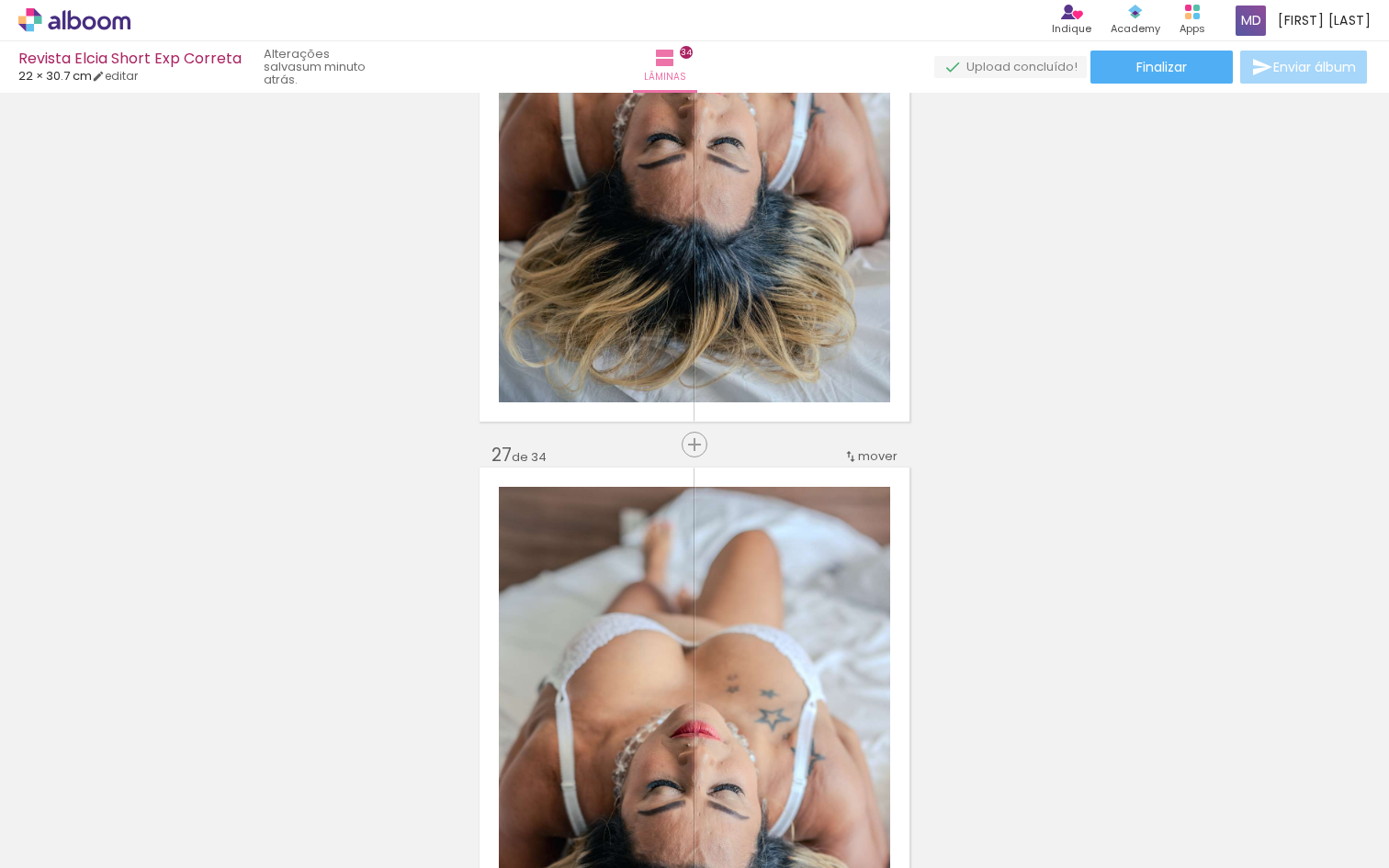 scroll, scrollTop: 16505, scrollLeft: 0, axis: vertical 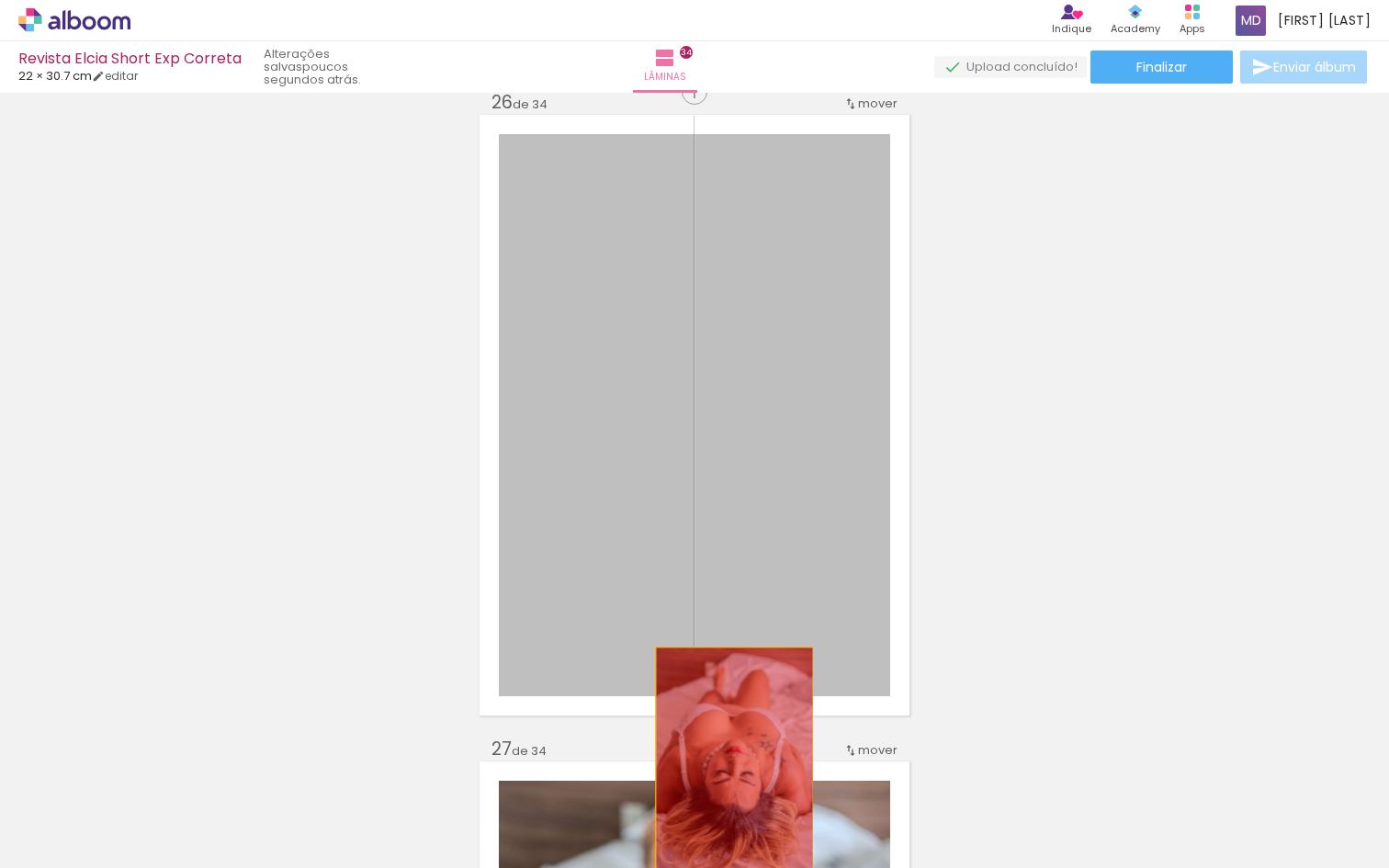 drag, startPoint x: 607, startPoint y: 442, endPoint x: 728, endPoint y: 760, distance: 340.2426 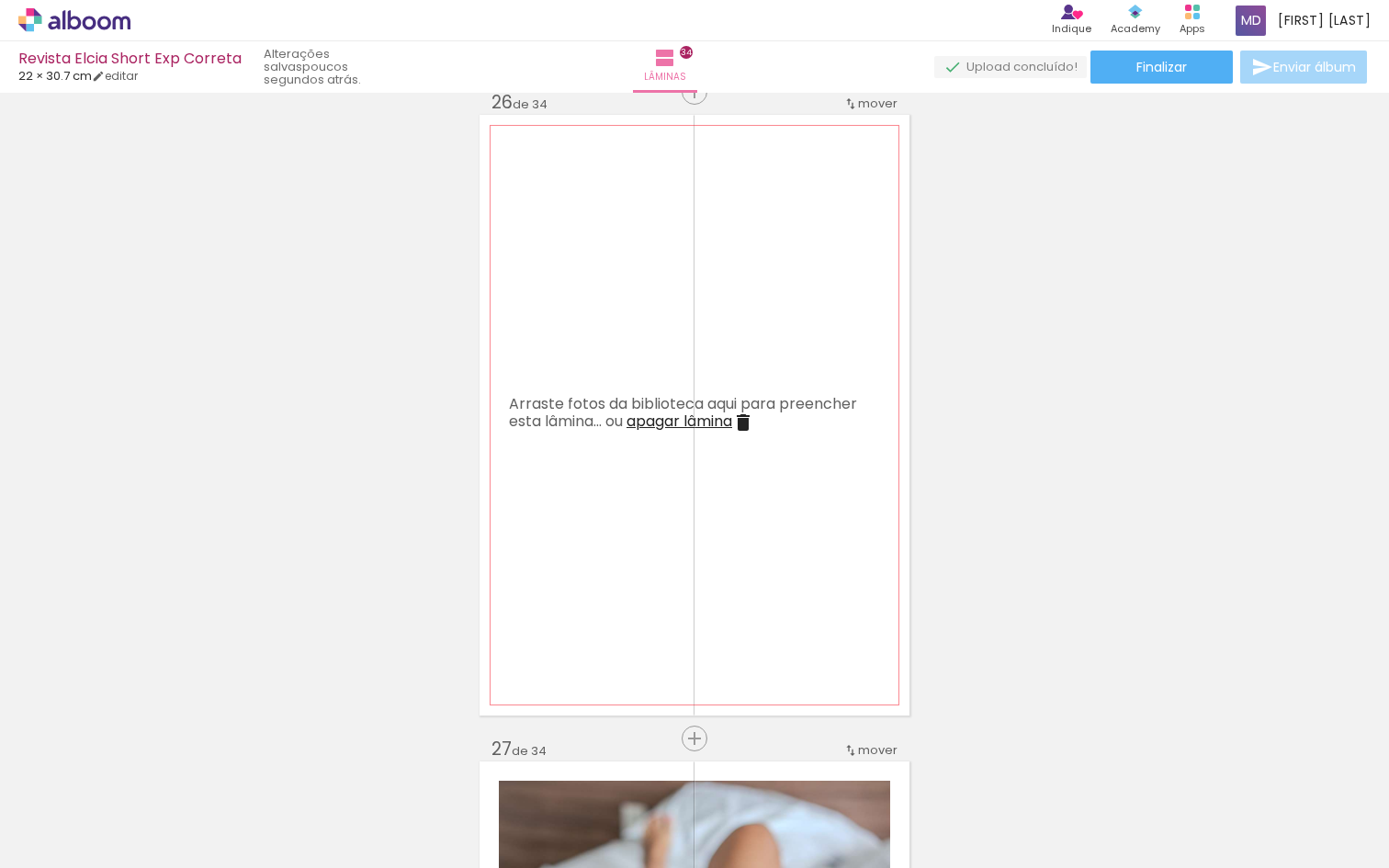 click on "apagar lâmina" at bounding box center (679, 421) 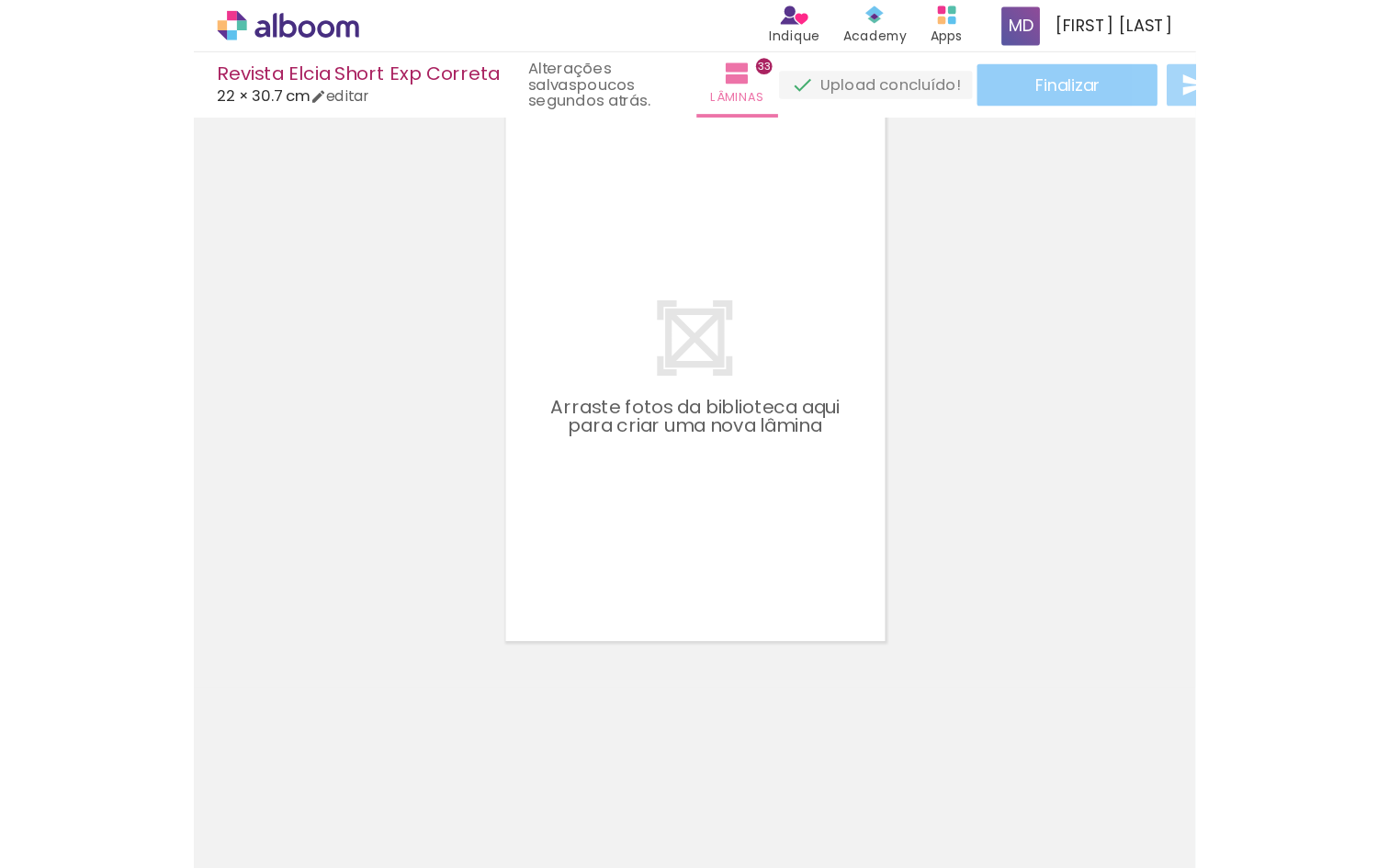 scroll, scrollTop: 15379, scrollLeft: 0, axis: vertical 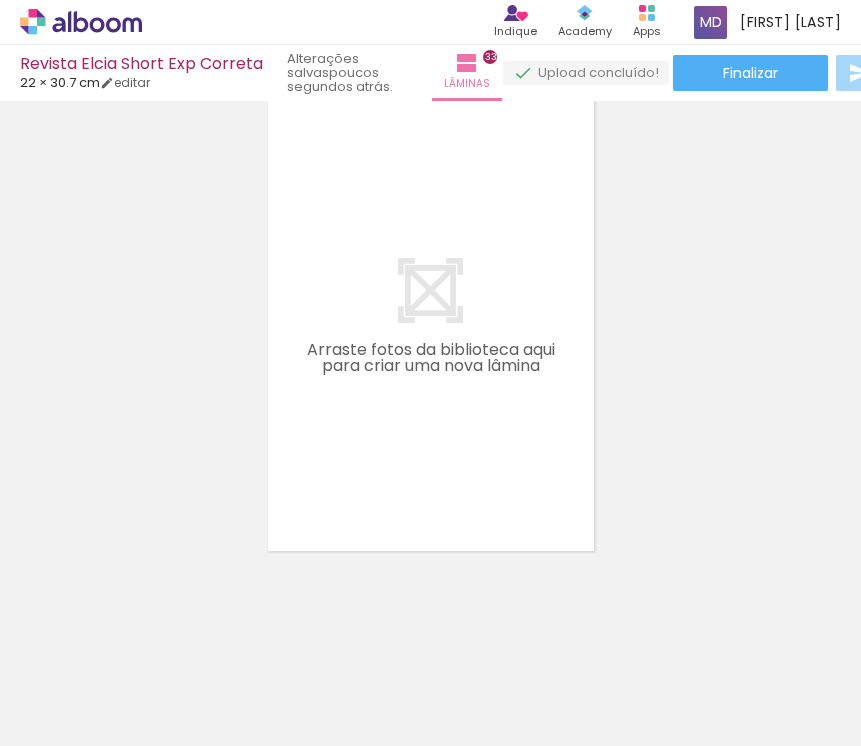 click on "Inserir lâmina 1  de 33  Inserir lâmina 2  de 33  Inserir lâmina 3  de 33  Inserir lâmina 4  de 33  Inserir lâmina 5  de 33  Inserir lâmina 6  de 33  Inserir lâmina 7  de 33  Inserir lâmina 8  de 33  Inserir lâmina 9  de 33  Inserir lâmina 10  de 33  Inserir lâmina 11  de 33  Inserir lâmina 12  de 33  Inserir lâmina 13  de 33  Inserir lâmina 14  de 33  Inserir lâmina 15  de 33  Inserir lâmina 16  de 33  Inserir lâmina 17  de 33  Inserir lâmina 18  de 33  Inserir lâmina 19  de 33  Inserir lâmina 20  de 33  Inserir lâmina 21  de 33  Inserir lâmina 22  de 33  Inserir lâmina 23  de 33  Inserir lâmina 24  de 33  Inserir lâmina 25  de 33  Inserir lâmina 26  de 33  Inserir lâmina 27  de 33  Inserir lâmina 28  de 33  Inserir lâmina 29  de 33  Inserir lâmina 30  de 33  Inserir lâmina 31  de 33  Inserir lâmina 32  de 33  Inserir lâmina 33  de 33" at bounding box center [430, -8035] 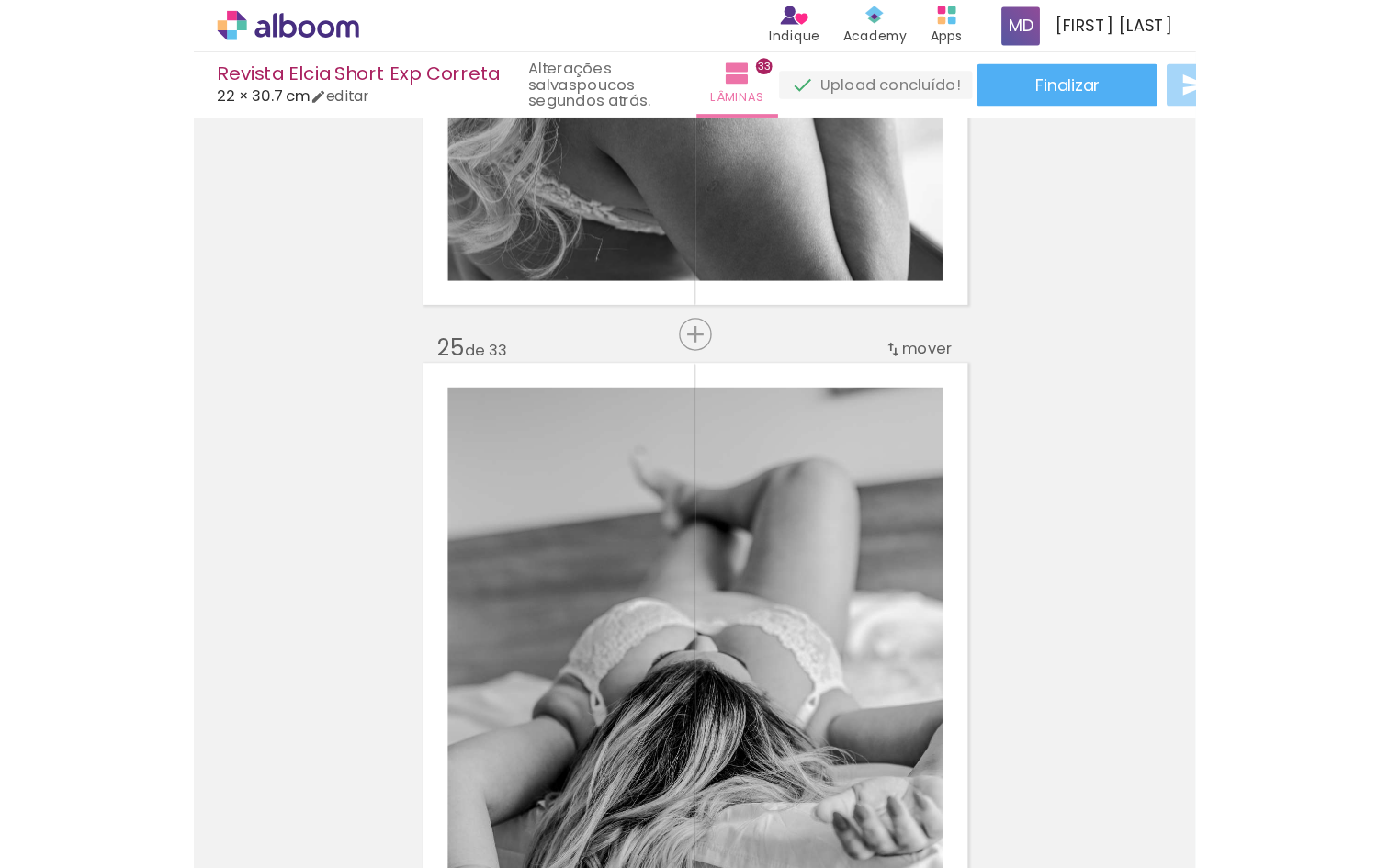 scroll, scrollTop: 21031, scrollLeft: 0, axis: vertical 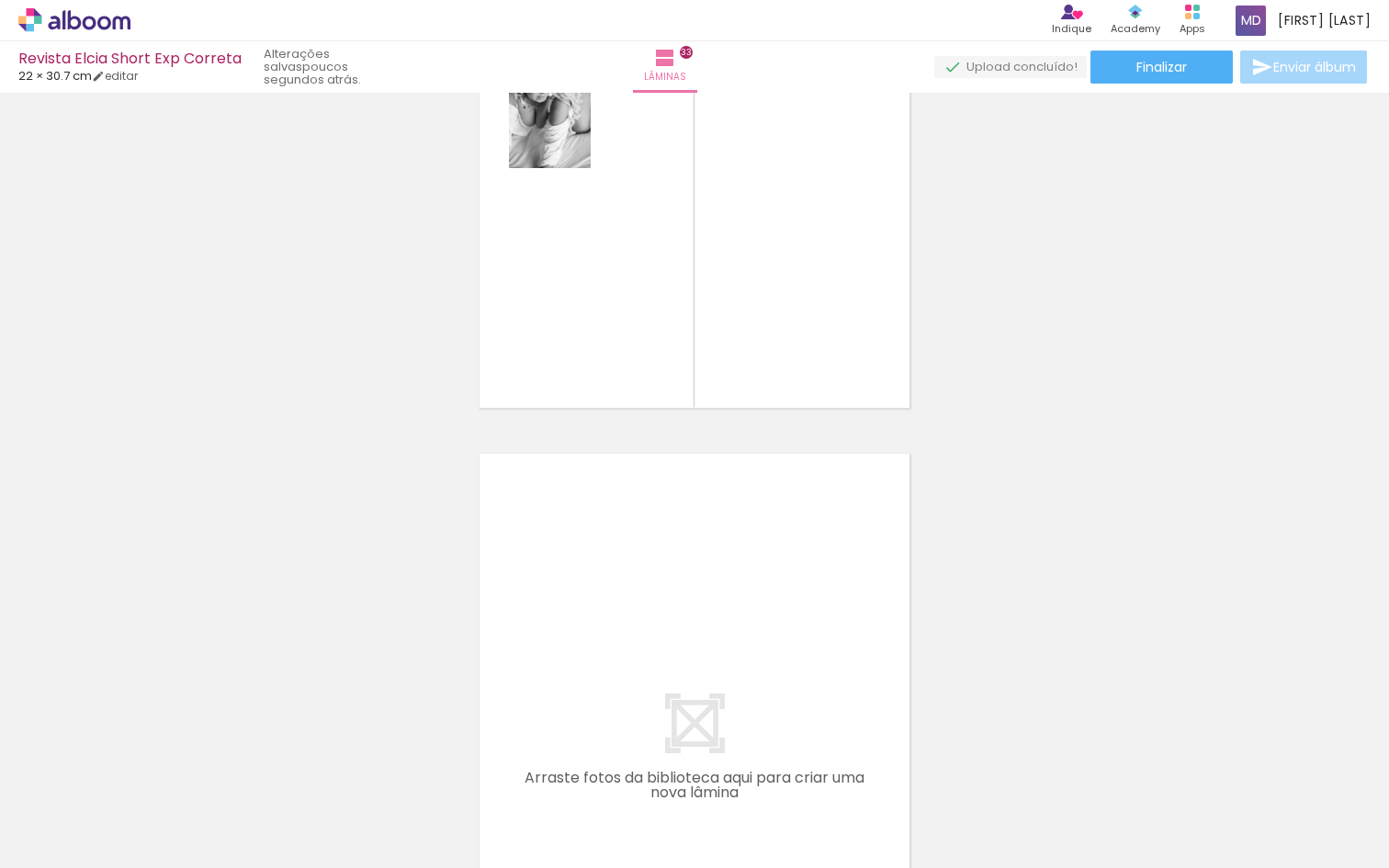 click on "Inserir lâmina 1  de 33  Inserir lâmina 2  de 33  Inserir lâmina 3  de 33  Inserir lâmina 4  de 33  Inserir lâmina 5  de 33  Inserir lâmina 6  de 33  Inserir lâmina 7  de 33  Inserir lâmina 8  de 33  Inserir lâmina 9  de 33  Inserir lâmina 10  de 33  Inserir lâmina 11  de 33  Inserir lâmina 12  de 33  Inserir lâmina 13  de 33  Inserir lâmina 14  de 33  Inserir lâmina 15  de 33  Inserir lâmina 16  de 33  Inserir lâmina 17  de 33  Inserir lâmina 18  de 33  Inserir lâmina 19  de 33  Inserir lâmina 20  de 33  Inserir lâmina 21  de 33  Inserir lâmina 22  de 33  Inserir lâmina 23  de 33  Inserir lâmina 24  de 33  Inserir lâmina 25  de 33  Inserir lâmina 26  de 33  Inserir lâmina 27  de 33  Inserir lâmina 28  de 33  Inserir lâmina 29  de 33  Inserir lâmina 30  de 33  Inserir lâmina 31  de 33  Inserir lâmina 32  de 33  Inserir lâmina 33  de 33" at bounding box center [694, -9939] 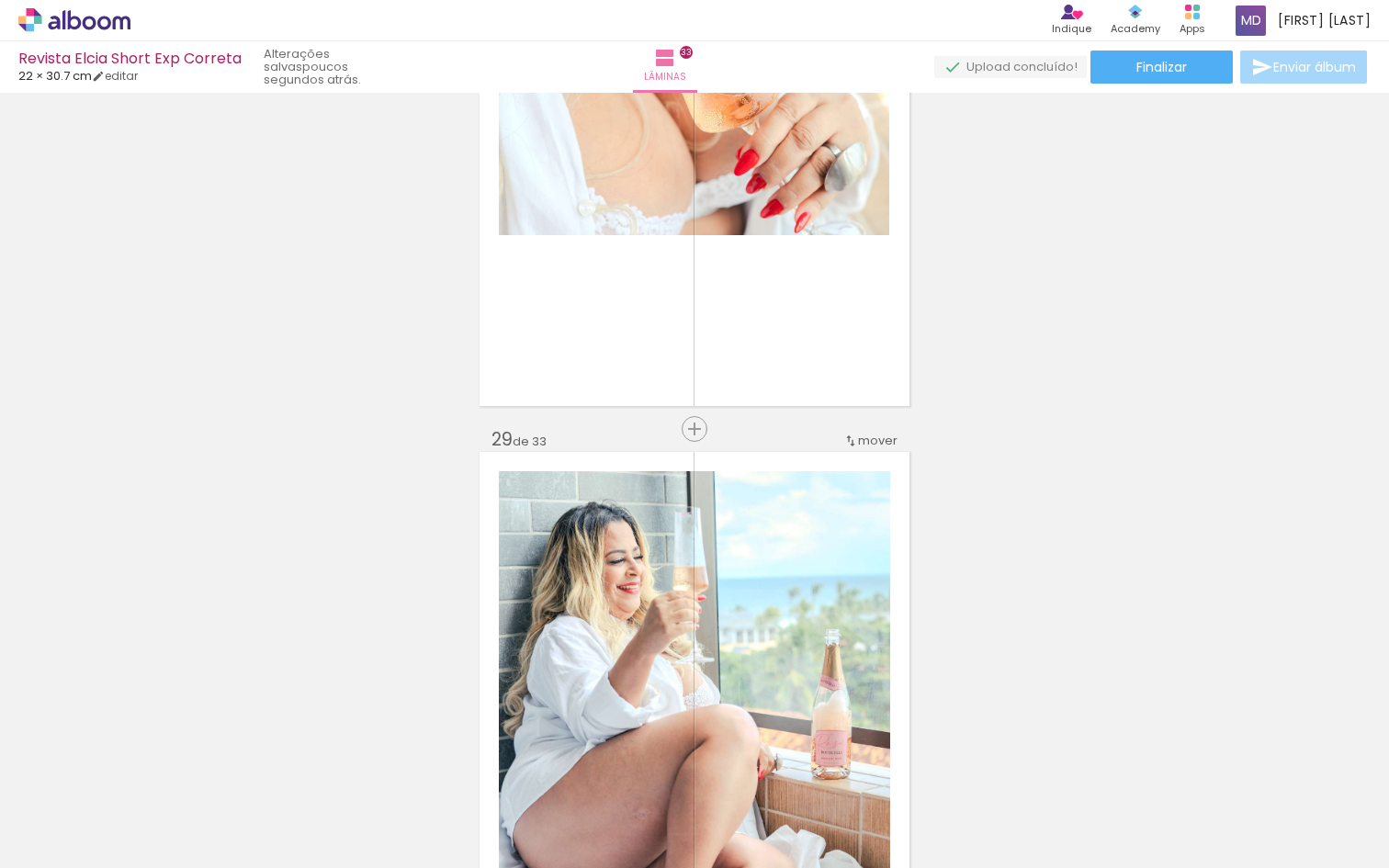 scroll, scrollTop: 15280, scrollLeft: 0, axis: vertical 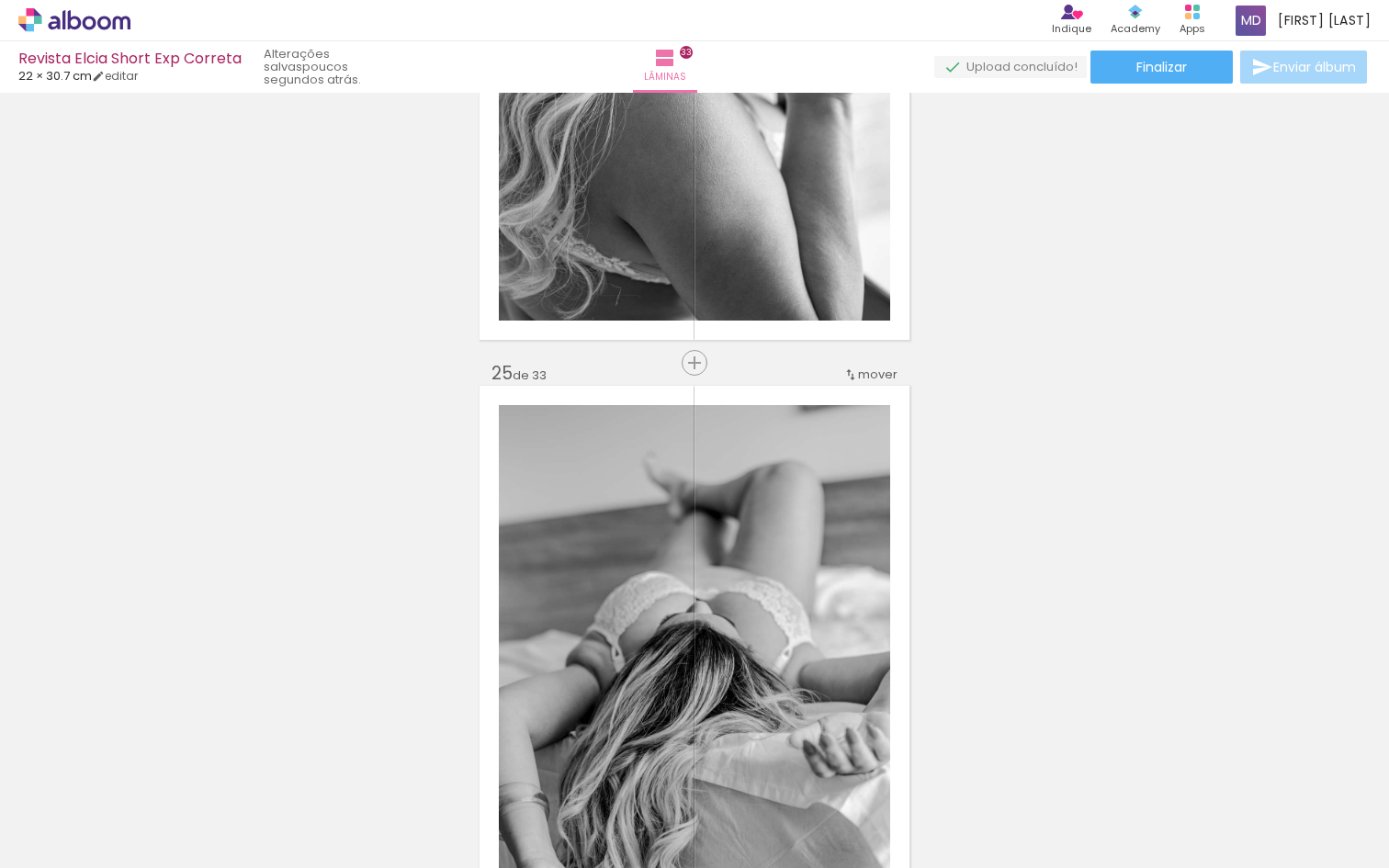 drag, startPoint x: 1388, startPoint y: 709, endPoint x: 1388, endPoint y: 629, distance: 80 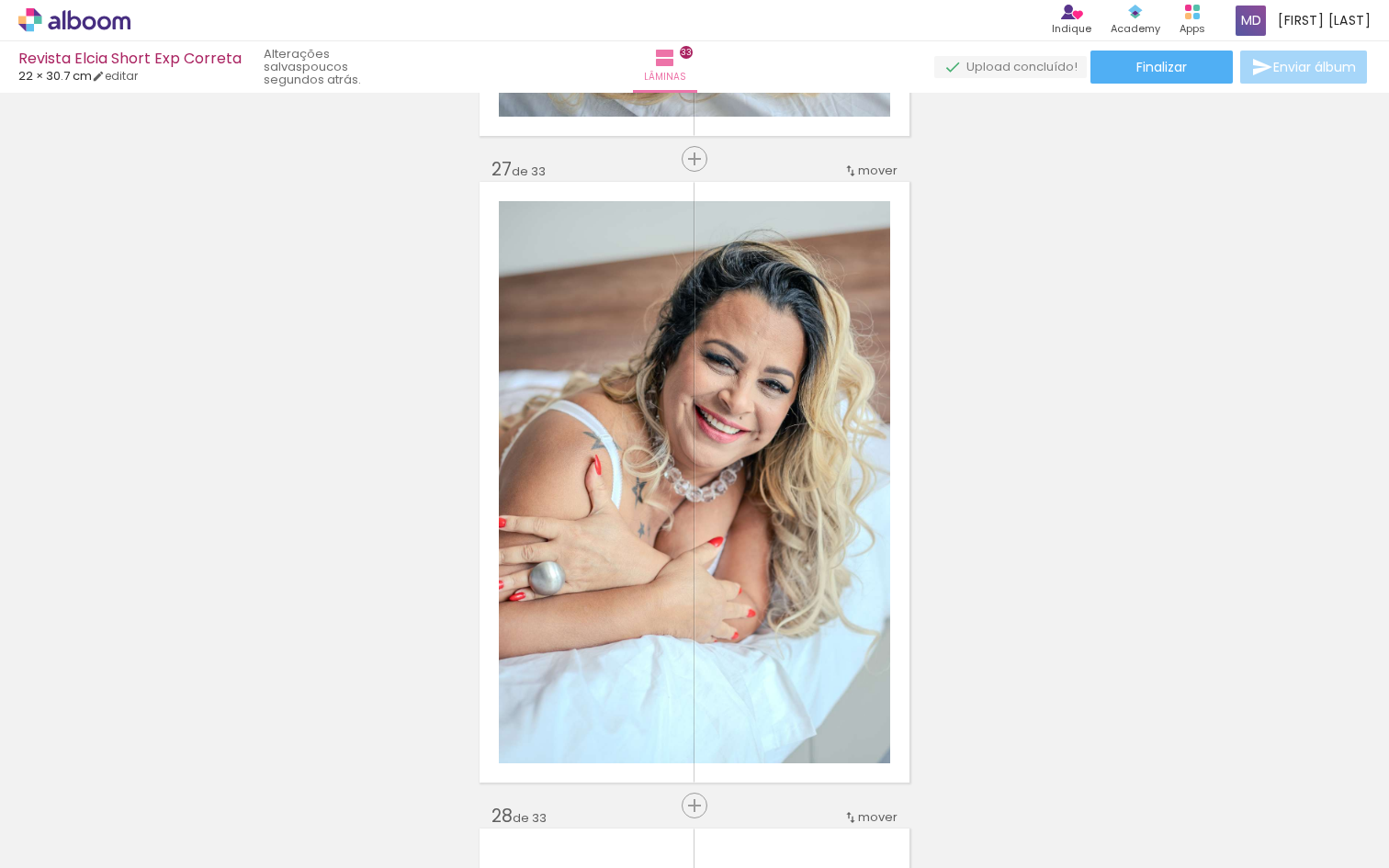 scroll, scrollTop: 16856, scrollLeft: 0, axis: vertical 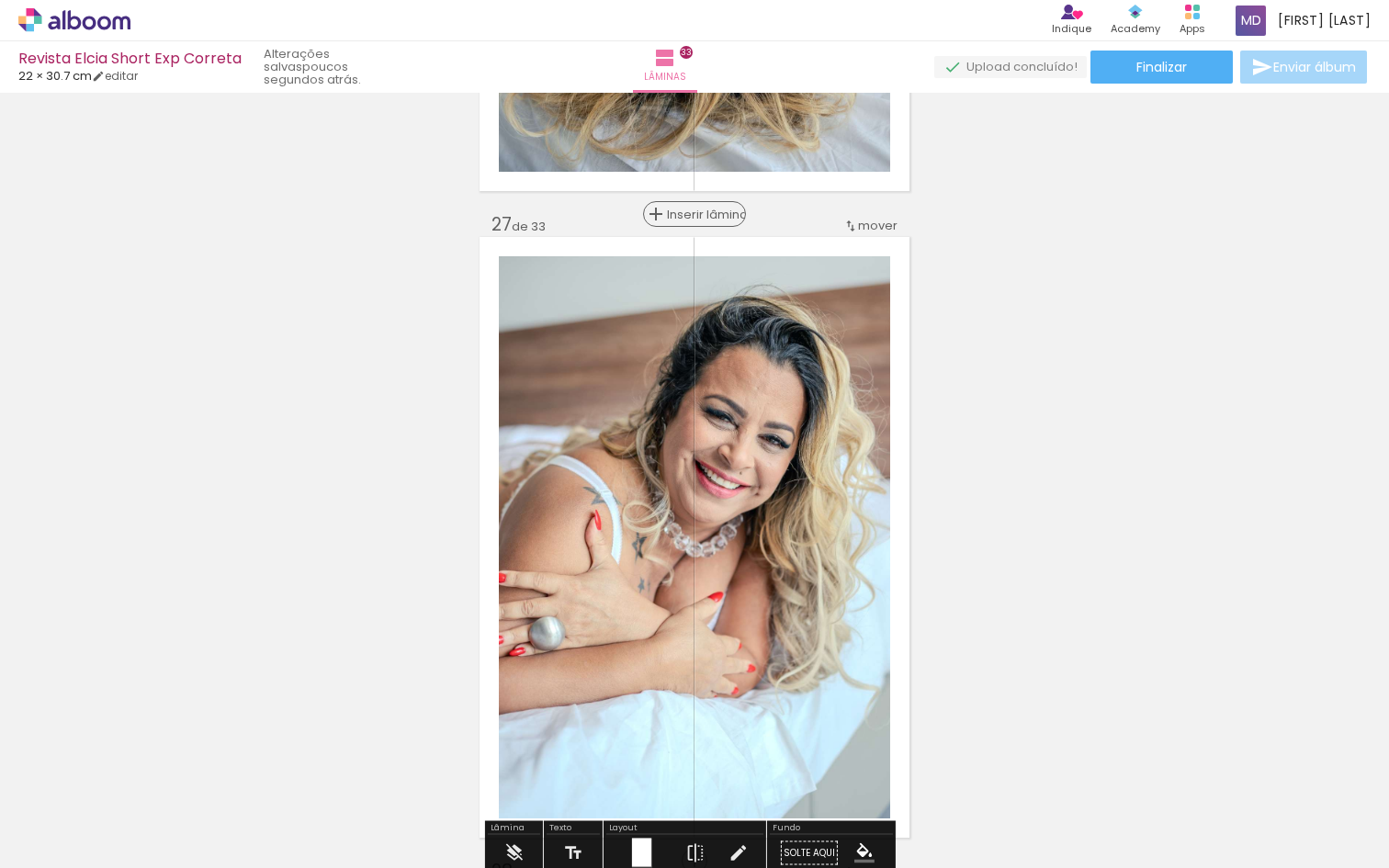 click on "Inserir lâmina" at bounding box center (703, 214) 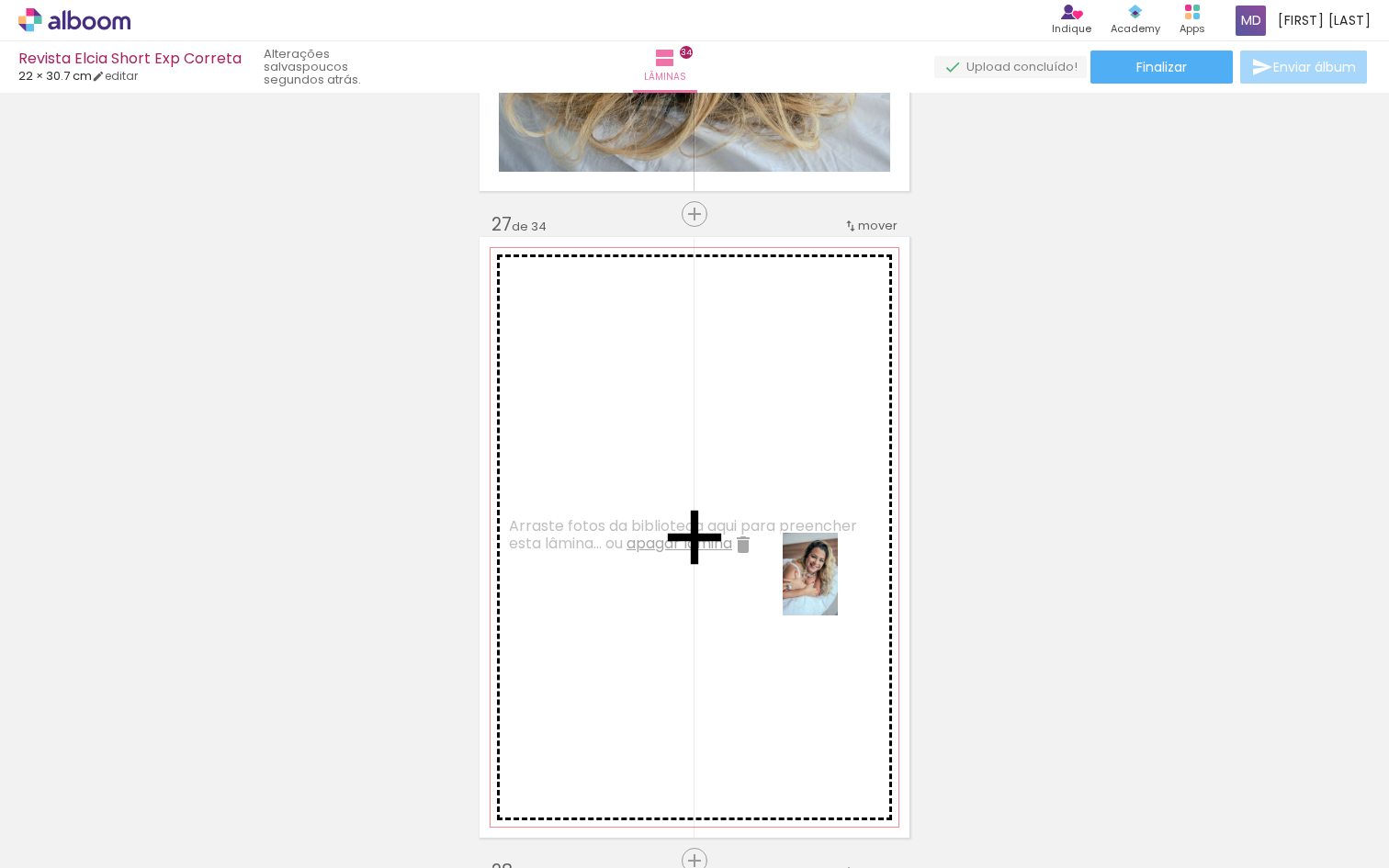 drag, startPoint x: 1003, startPoint y: 832, endPoint x: 823, endPoint y: 586, distance: 304.8213 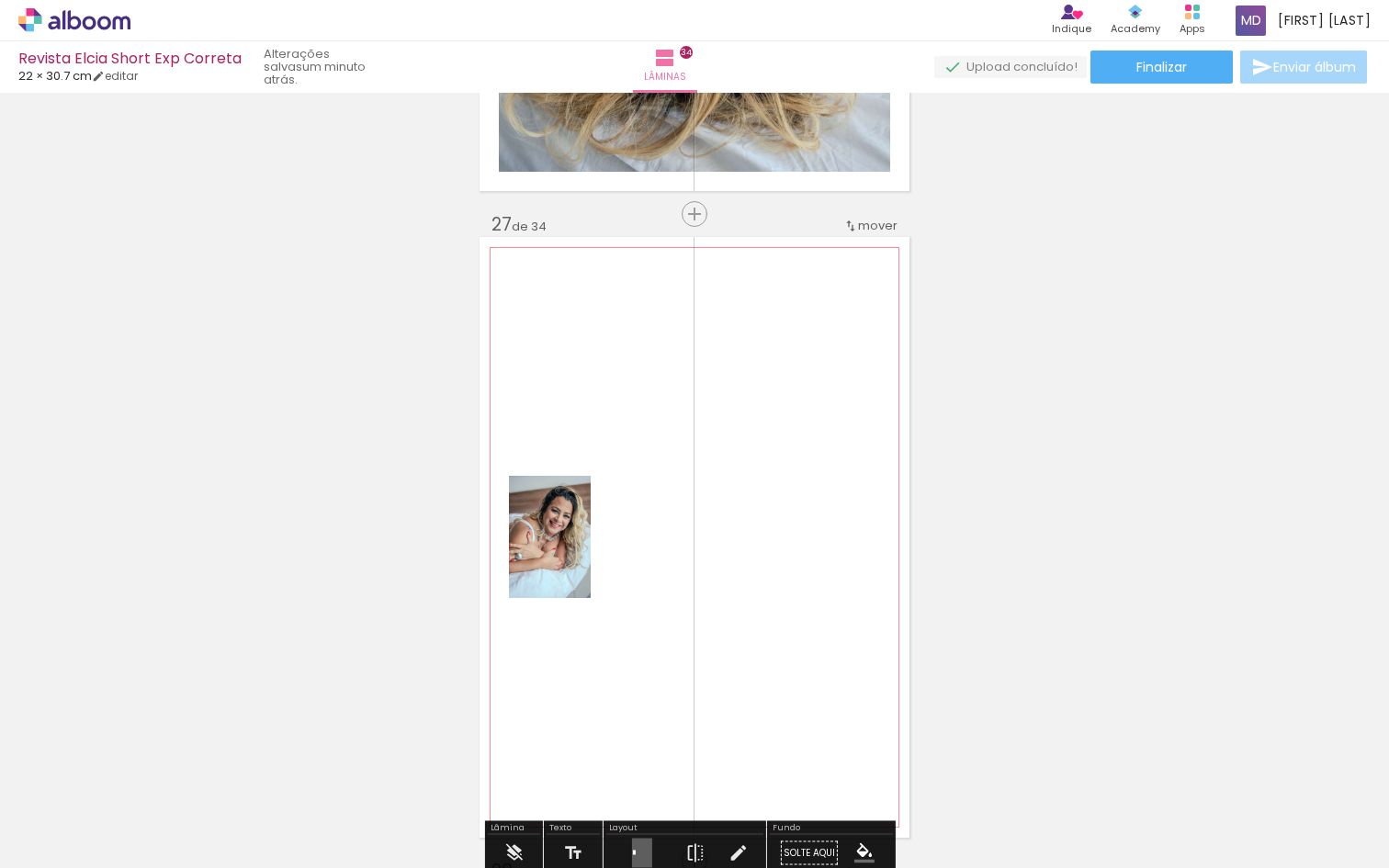 click 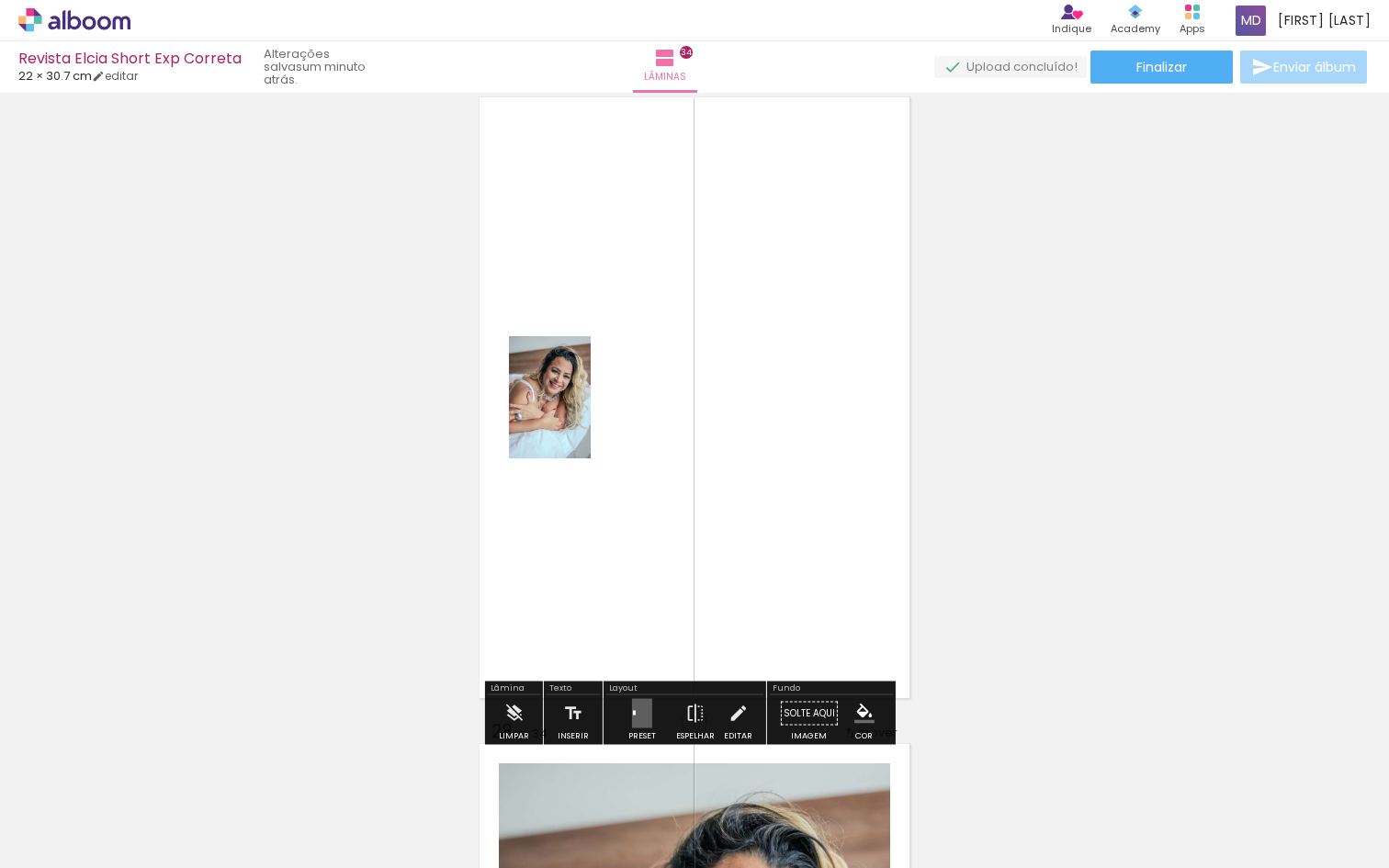 scroll, scrollTop: 16928, scrollLeft: 0, axis: vertical 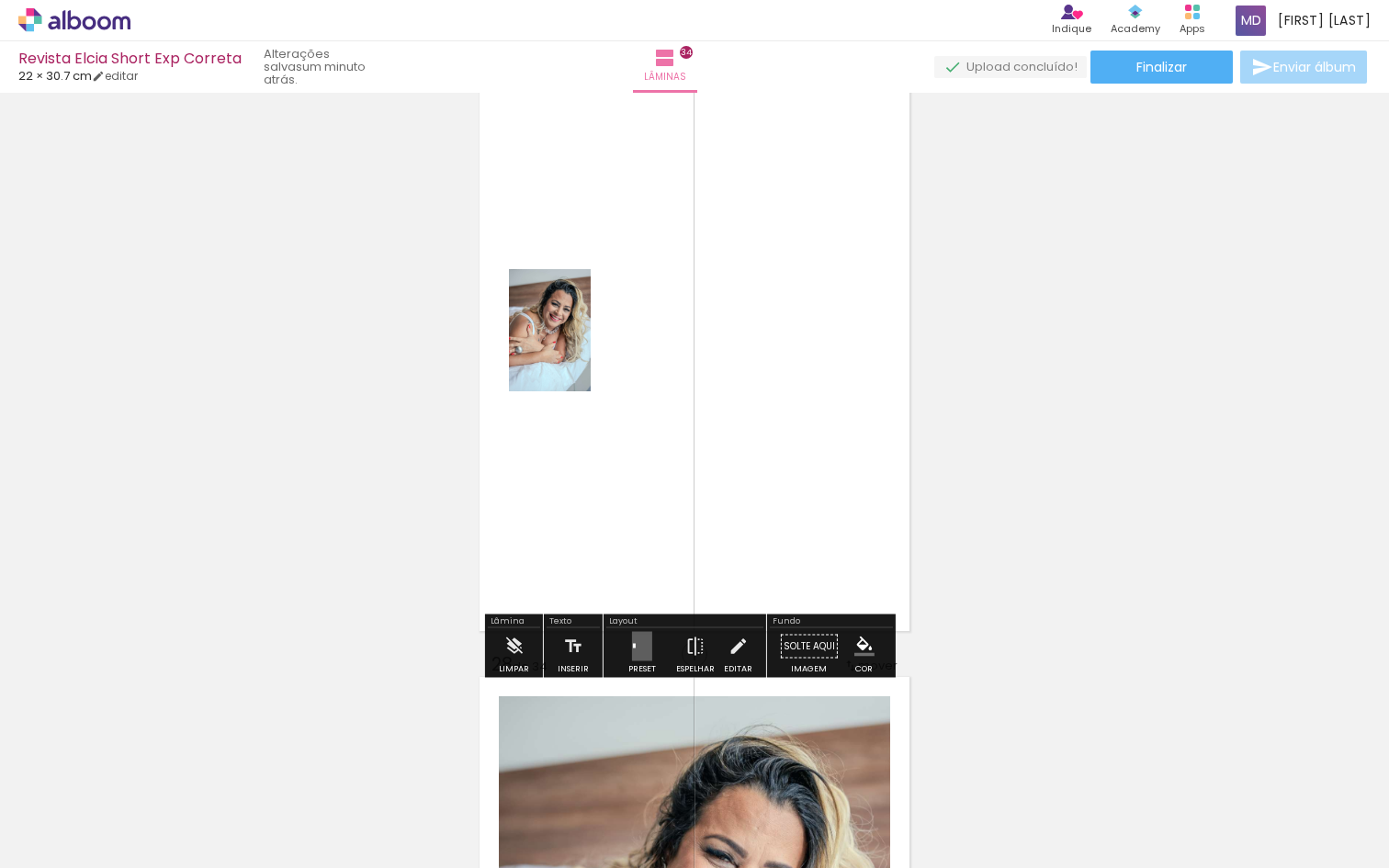 click at bounding box center [642, 647] 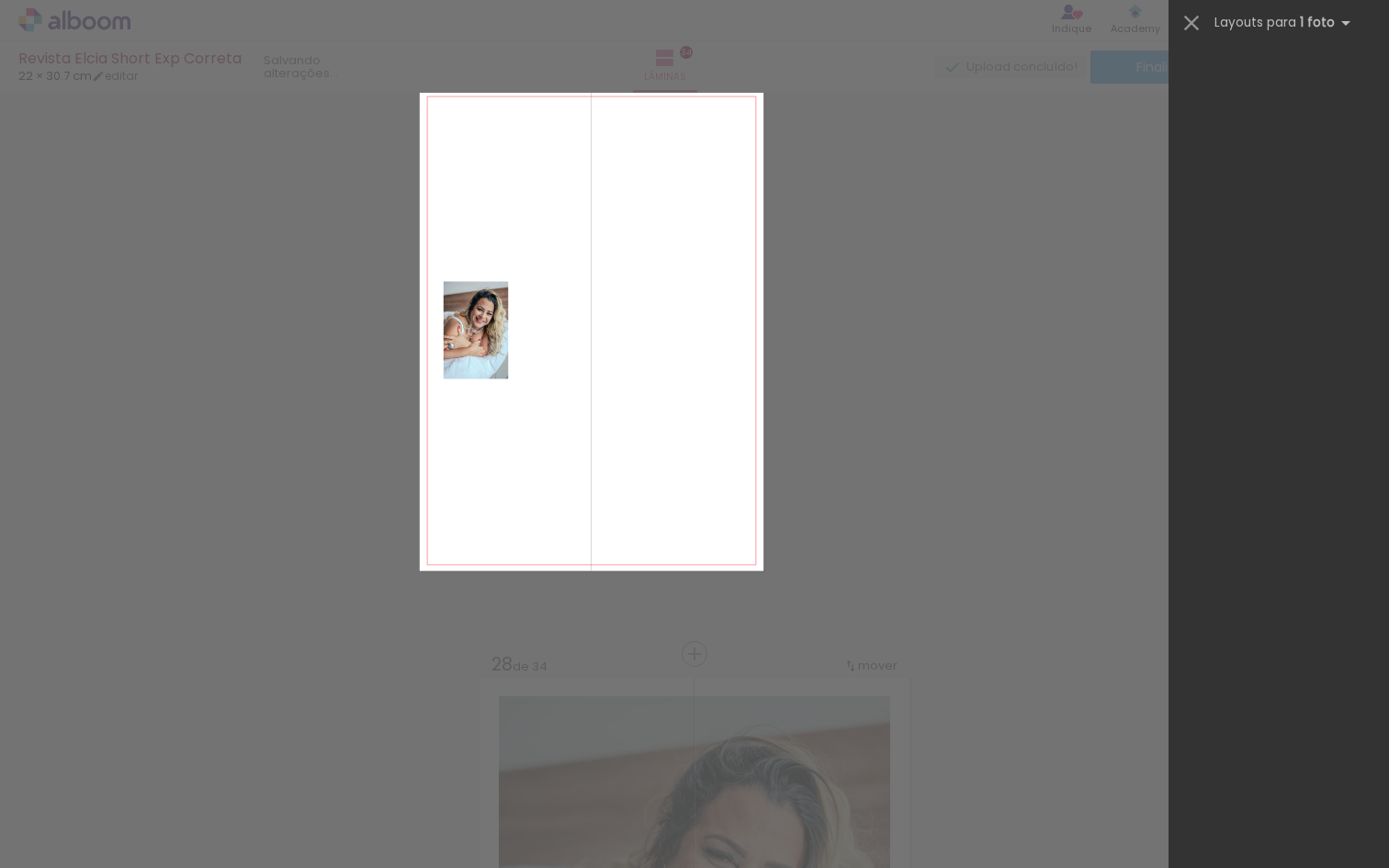 scroll, scrollTop: 0, scrollLeft: 0, axis: both 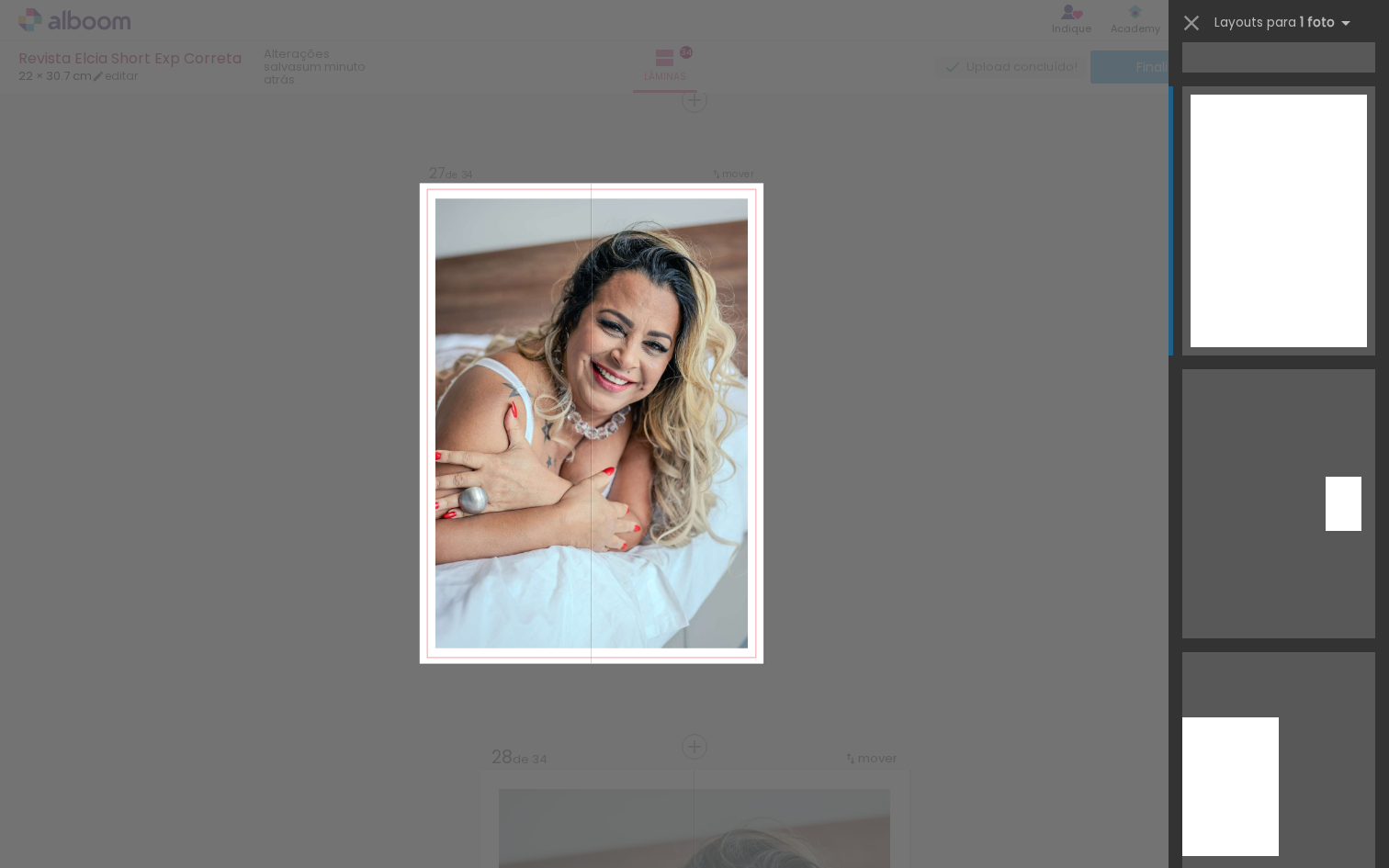 click at bounding box center [1279, 220] 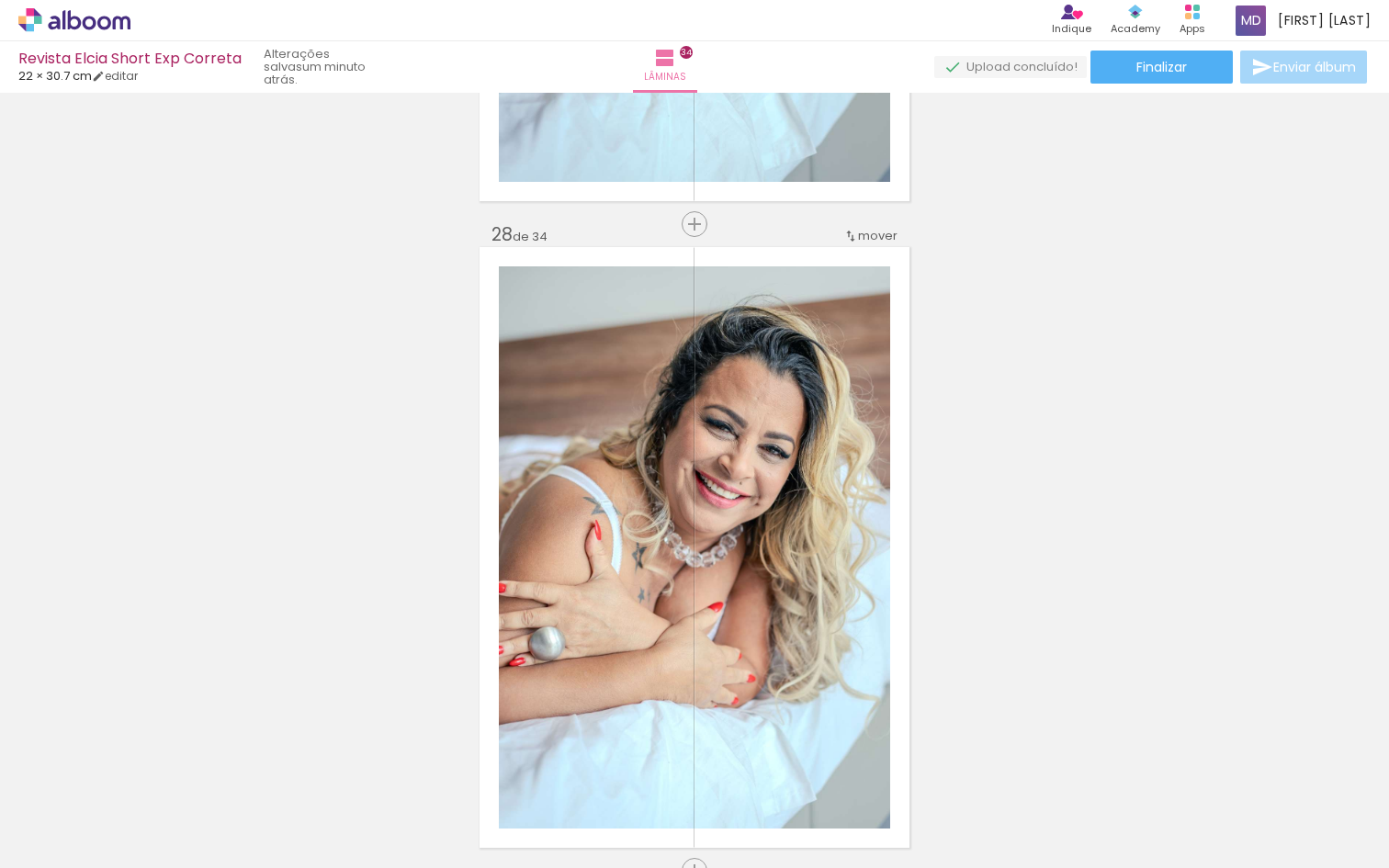 scroll, scrollTop: 17425, scrollLeft: 0, axis: vertical 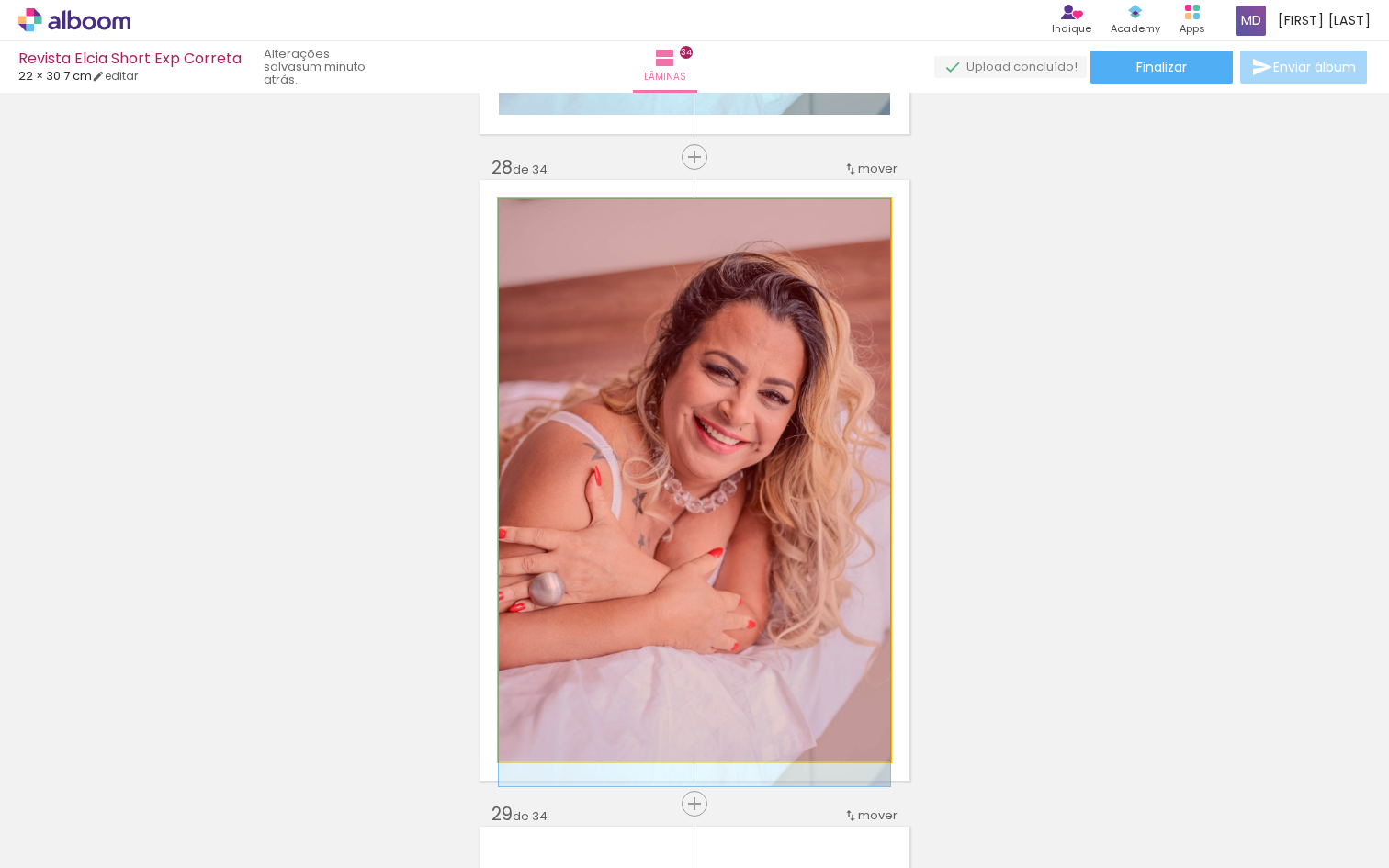 drag, startPoint x: 599, startPoint y: 378, endPoint x: 838, endPoint y: 761, distance: 451.45321 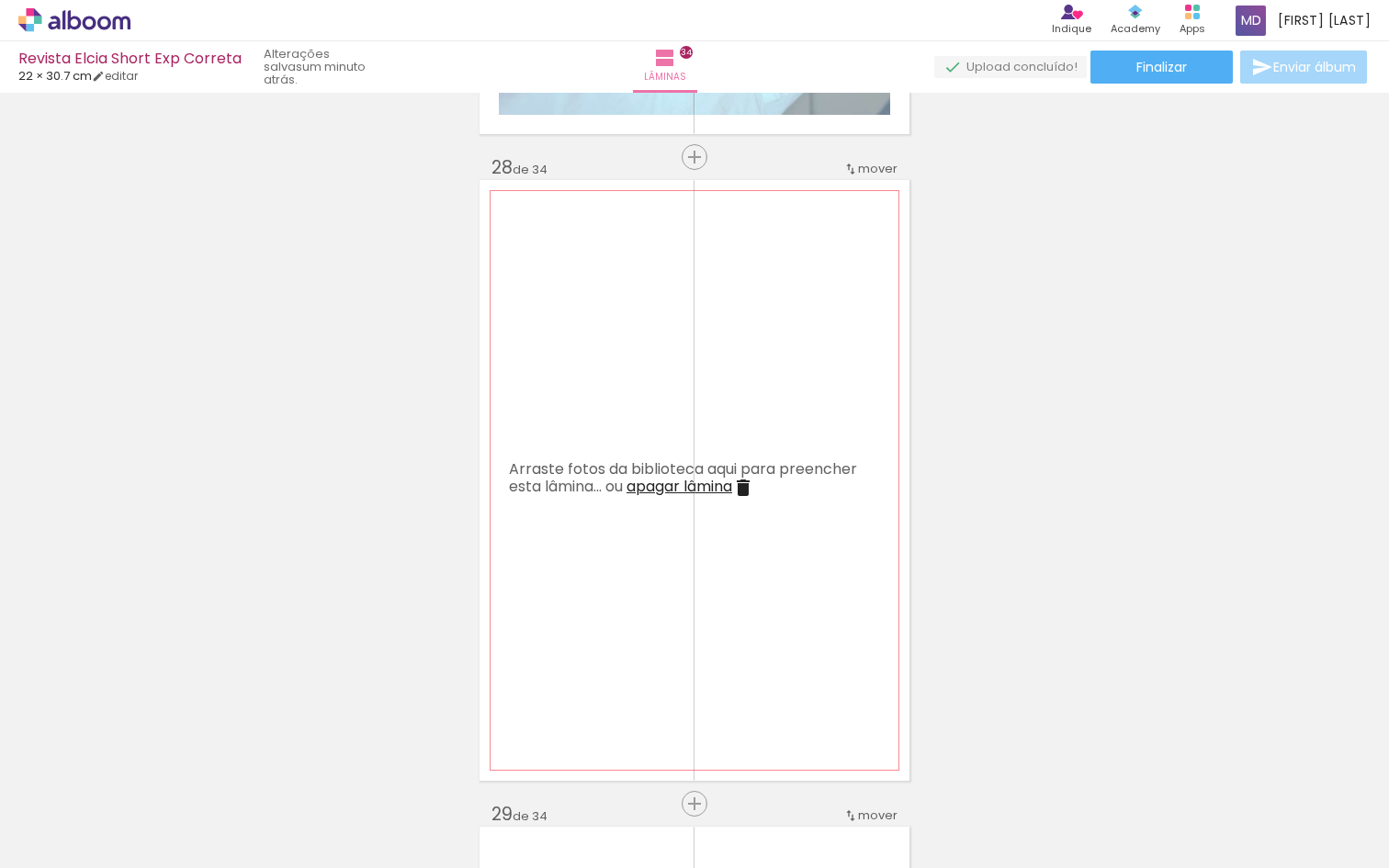 click on "apagar lâmina" at bounding box center (679, 486) 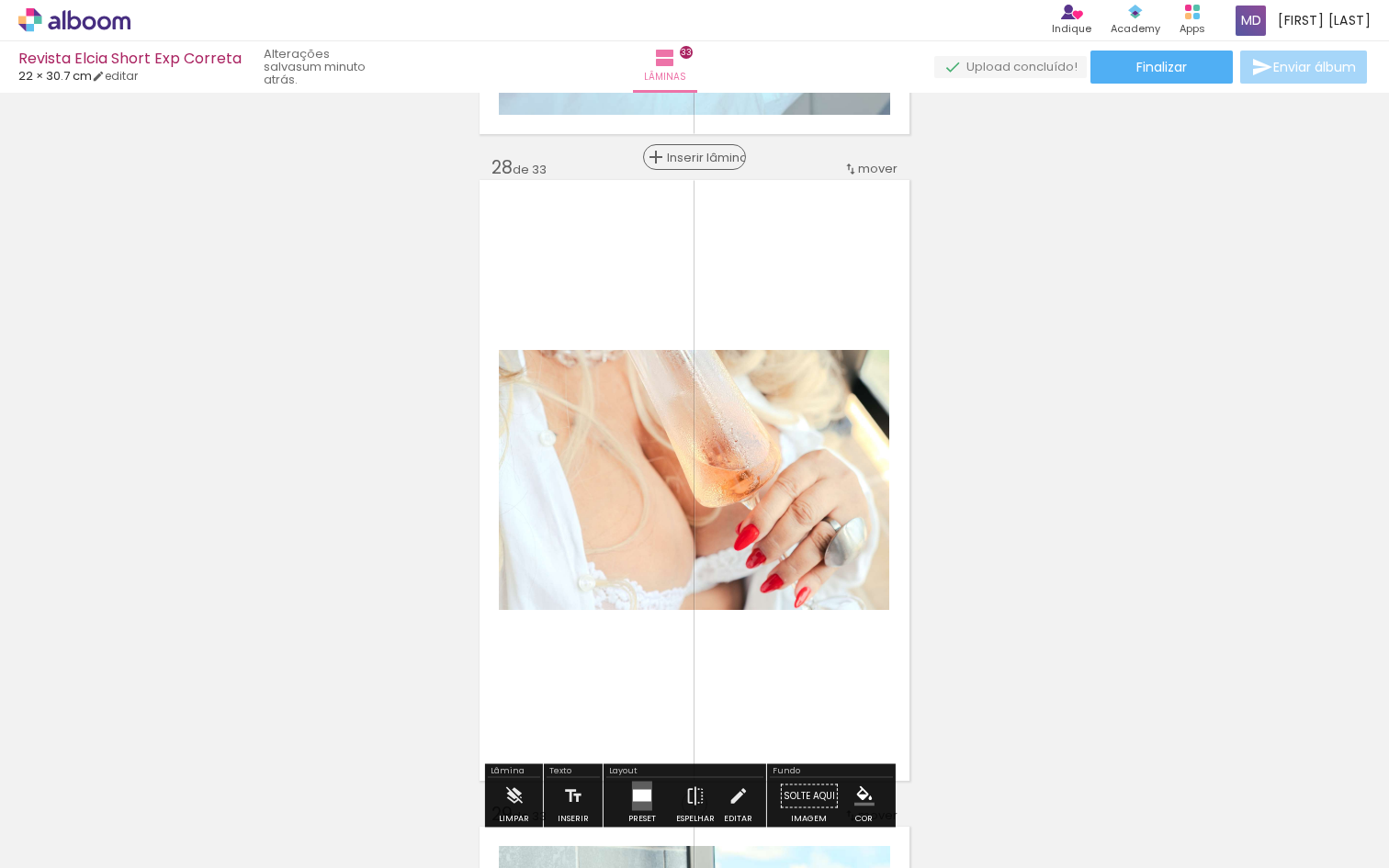 click on "Inserir lâmina" at bounding box center [703, 157] 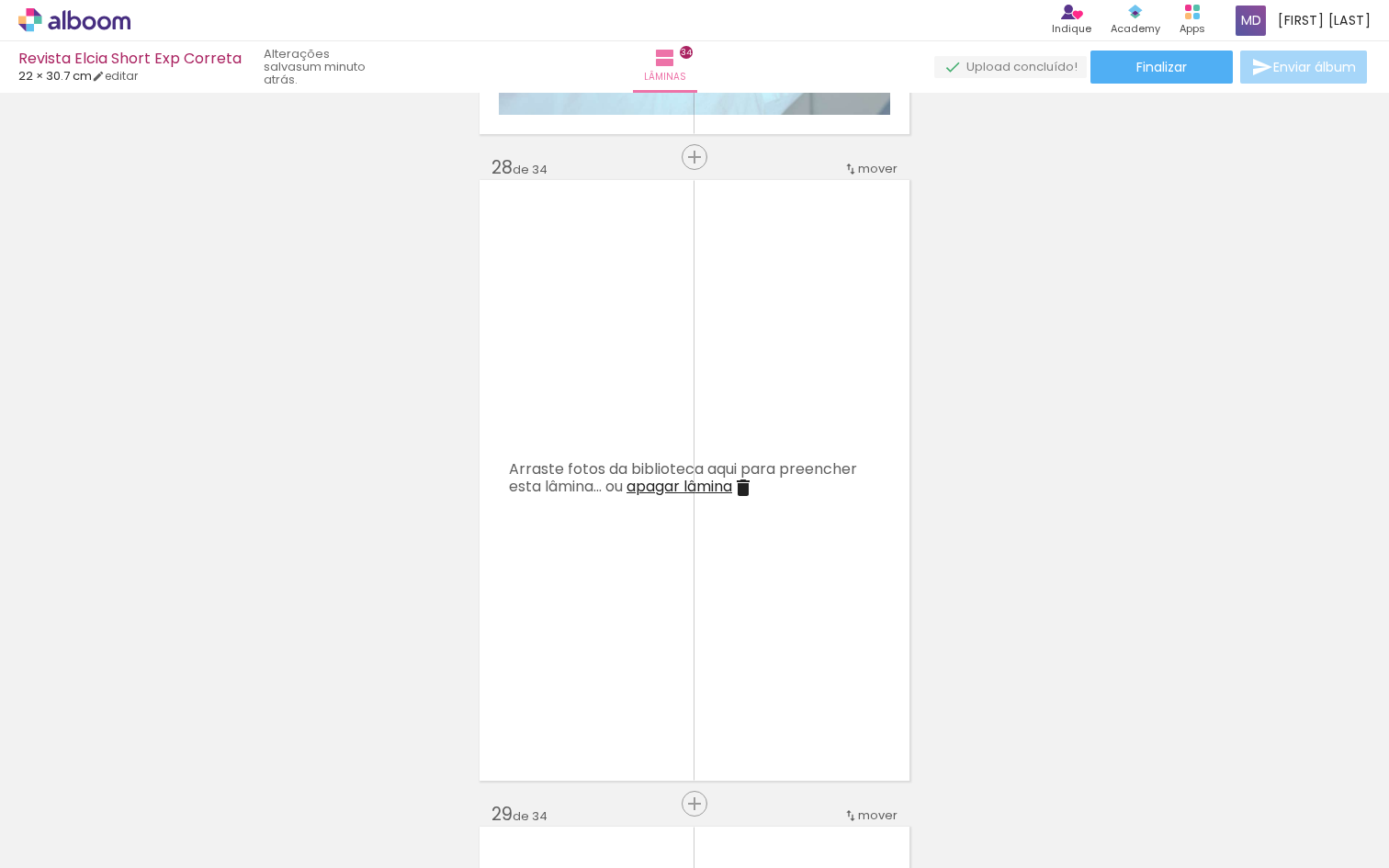 scroll, scrollTop: 0, scrollLeft: 5481, axis: horizontal 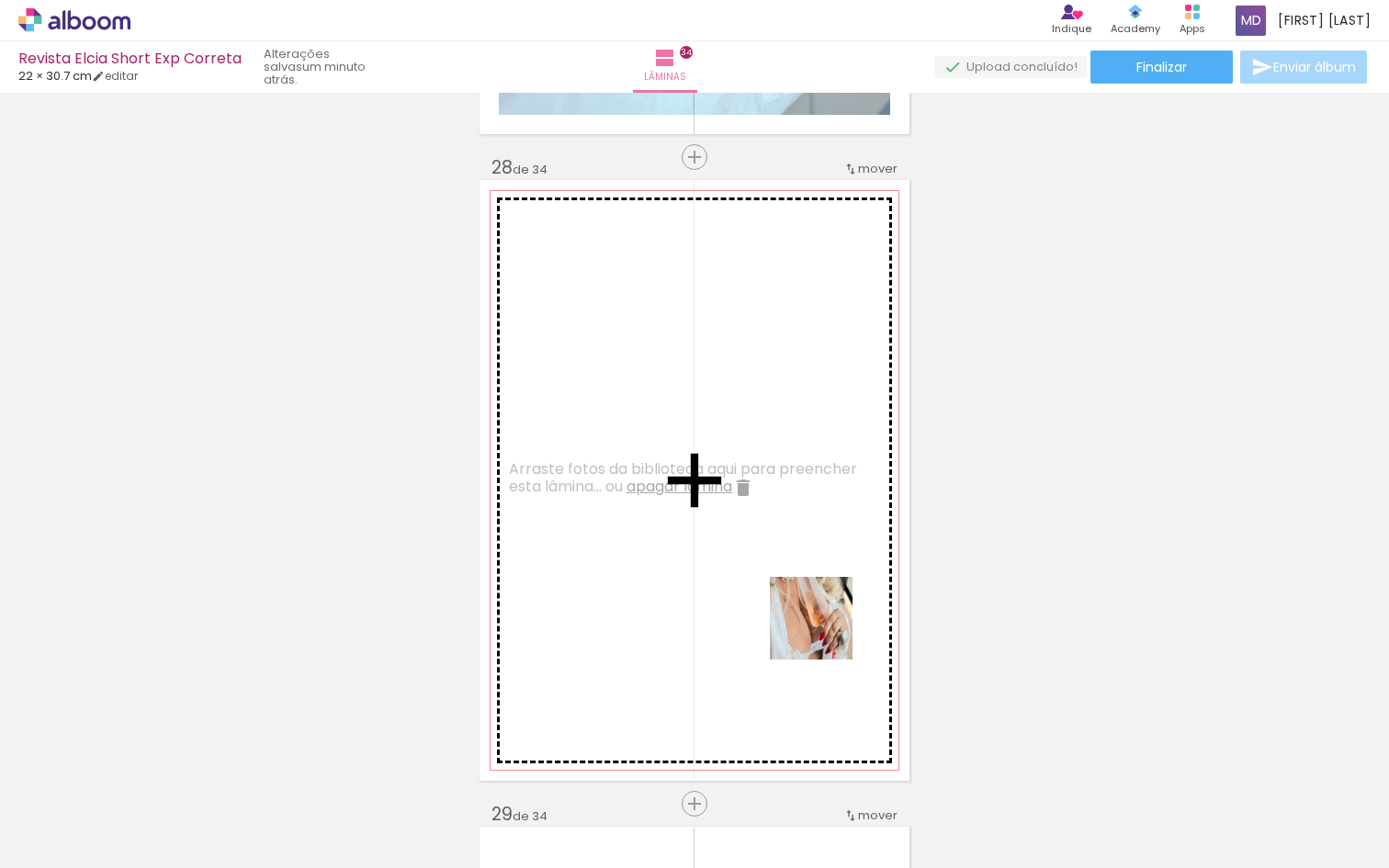 drag, startPoint x: 962, startPoint y: 817, endPoint x: 810, endPoint y: 620, distance: 248.8232 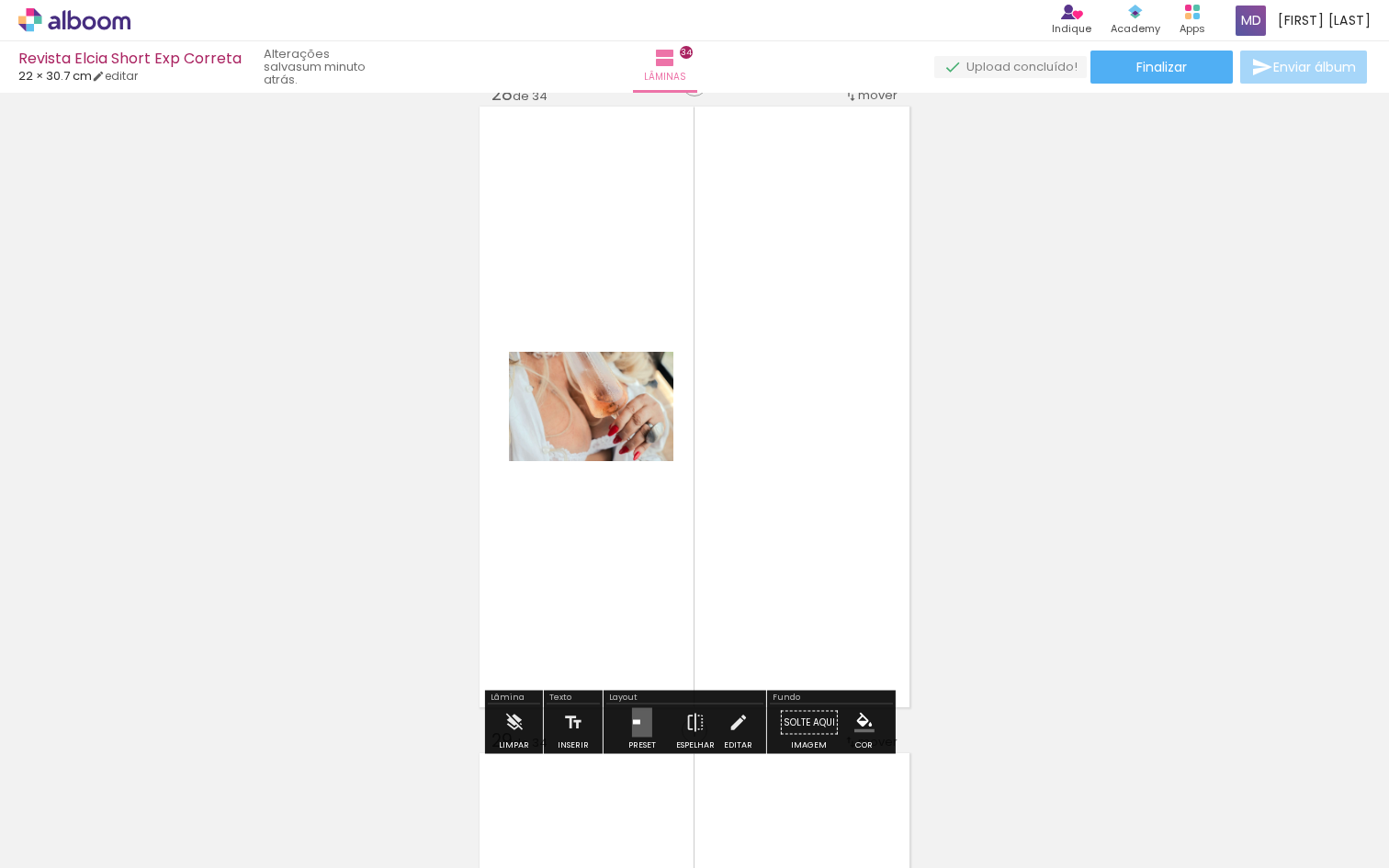 scroll, scrollTop: 17539, scrollLeft: 0, axis: vertical 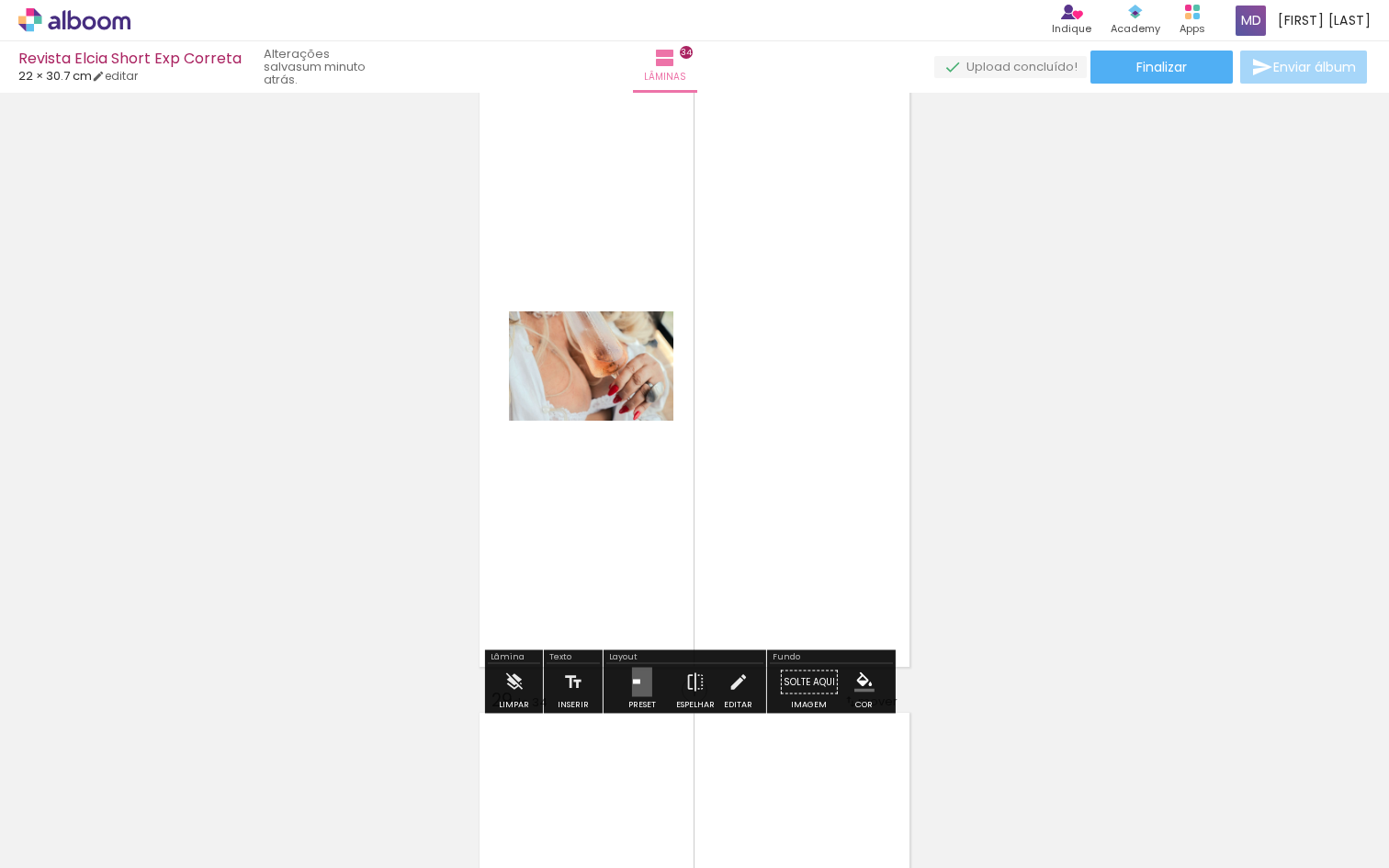 click at bounding box center (642, 682) 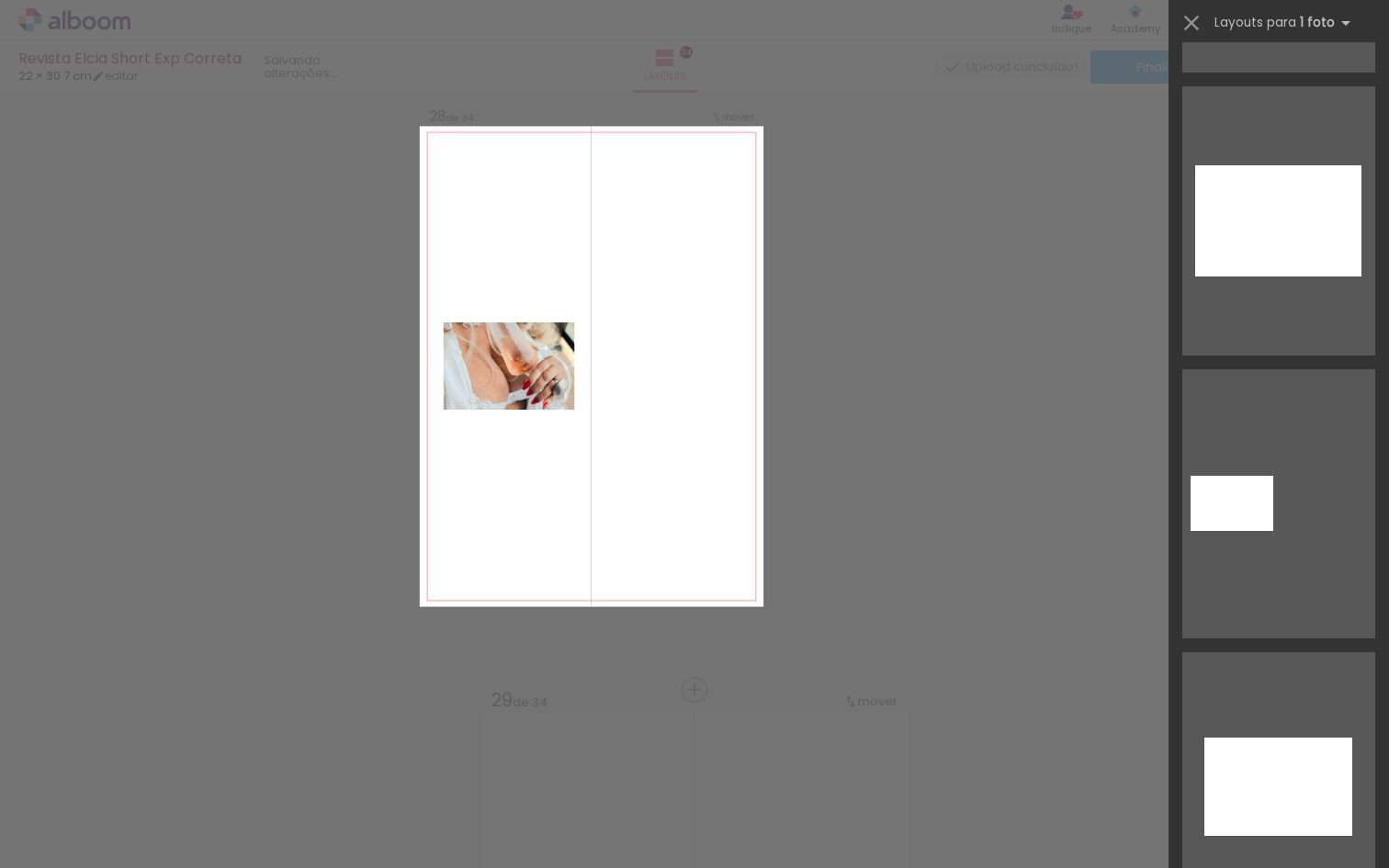 scroll, scrollTop: 0, scrollLeft: 0, axis: both 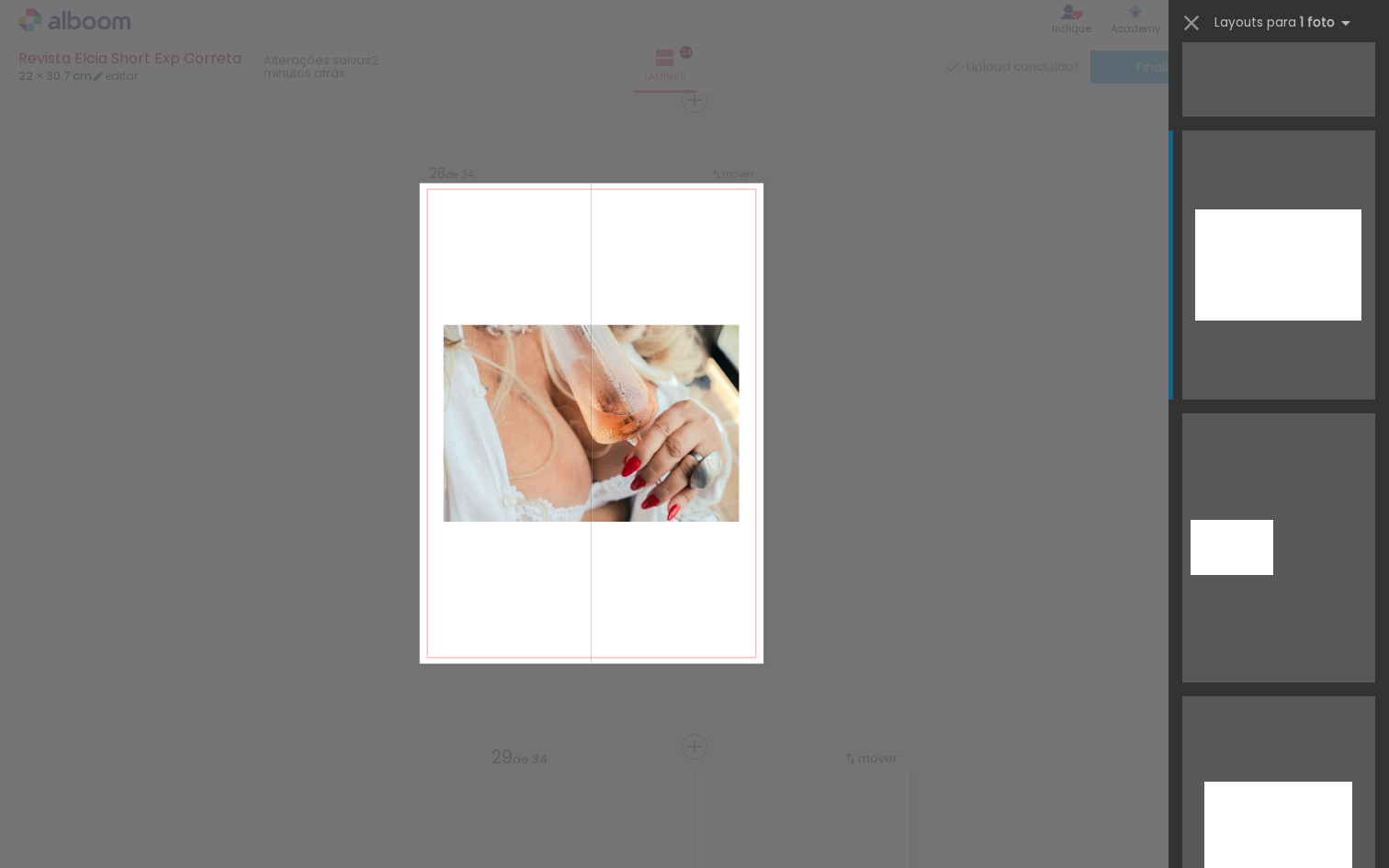 click at bounding box center [1241, -18] 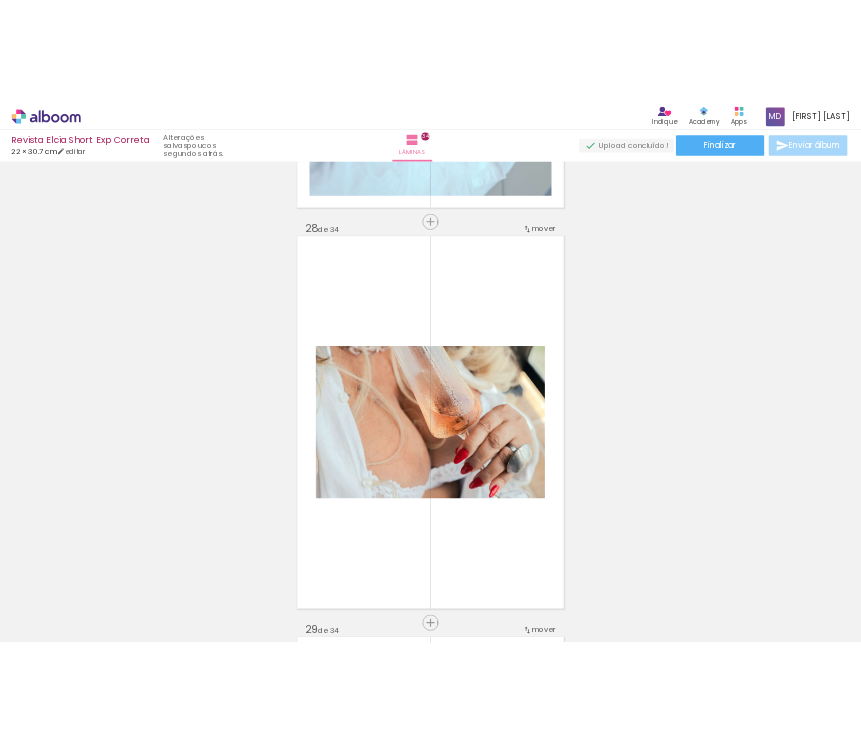 scroll, scrollTop: 18994, scrollLeft: 0, axis: vertical 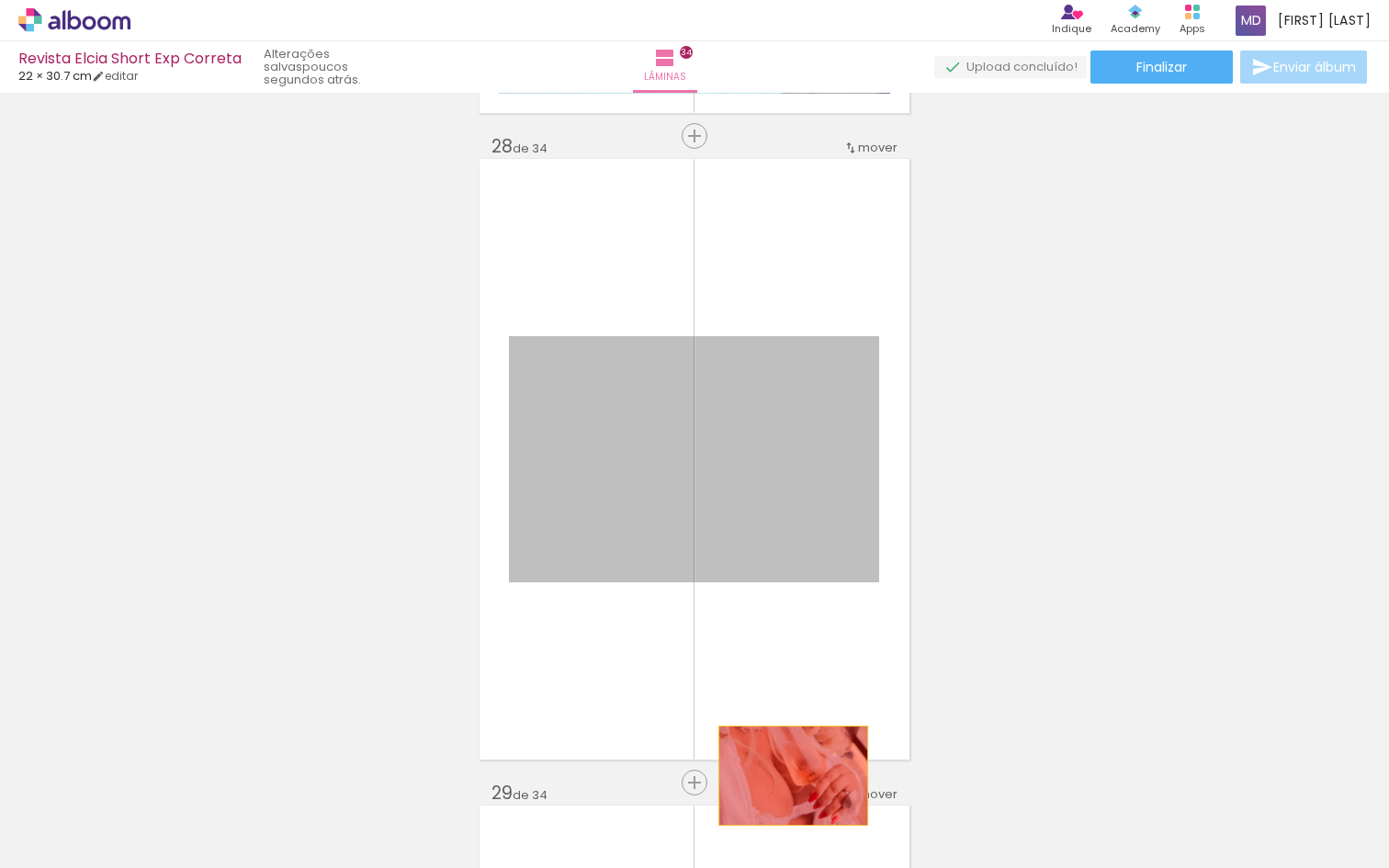 drag, startPoint x: 821, startPoint y: 567, endPoint x: 788, endPoint y: 772, distance: 207.63911 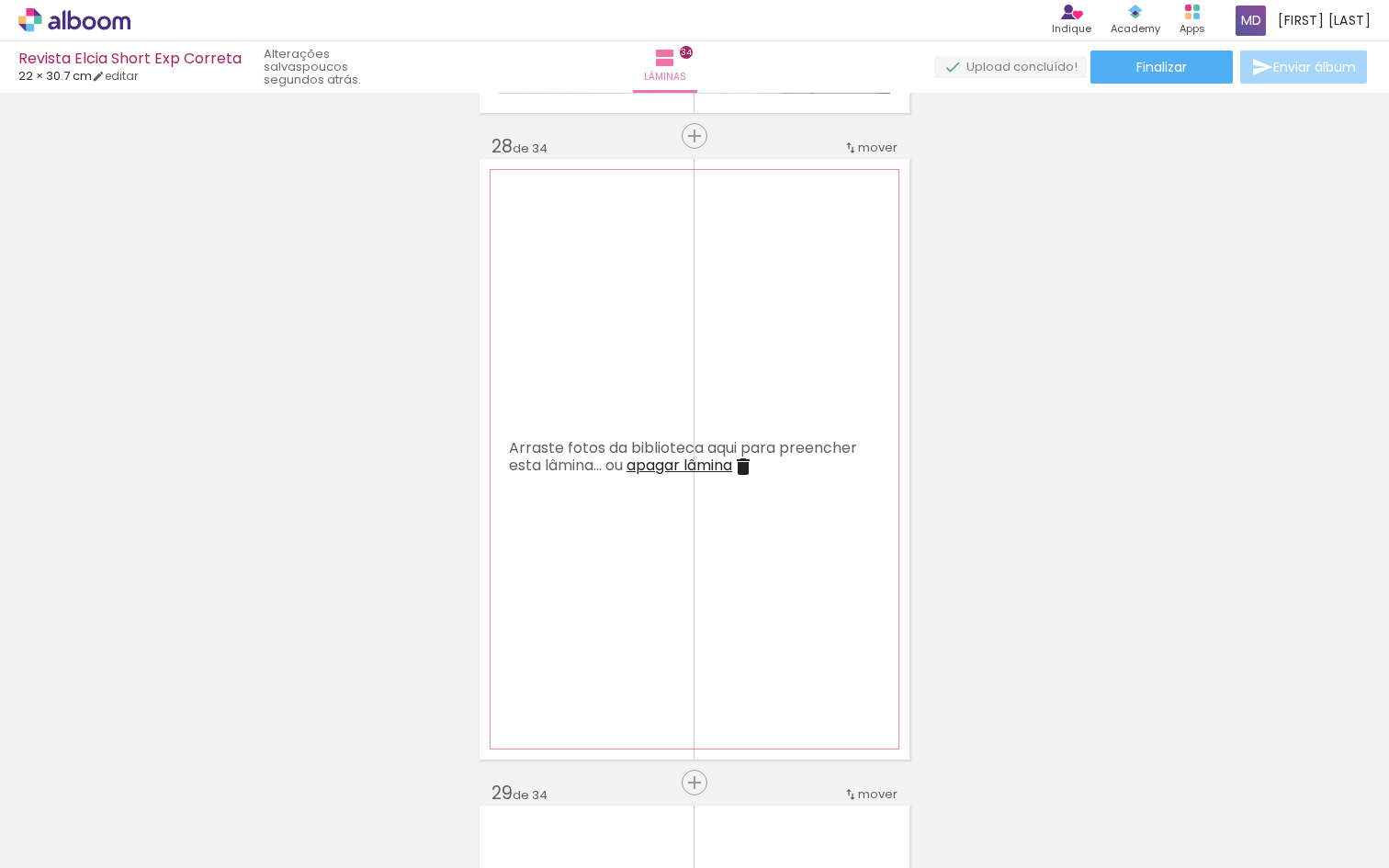 click on "apagar lâmina" at bounding box center (679, 465) 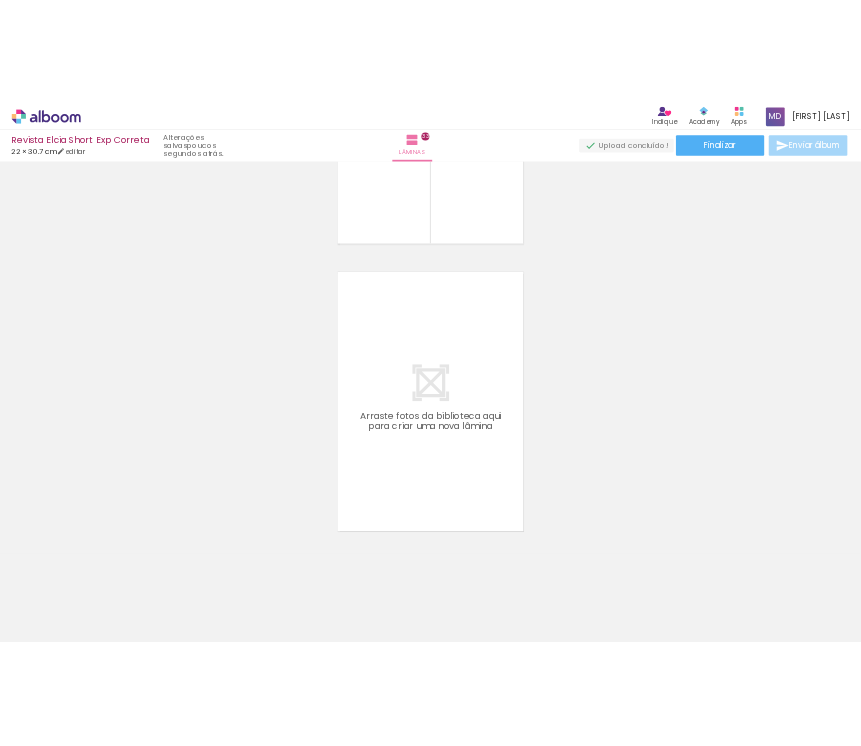 scroll, scrollTop: 16743, scrollLeft: 0, axis: vertical 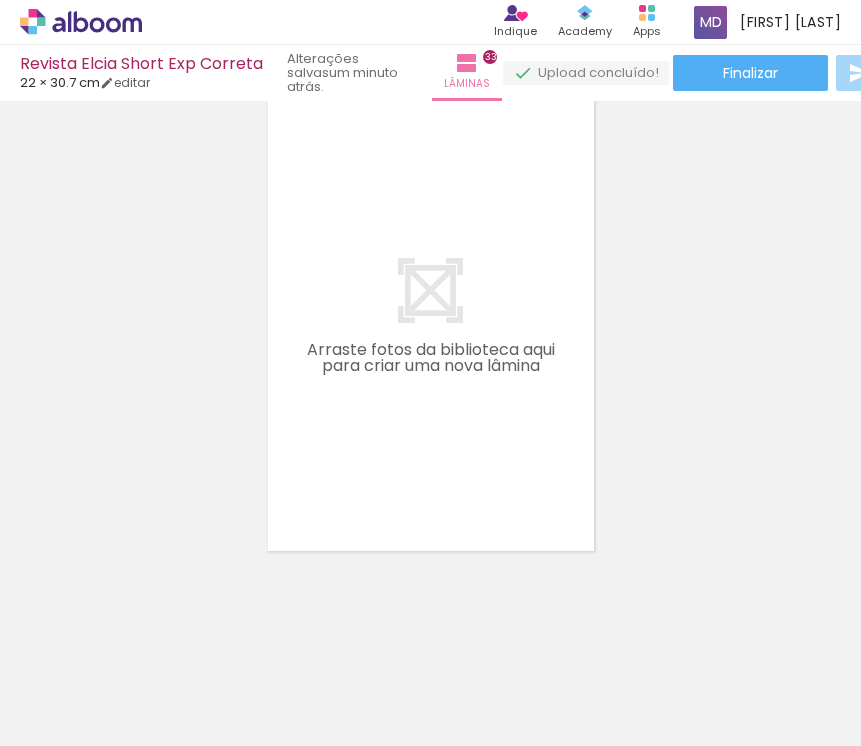 click on "Inserir lâmina 1  de 33  Inserir lâmina 2  de 33  Inserir lâmina 3  de 33  Inserir lâmina 4  de 33  Inserir lâmina 5  de 33  Inserir lâmina 6  de 33  Inserir lâmina 7  de 33  Inserir lâmina 8  de 33  Inserir lâmina 9  de 33  Inserir lâmina 10  de 33  Inserir lâmina 11  de 33  Inserir lâmina 12  de 33  Inserir lâmina 13  de 33  Inserir lâmina 14  de 33  Inserir lâmina 15  de 33  Inserir lâmina 16  de 33  Inserir lâmina 17  de 33  Inserir lâmina 18  de 33  Inserir lâmina 19  de 33  Inserir lâmina 20  de 33  Inserir lâmina 21  de 33  Inserir lâmina 22  de 33  Inserir lâmina 23  de 33  Inserir lâmina 24  de 33  Inserir lâmina 25  de 33  Inserir lâmina 26  de 33  Inserir lâmina 27  de 33  Inserir lâmina 28  de 33  Inserir lâmina 29  de 33  Inserir lâmina 30  de 33  Inserir lâmina 31  de 33  Inserir lâmina 32  de 33  Inserir lâmina 33  de 33" at bounding box center (430, -8035) 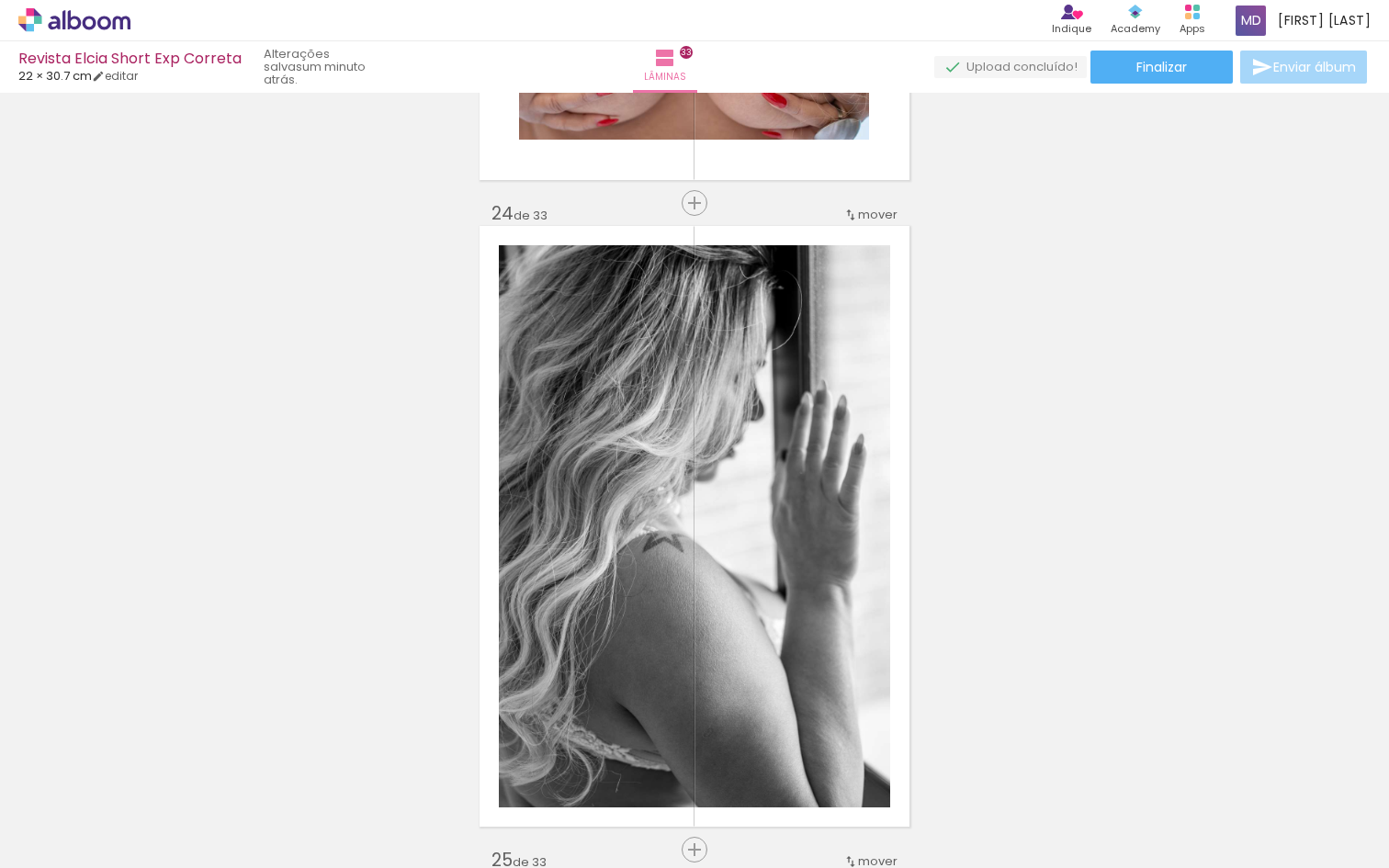 scroll, scrollTop: 20459, scrollLeft: 0, axis: vertical 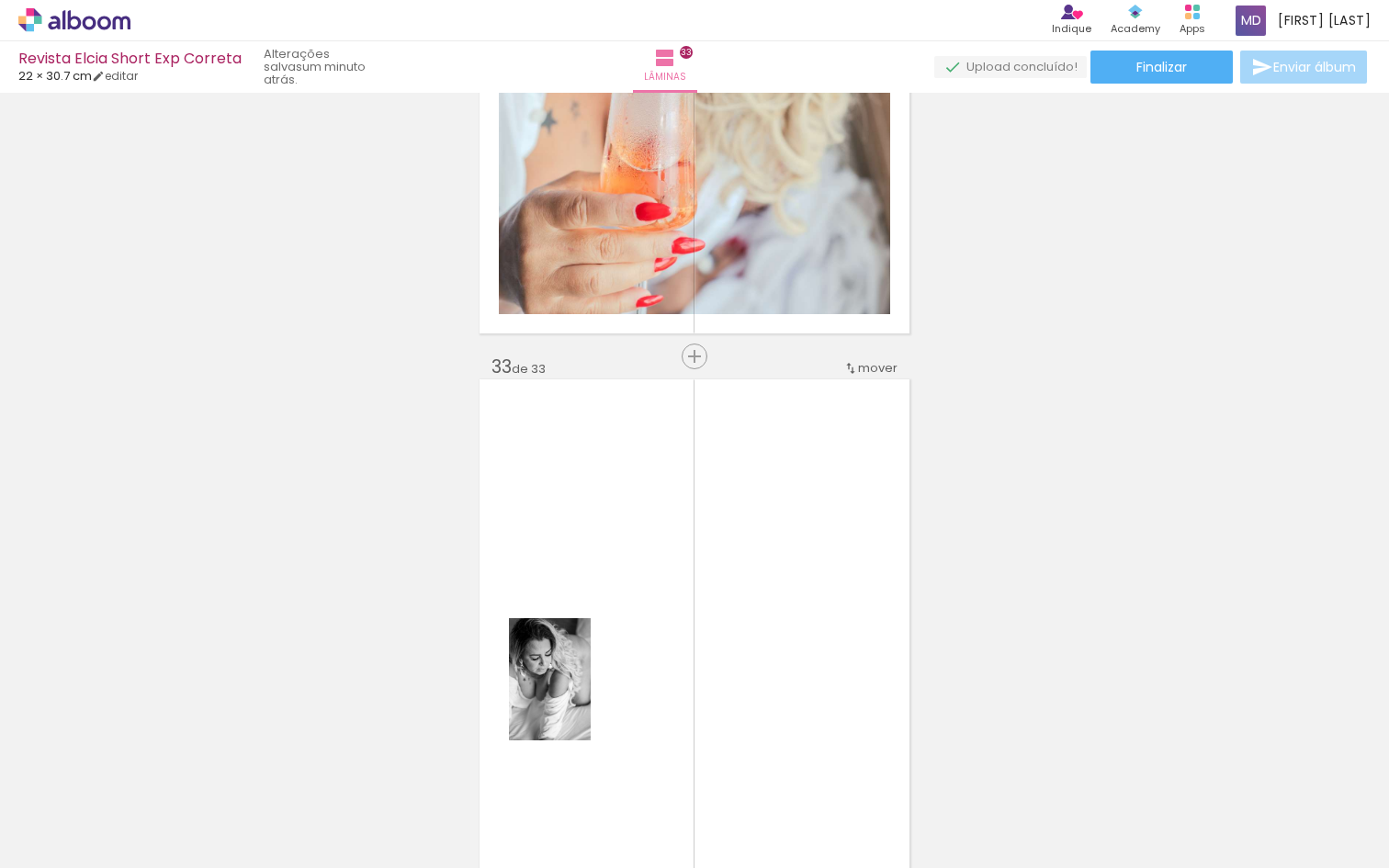 click on "Inserir lâmina 1  de 33  Inserir lâmina 2  de 33  Inserir lâmina 3  de 33  Inserir lâmina 4  de 33  Inserir lâmina 5  de 33  Inserir lâmina 6  de 33  Inserir lâmina 7  de 33  Inserir lâmina 8  de 33  Inserir lâmina 9  de 33  Inserir lâmina 10  de 33  Inserir lâmina 11  de 33  Inserir lâmina 12  de 33  Inserir lâmina 13  de 33  Inserir lâmina 14  de 33  Inserir lâmina 15  de 33  Inserir lâmina 16  de 33  Inserir lâmina 17  de 33  Inserir lâmina 18  de 33  Inserir lâmina 19  de 33  Inserir lâmina 20  de 33  Inserir lâmina 21  de 33  Inserir lâmina 22  de 33  Inserir lâmina 23  de 33  Inserir lâmina 24  de 33  Inserir lâmina 25  de 33  Inserir lâmina 26  de 33  Inserir lâmina 27  de 33  Inserir lâmina 28  de 33  Inserir lâmina 29  de 33  Inserir lâmina 30  de 33  Inserir lâmina 31  de 33  Inserir lâmina 32  de 33  Inserir lâmina 33  de 33" at bounding box center (694, -9367) 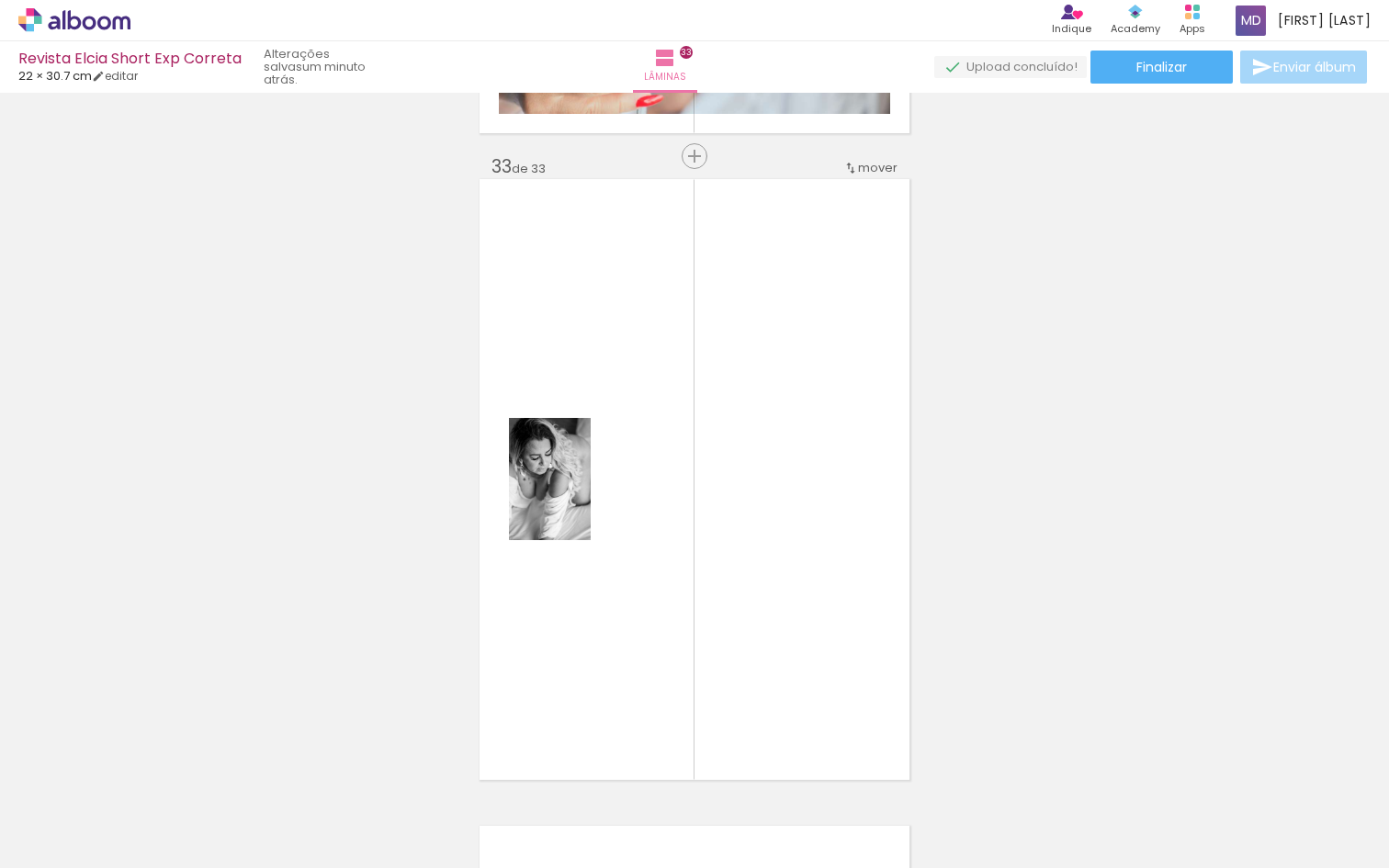 scroll, scrollTop: 20715, scrollLeft: 0, axis: vertical 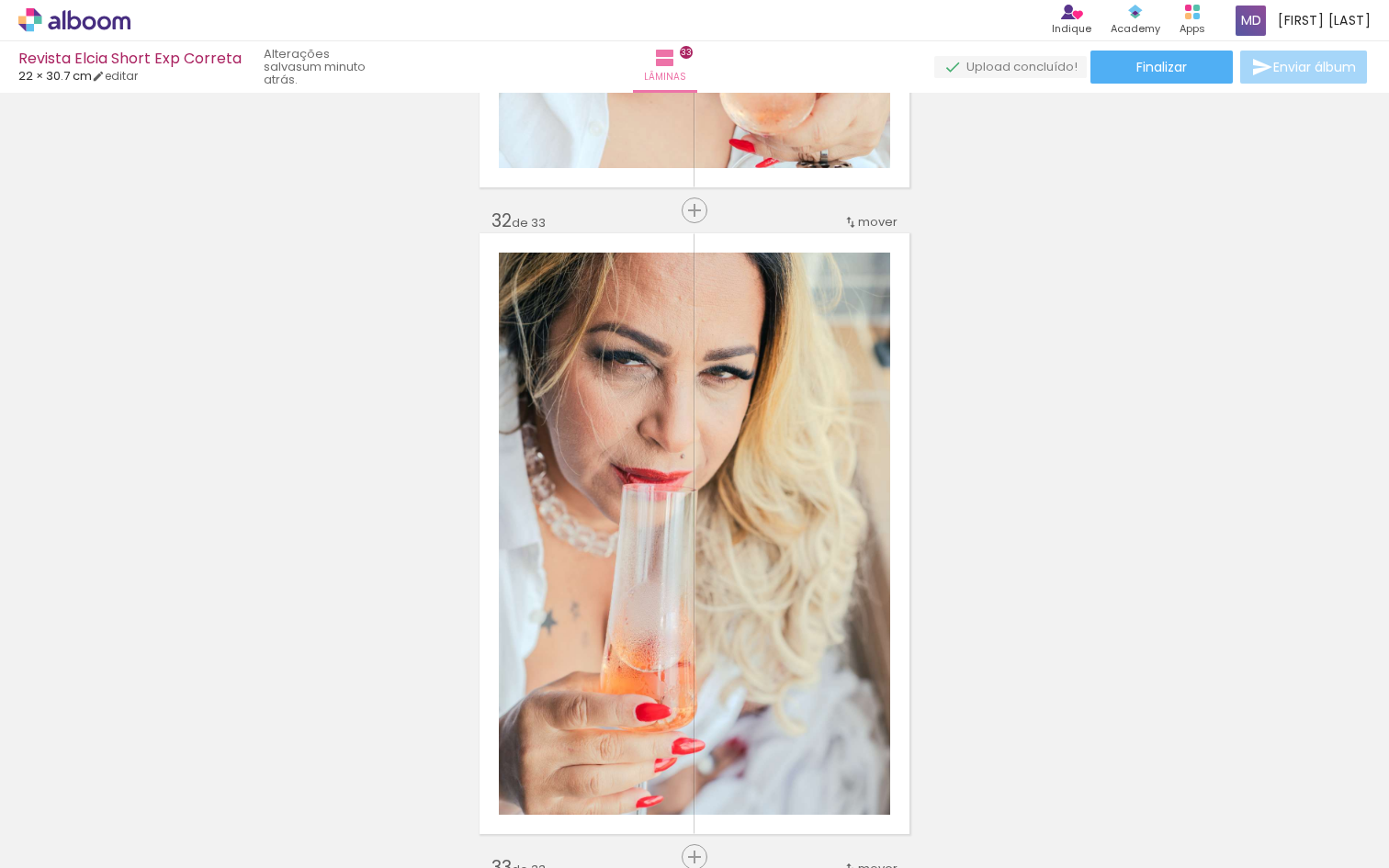 click on "Inserir lâmina 1  de 33  Inserir lâmina 2  de 33  Inserir lâmina 3  de 33  Inserir lâmina 4  de 33  Inserir lâmina 5  de 33  Inserir lâmina 6  de 33  Inserir lâmina 7  de 33  Inserir lâmina 8  de 33  Inserir lâmina 9  de 33  Inserir lâmina 10  de 33  Inserir lâmina 11  de 33  Inserir lâmina 12  de 33  Inserir lâmina 13  de 33  Inserir lâmina 14  de 33  Inserir lâmina 15  de 33  Inserir lâmina 16  de 33  Inserir lâmina 17  de 33  Inserir lâmina 18  de 33  Inserir lâmina 19  de 33  Inserir lâmina 20  de 33  Inserir lâmina 21  de 33  Inserir lâmina 22  de 33  Inserir lâmina 23  de 33  Inserir lâmina 24  de 33  Inserir lâmina 25  de 33  Inserir lâmina 26  de 33  Inserir lâmina 27  de 33  Inserir lâmina 28  de 33  Inserir lâmina 29  de 33  Inserir lâmina 30  de 33  Inserir lâmina 31  de 33  Inserir lâmina 32  de 33  Inserir lâmina 33  de 33" at bounding box center [694, -8866] 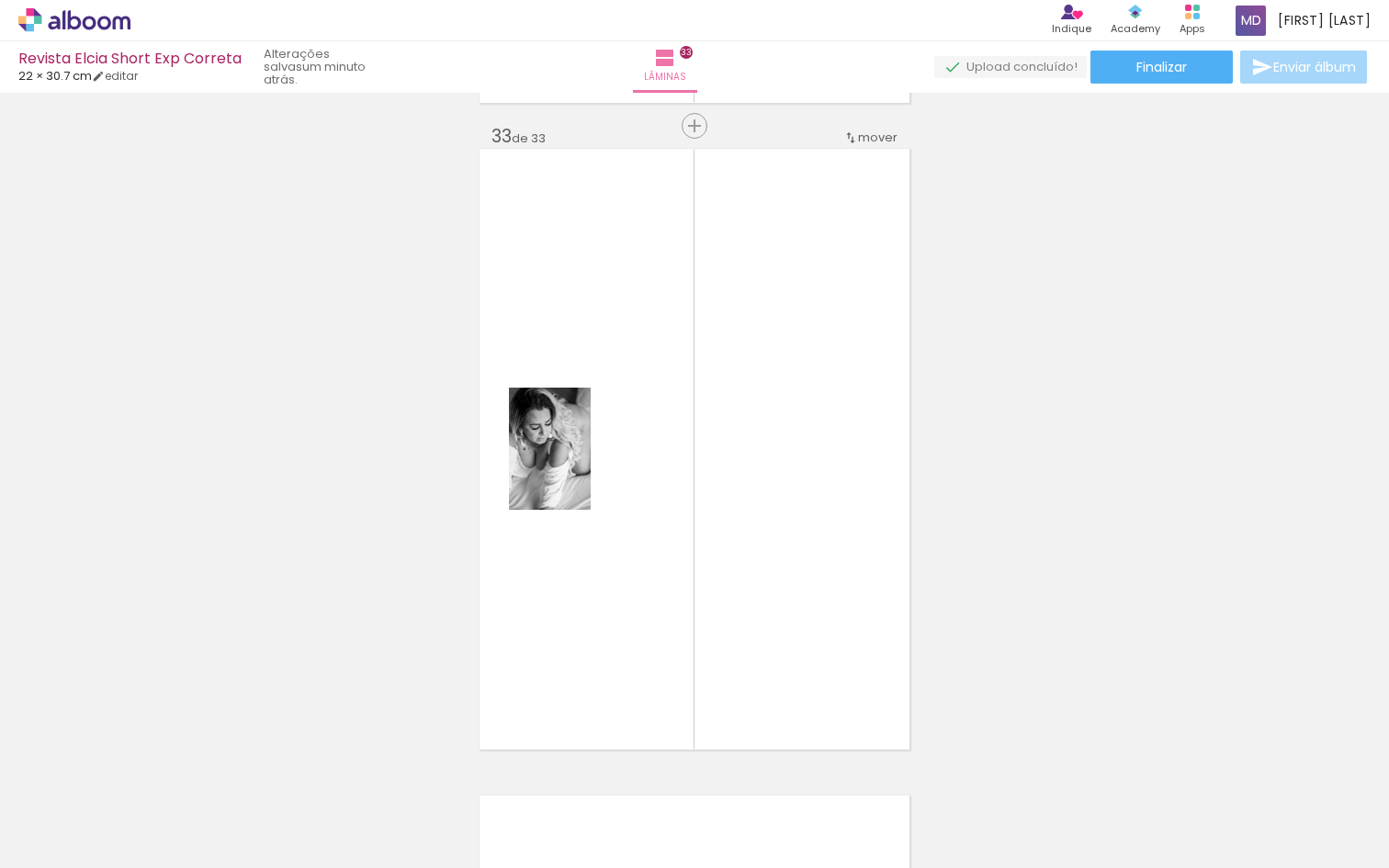 scroll, scrollTop: 20682, scrollLeft: 0, axis: vertical 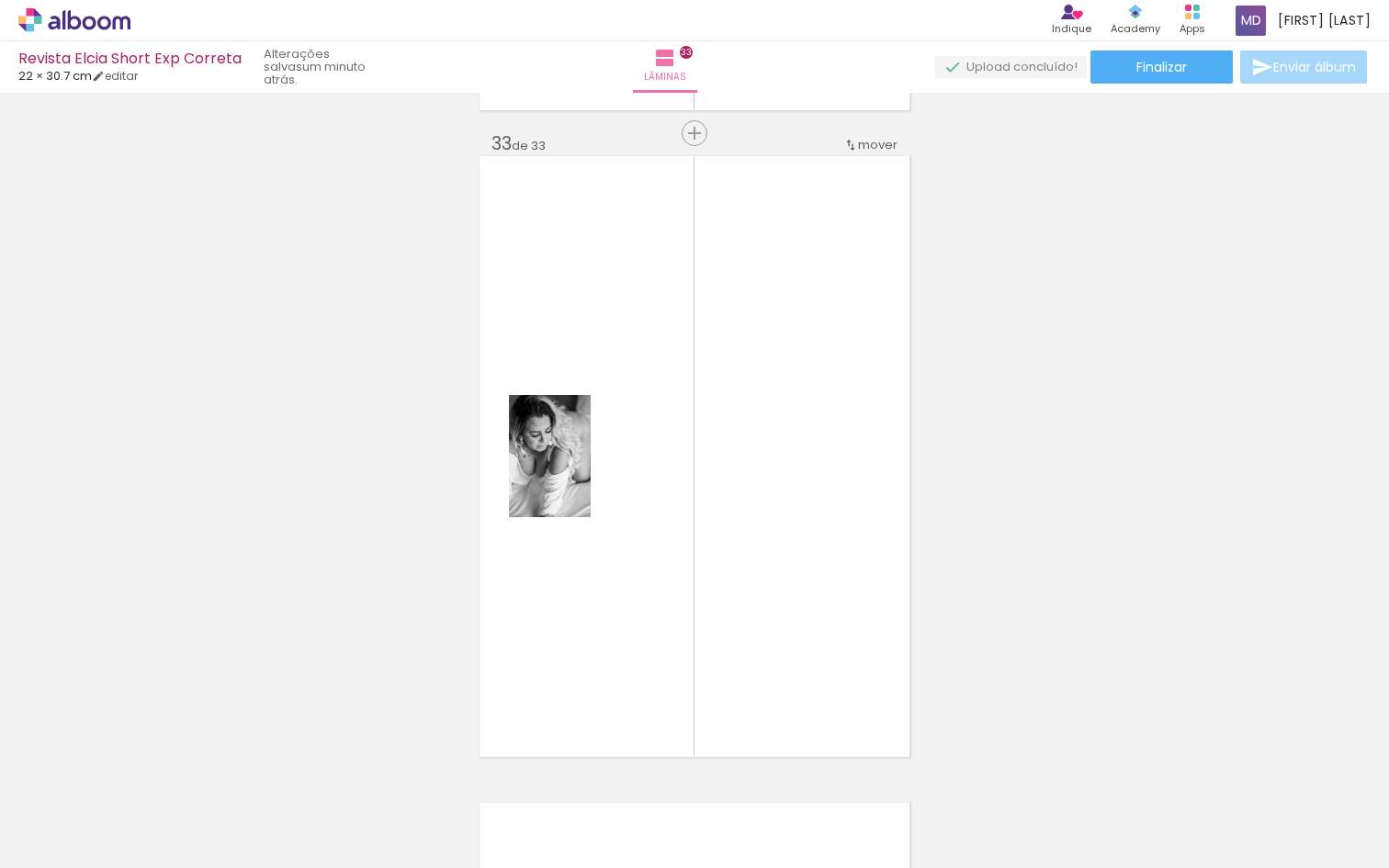drag, startPoint x: 1374, startPoint y: 623, endPoint x: 1372, endPoint y: 250, distance: 373.0054 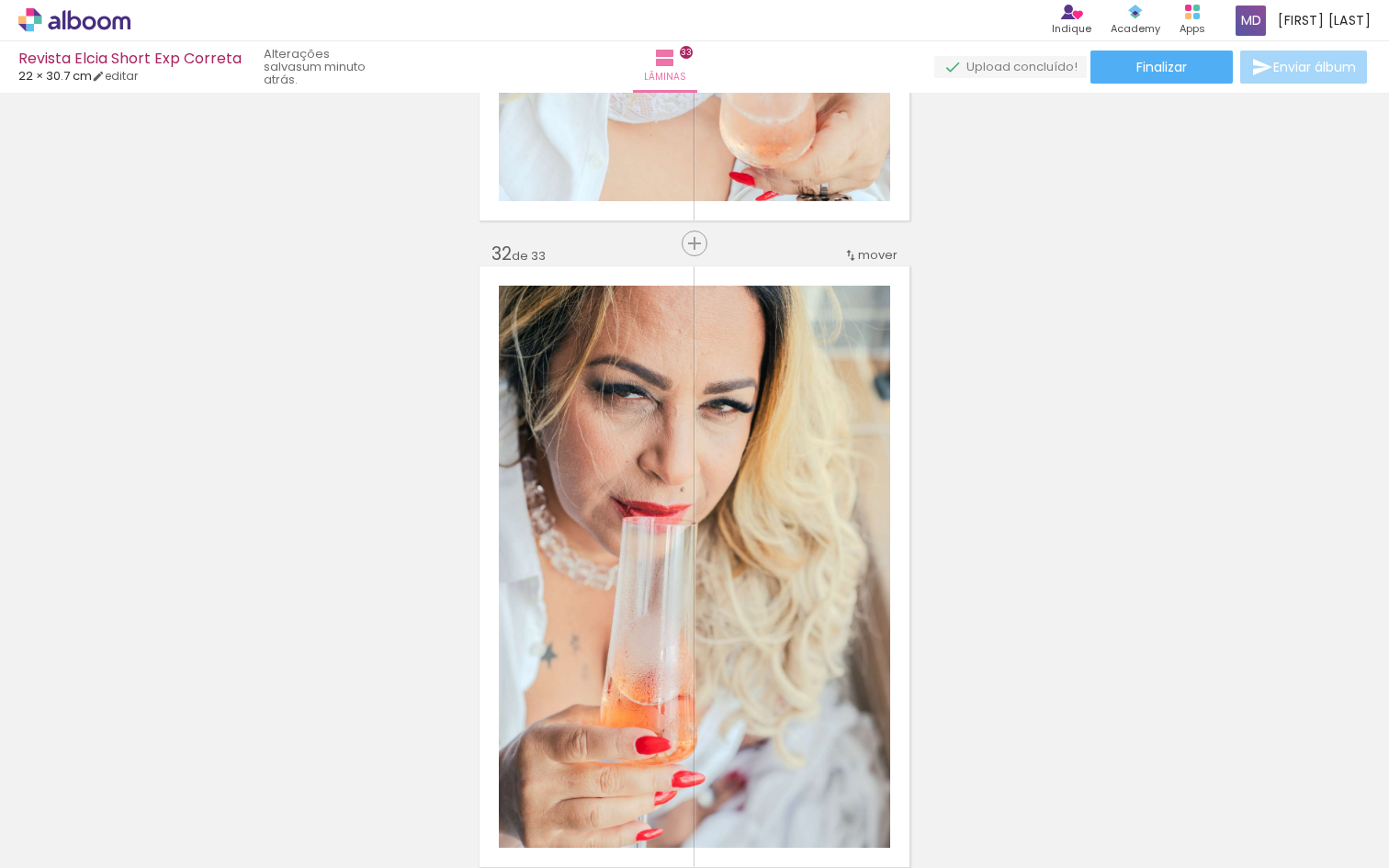 click on "Inserir lâmina 1  de 33  Inserir lâmina 2  de 33  Inserir lâmina 3  de 33  Inserir lâmina 4  de 33  Inserir lâmina 5  de 33  Inserir lâmina 6  de 33  Inserir lâmina 7  de 33  Inserir lâmina 8  de 33  Inserir lâmina 9  de 33  Inserir lâmina 10  de 33  Inserir lâmina 11  de 33  Inserir lâmina 12  de 33  Inserir lâmina 13  de 33  Inserir lâmina 14  de 33  Inserir lâmina 15  de 33  Inserir lâmina 16  de 33  Inserir lâmina 17  de 33  Inserir lâmina 18  de 33  Inserir lâmina 19  de 33  Inserir lâmina 20  de 33  Inserir lâmina 21  de 33  Inserir lâmina 22  de 33  Inserir lâmina 23  de 33  Inserir lâmina 24  de 33  Inserir lâmina 25  de 33  Inserir lâmina 26  de 33  Inserir lâmina 27  de 33  Inserir lâmina 28  de 33  Inserir lâmina 29  de 33  Inserir lâmina 30  de 33  Inserir lâmina 31  de 33  Inserir lâmina 32  de 33  Inserir lâmina 33  de 33 Confirmar Cancelar" at bounding box center [694, 480] 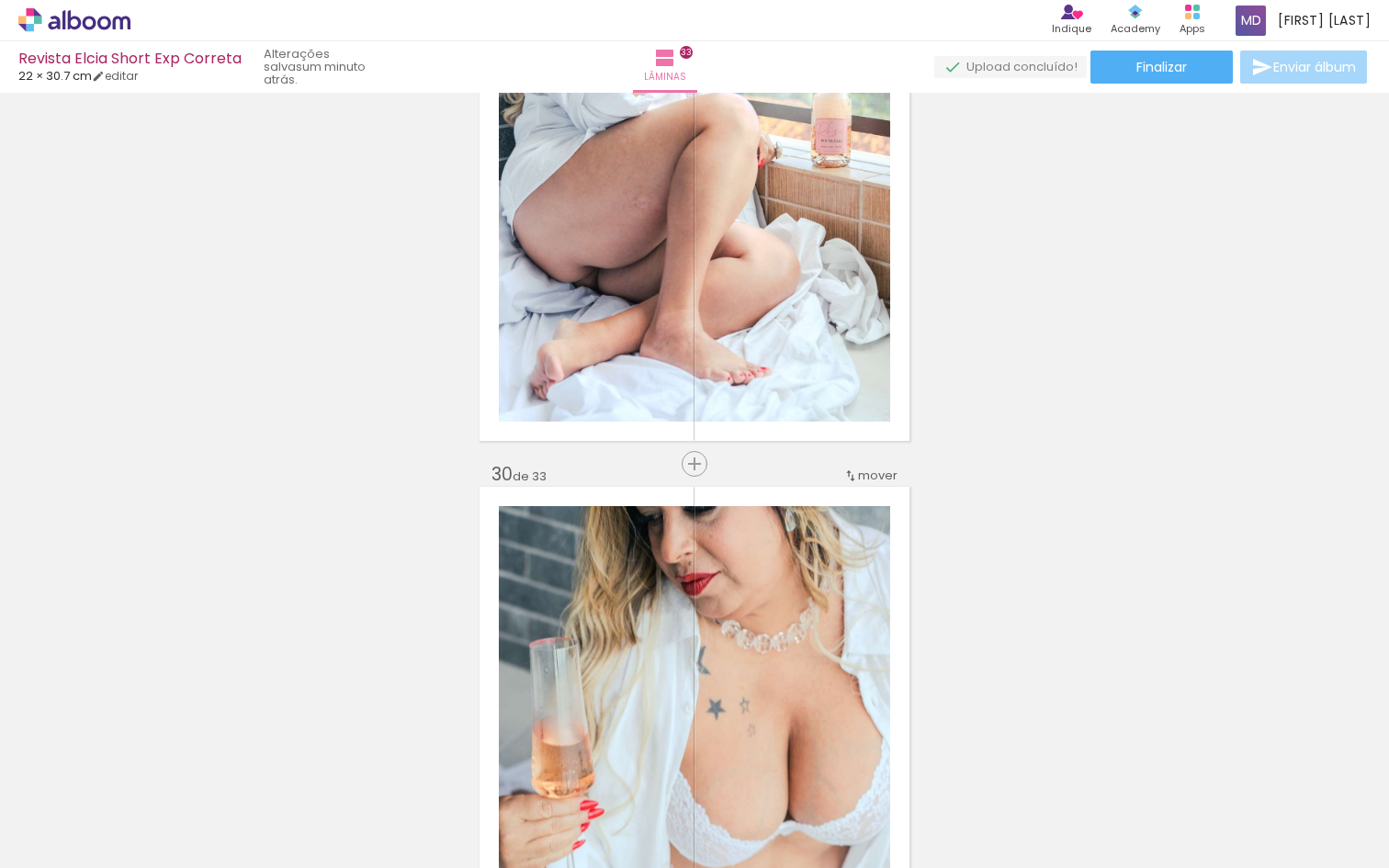 click on "Inserir lâmina 1  de 33  Inserir lâmina 2  de 33  Inserir lâmina 3  de 33  Inserir lâmina 4  de 33  Inserir lâmina 5  de 33  Inserir lâmina 6  de 33  Inserir lâmina 7  de 33  Inserir lâmina 8  de 33  Inserir lâmina 9  de 33  Inserir lâmina 10  de 33  Inserir lâmina 11  de 33  Inserir lâmina 12  de 33  Inserir lâmina 13  de 33  Inserir lâmina 14  de 33  Inserir lâmina 15  de 33  Inserir lâmina 16  de 33  Inserir lâmina 17  de 33  Inserir lâmina 18  de 33  Inserir lâmina 19  de 33  Inserir lâmina 20  de 33  Inserir lâmina 21  de 33  Inserir lâmina 22  de 33  Inserir lâmina 23  de 33  Inserir lâmina 24  de 33  Inserir lâmina 25  de 33  Inserir lâmina 26  de 33  Inserir lâmina 27  de 33  Inserir lâmina 28  de 33  Inserir lâmina 29  de 33  Inserir lâmina 30  de 33  Inserir lâmina 31  de 33  Inserir lâmina 32  de 33  Inserir lâmina 33  de 33 Confirmar Cancelar" at bounding box center [694, 480] 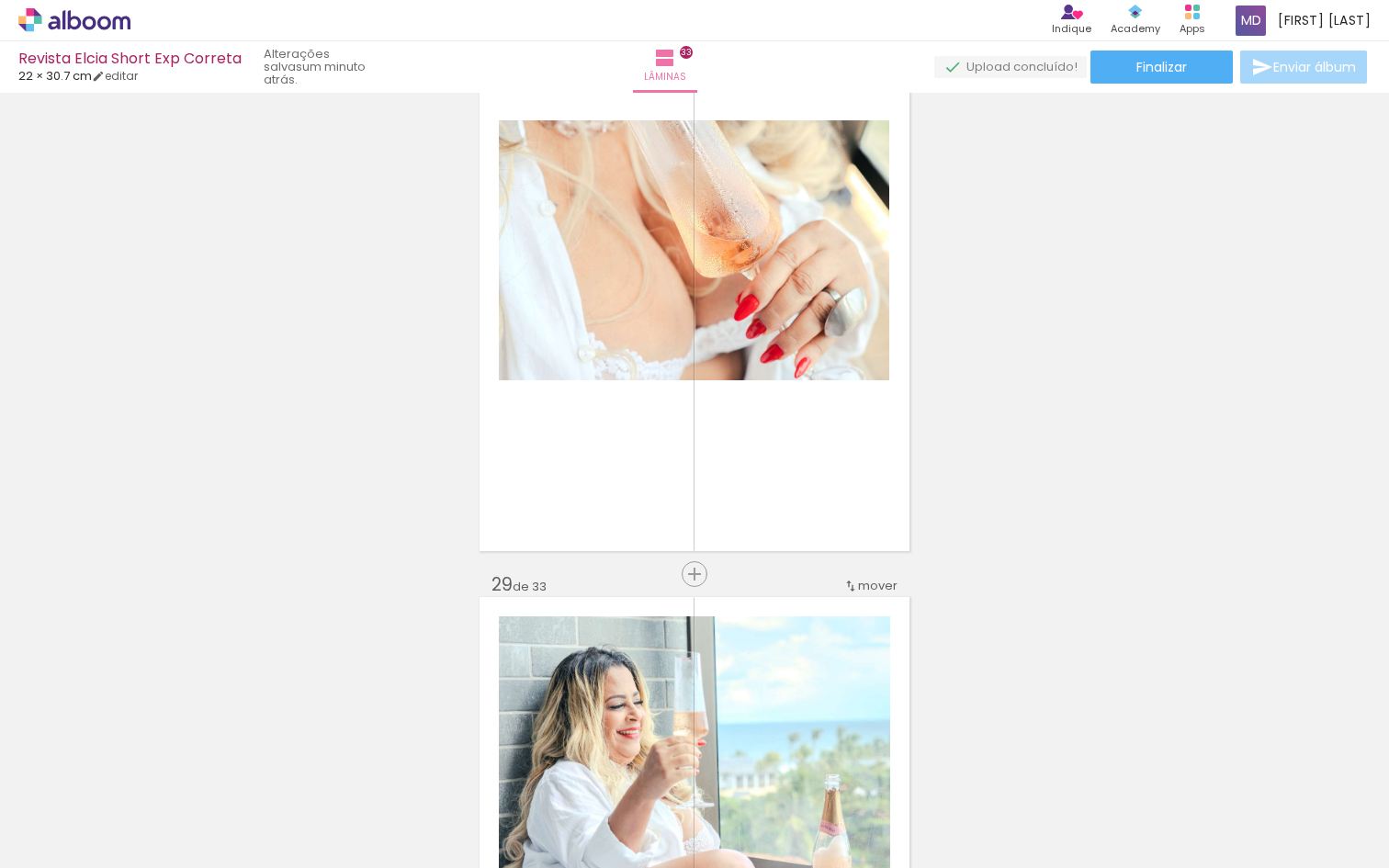 click on "Inserir lâmina 1  de 33  Inserir lâmina 2  de 33  Inserir lâmina 3  de 33  Inserir lâmina 4  de 33  Inserir lâmina 5  de 33  Inserir lâmina 6  de 33  Inserir lâmina 7  de 33  Inserir lâmina 8  de 33  Inserir lâmina 9  de 33  Inserir lâmina 10  de 33  Inserir lâmina 11  de 33  Inserir lâmina 12  de 33  Inserir lâmina 13  de 33  Inserir lâmina 14  de 33  Inserir lâmina 15  de 33  Inserir lâmina 16  de 33  Inserir lâmina 17  de 33  Inserir lâmina 18  de 33  Inserir lâmina 19  de 33  Inserir lâmina 20  de 33  Inserir lâmina 21  de 33  Inserir lâmina 22  de 33  Inserir lâmina 23  de 33  Inserir lâmina 24  de 33  Inserir lâmina 25  de 33  Inserir lâmina 26  de 33  Inserir lâmina 27  de 33  Inserir lâmina 28  de 33  Inserir lâmina 29  de 33  Inserir lâmina 30  de 33  Inserir lâmina 31  de 33  Inserir lâmina 32  de 33  Inserir lâmina 33  de 33 Confirmar Cancelar" at bounding box center (694, 480) 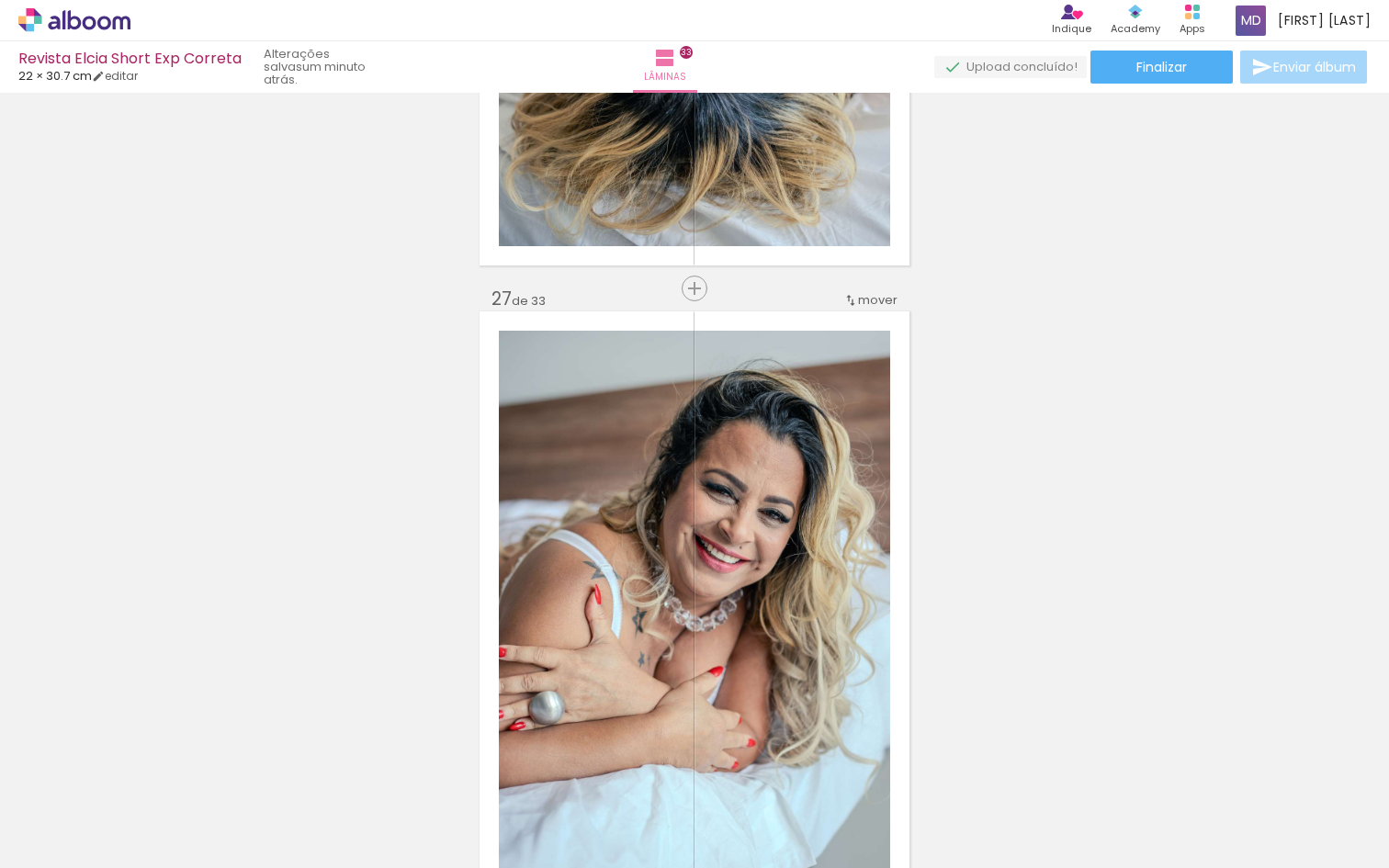 scroll, scrollTop: 15890, scrollLeft: 0, axis: vertical 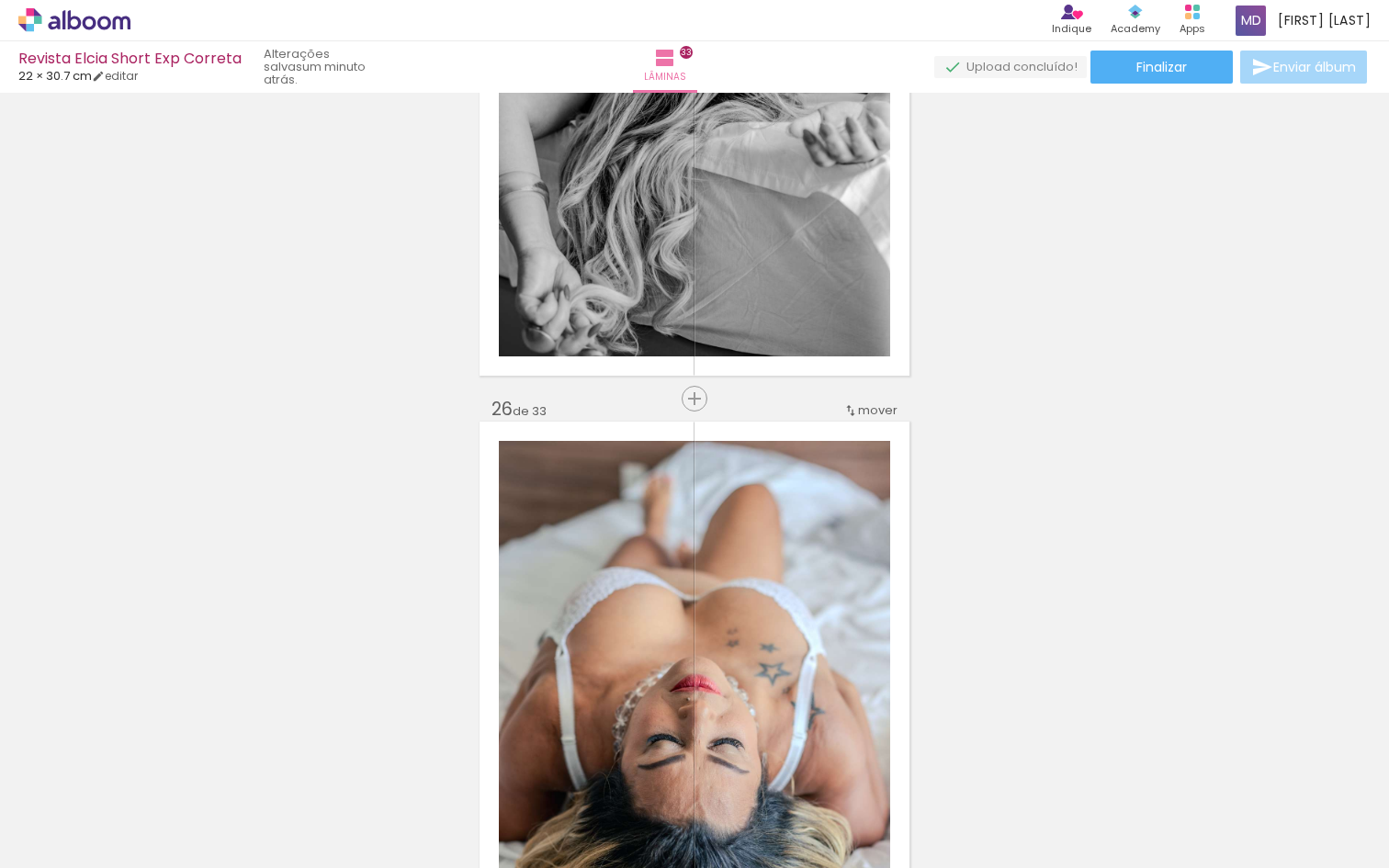 click on "Inserir lâmina 1  de 33  Inserir lâmina 2  de 33  Inserir lâmina 3  de 33  Inserir lâmina 4  de 33  Inserir lâmina 5  de 33  Inserir lâmina 6  de 33  Inserir lâmina 7  de 33  Inserir lâmina 8  de 33  Inserir lâmina 9  de 33  Inserir lâmina 10  de 33  Inserir lâmina 11  de 33  Inserir lâmina 12  de 33  Inserir lâmina 13  de 33  Inserir lâmina 14  de 33  Inserir lâmina 15  de 33  Inserir lâmina 16  de 33  Inserir lâmina 17  de 33  Inserir lâmina 18  de 33  Inserir lâmina 19  de 33  Inserir lâmina 20  de 33  Inserir lâmina 21  de 33  Inserir lâmina 22  de 33  Inserir lâmina 23  de 33  Inserir lâmina 24  de 33  Inserir lâmina 25  de 33  Inserir lâmina 26  de 33  Inserir lâmina 27  de 33  Inserir lâmina 28  de 33  Inserir lâmina 29  de 33  Inserir lâmina 30  de 33  Inserir lâmina 31  de 33  Inserir lâmina 32  de 33  Inserir lâmina 33  de 33 Confirmar Cancelar" at bounding box center [694, 480] 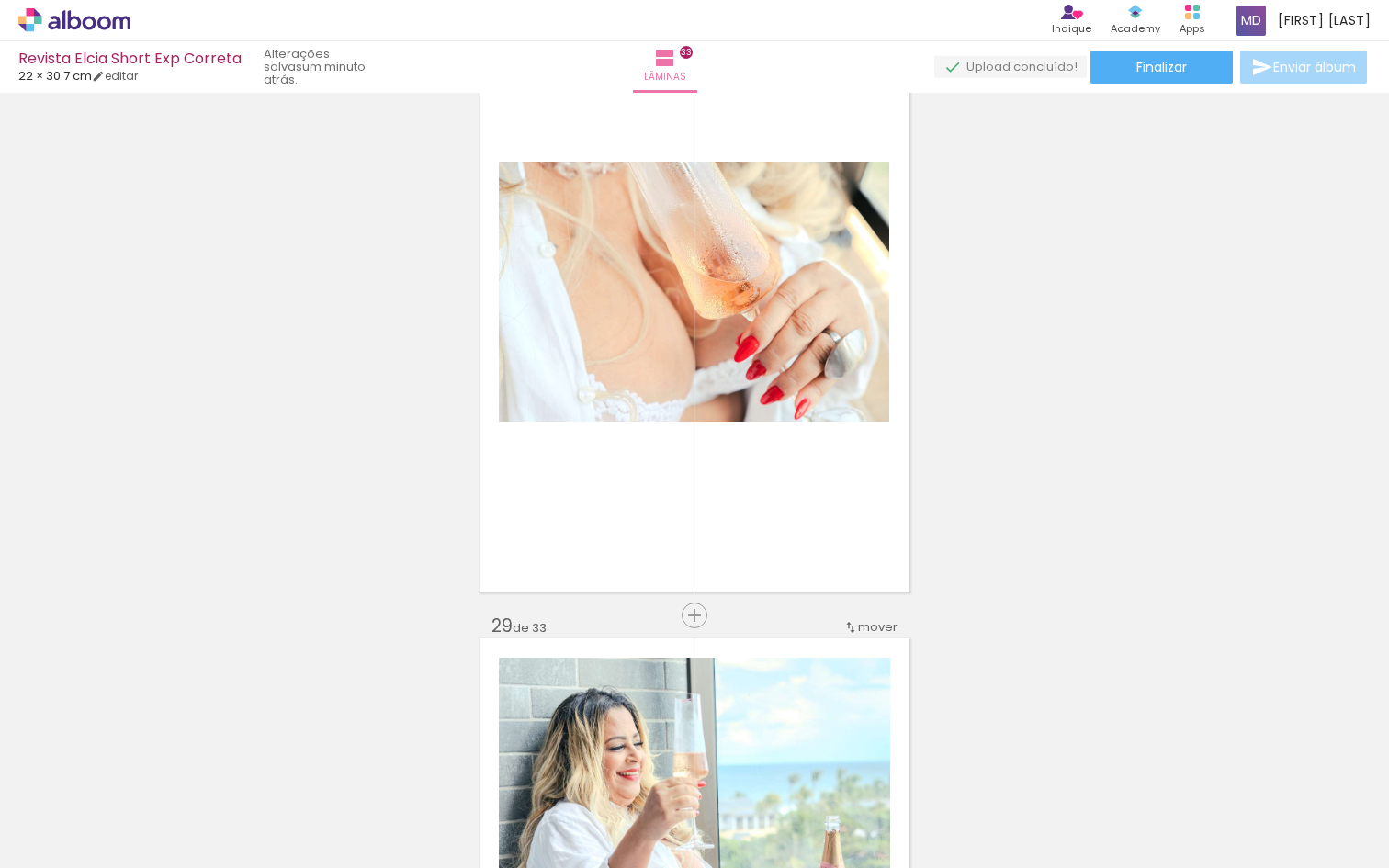 scroll, scrollTop: 17561, scrollLeft: 0, axis: vertical 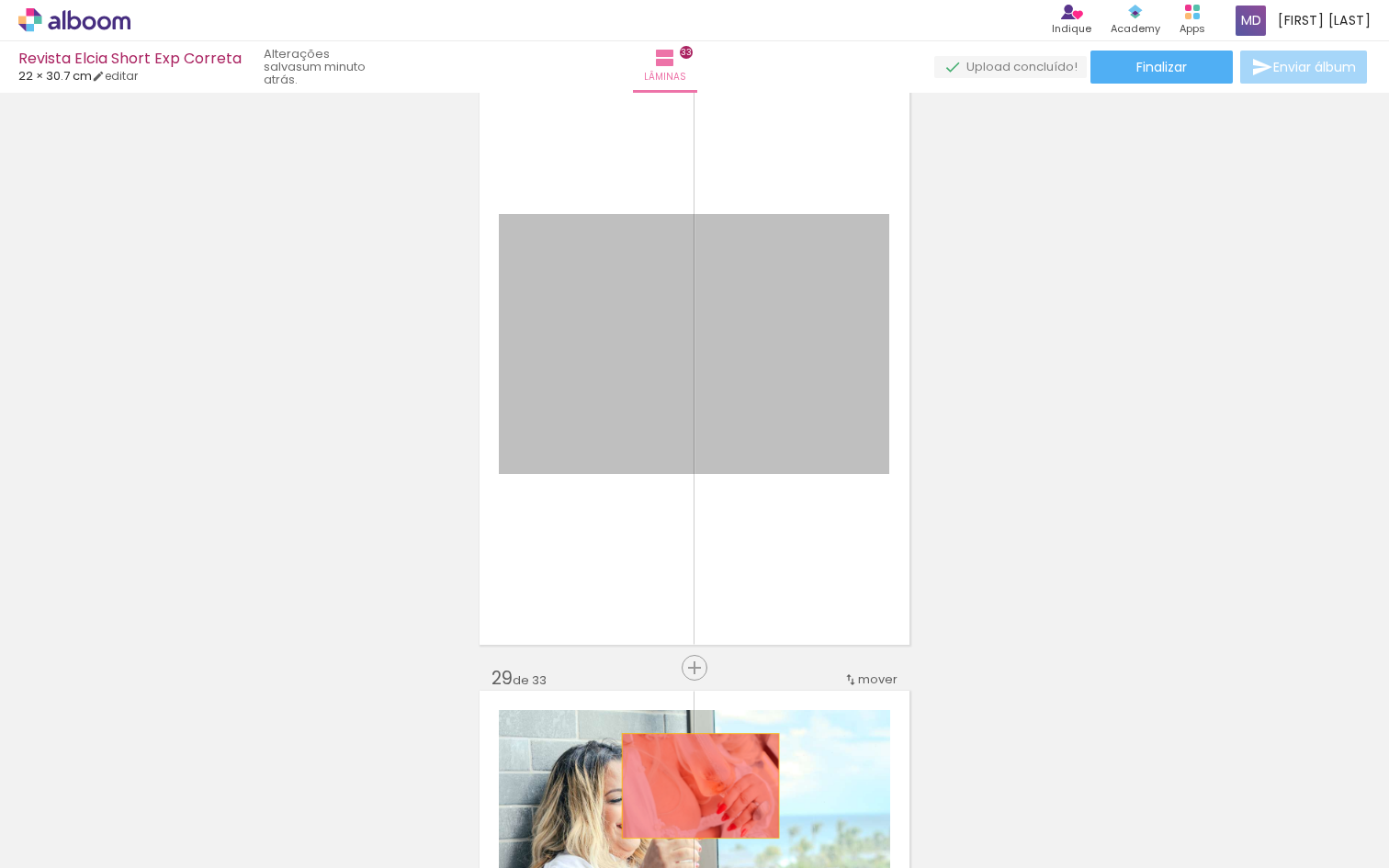drag, startPoint x: 645, startPoint y: 428, endPoint x: 694, endPoint y: 785, distance: 360.34705 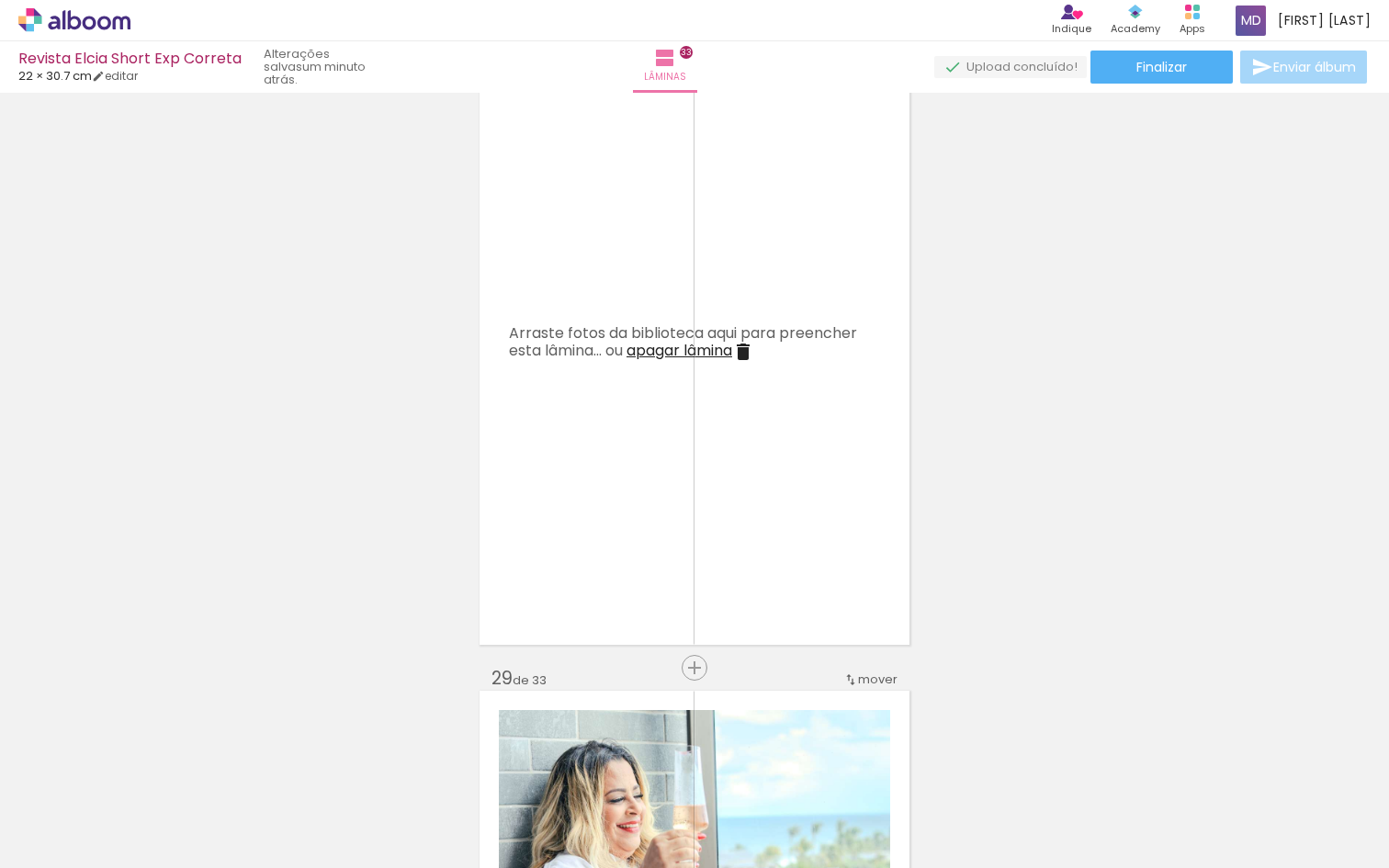 click at bounding box center (-1361, 769) 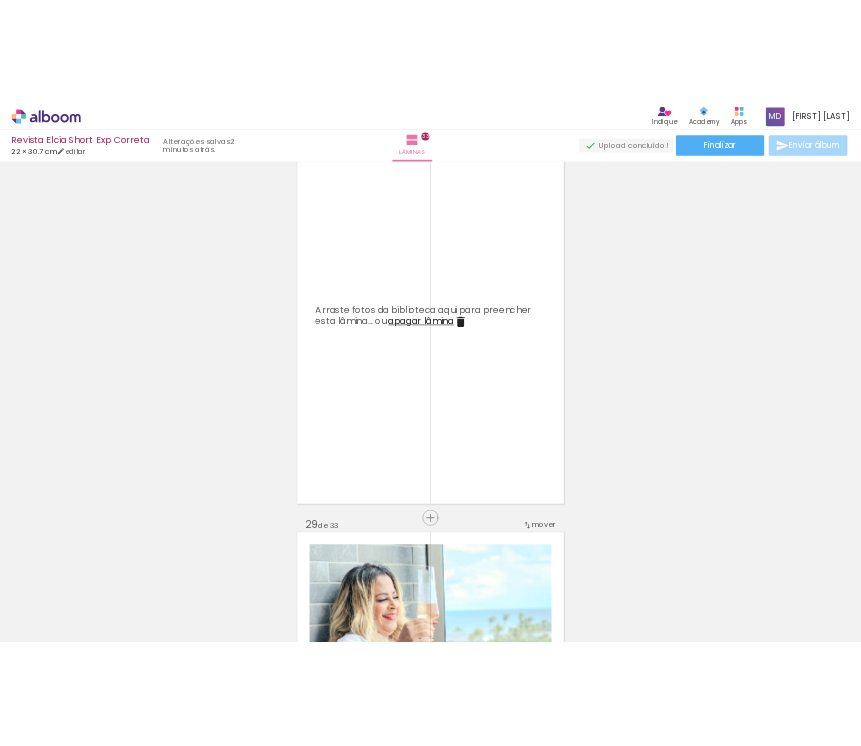 scroll, scrollTop: 0, scrollLeft: 136, axis: horizontal 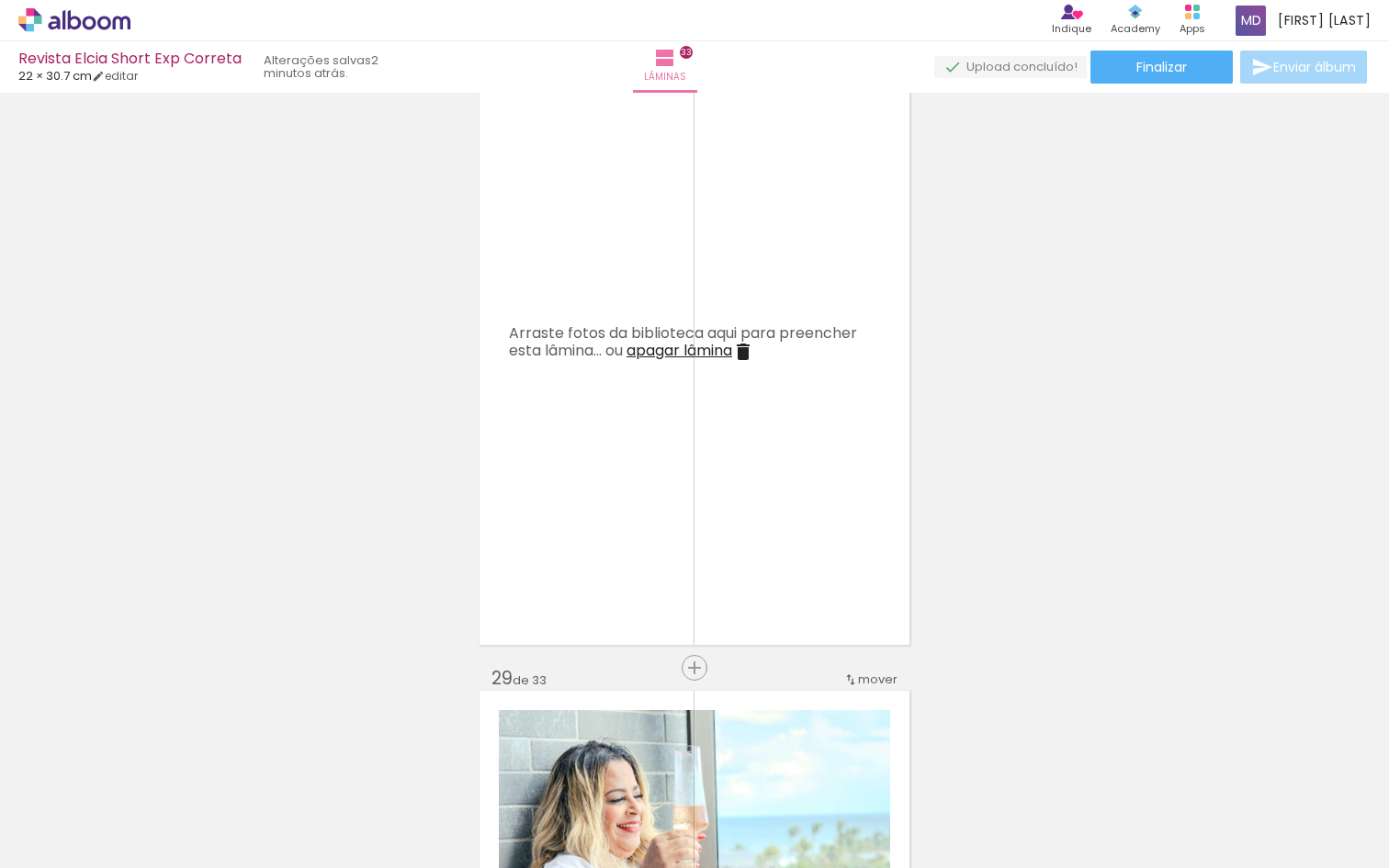 click at bounding box center [121, 769] 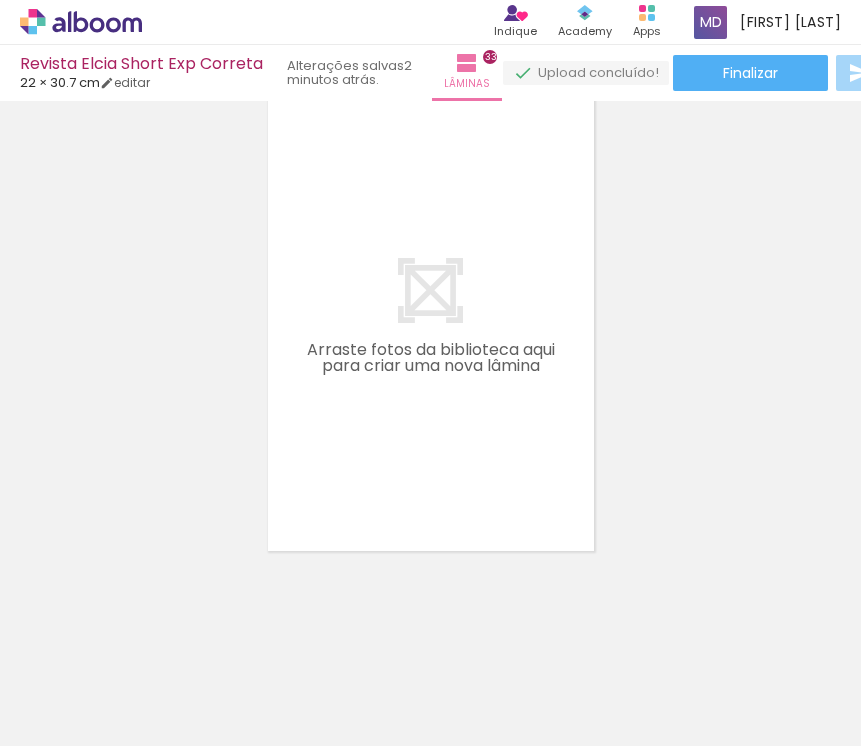 scroll, scrollTop: 16743, scrollLeft: 0, axis: vertical 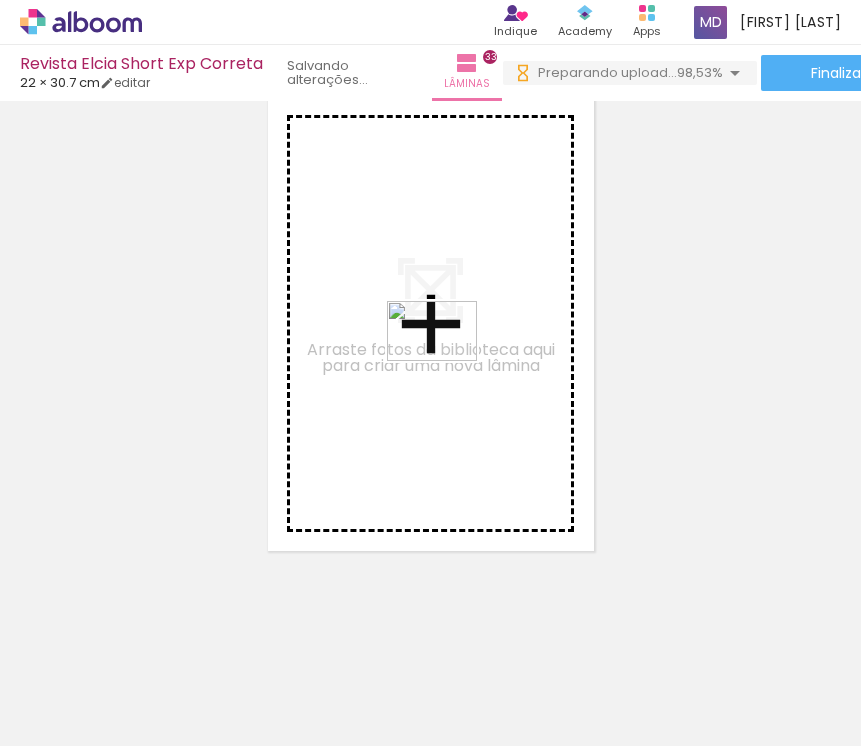 drag, startPoint x: 201, startPoint y: 702, endPoint x: 448, endPoint y: 362, distance: 420.24875 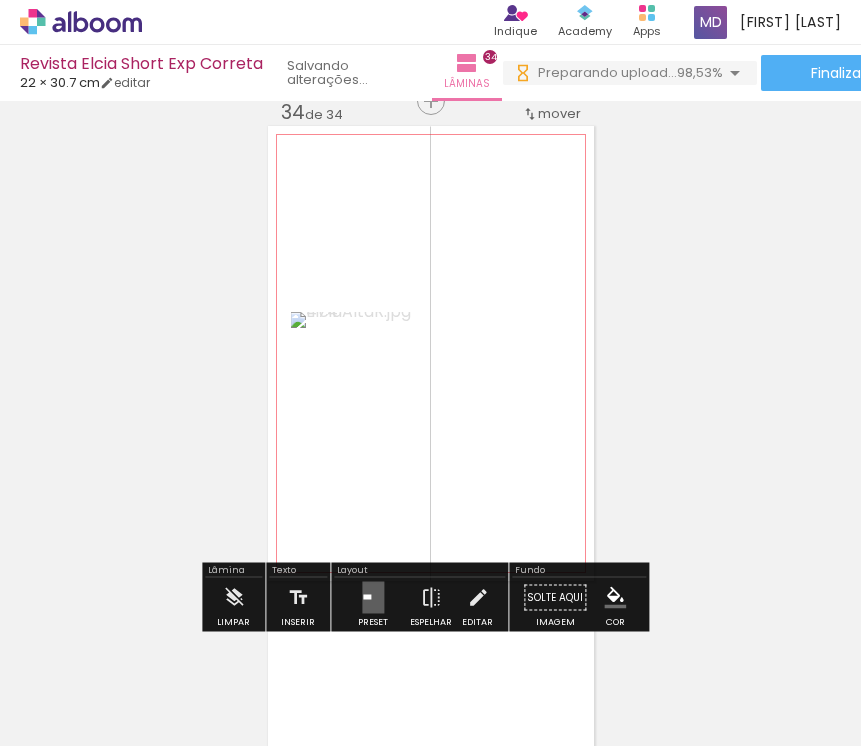 scroll, scrollTop: 16690, scrollLeft: 0, axis: vertical 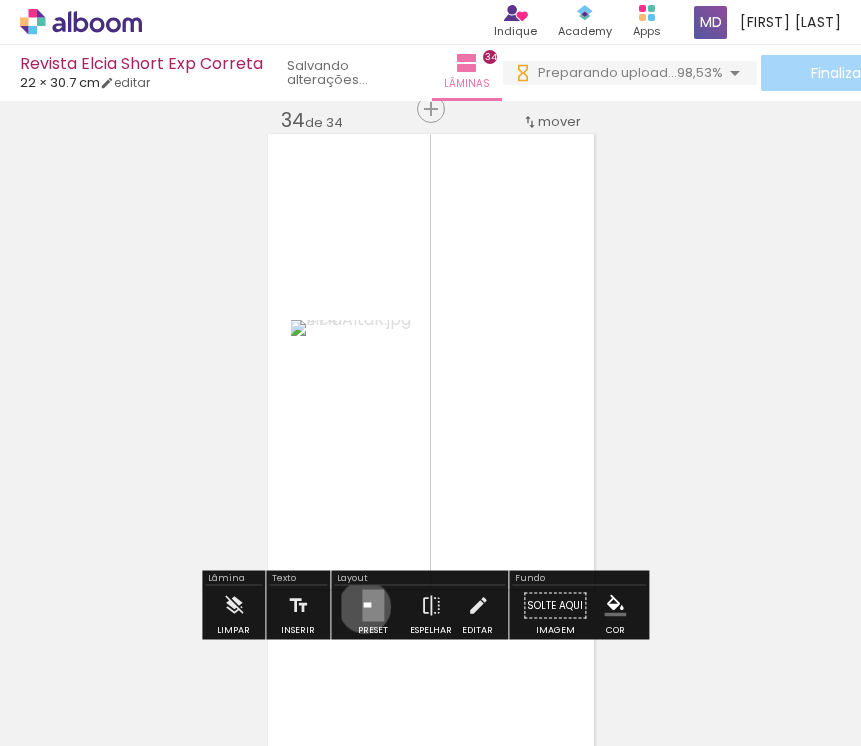 click at bounding box center [367, 605] 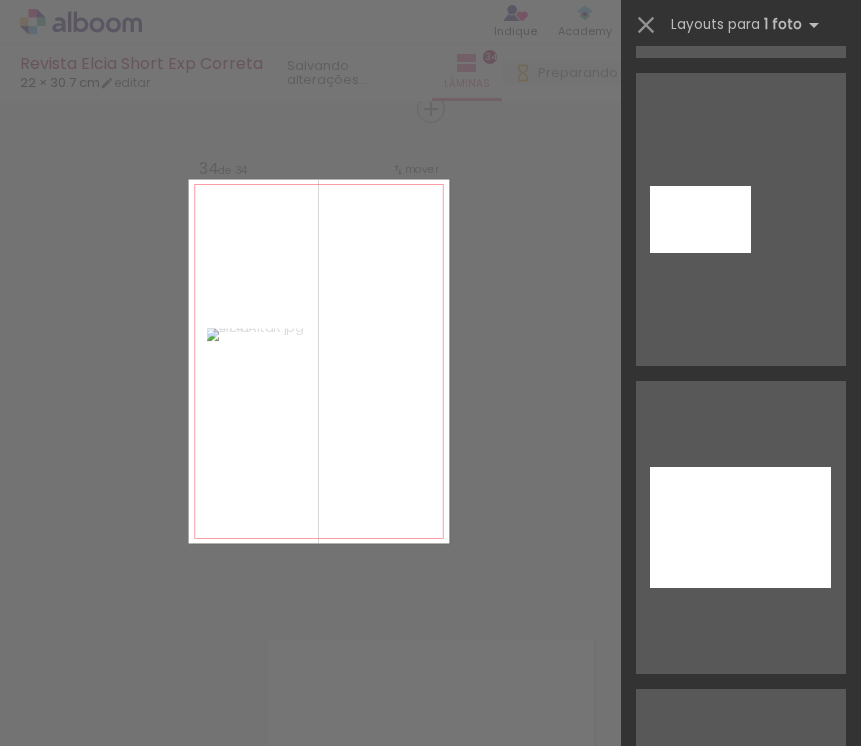 scroll, scrollTop: 1233, scrollLeft: 0, axis: vertical 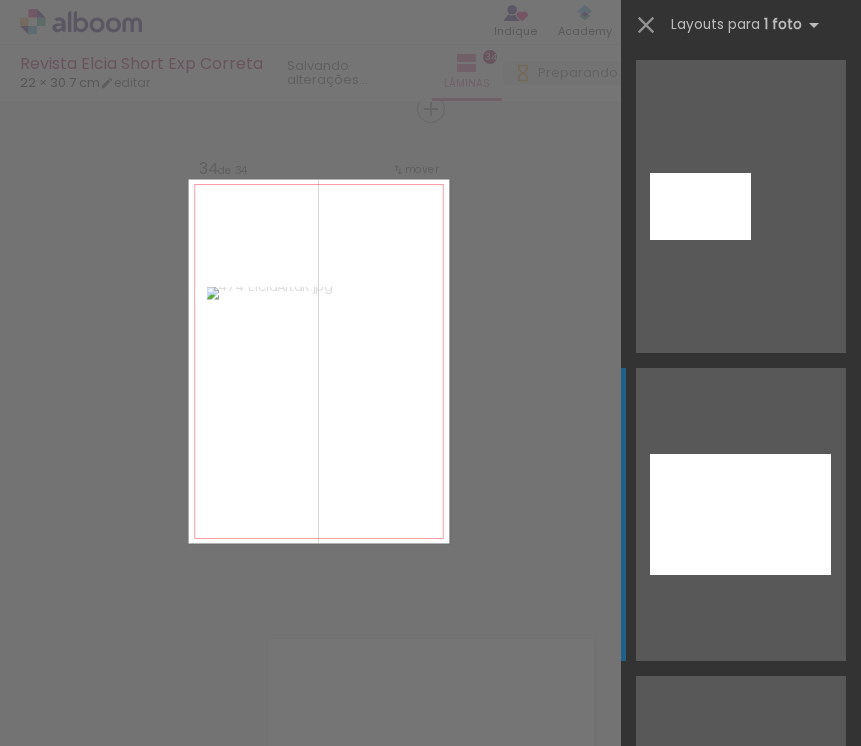 click at bounding box center (740, 1130) 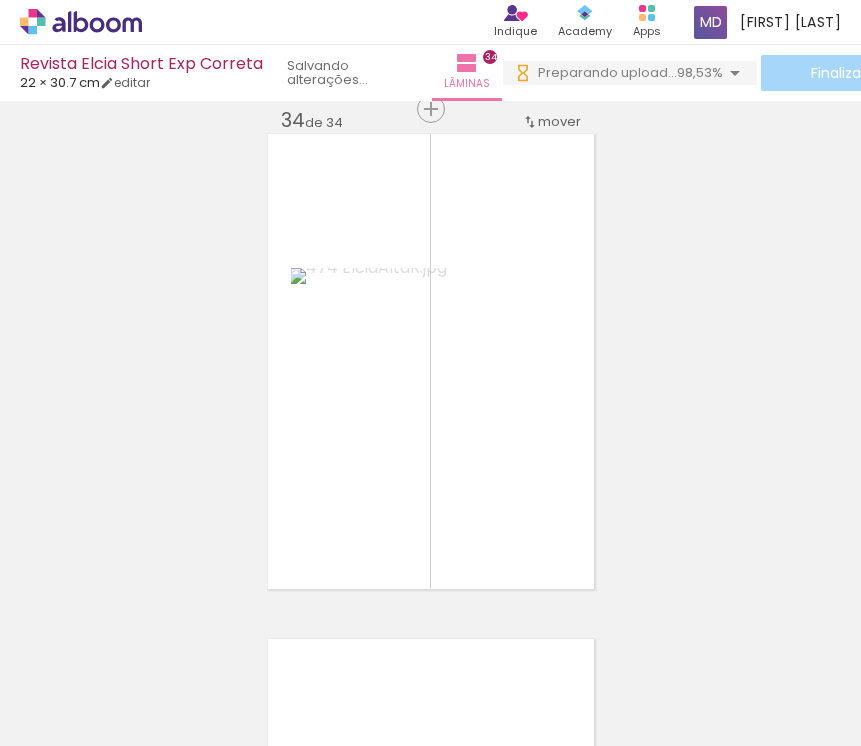 click on "Inserir lâmina 1  de 34  Inserir lâmina 2  de 34  Inserir lâmina 3  de 34  Inserir lâmina 4  de 34  Inserir lâmina 5  de 34  Inserir lâmina 6  de 34  Inserir lâmina 7  de 34  Inserir lâmina 8  de 34  Inserir lâmina 9  de 34  Inserir lâmina 10  de 34  Inserir lâmina 11  de 34  Inserir lâmina 12  de 34  Inserir lâmina 13  de 34  Inserir lâmina 14  de 34  Inserir lâmina 15  de 34  Inserir lâmina 16  de 34  Inserir lâmina 17  de 34  Inserir lâmina 18  de 34  Inserir lâmina 19  de 34  Inserir lâmina 20  de 34  Inserir lâmina 21  de 34  Inserir lâmina 22  de 34  Inserir lâmina 23  de 34  Inserir lâmina 24  de 34  Inserir lâmina 25  de 34  Inserir lâmina 26  de 34  Inserir lâmina 27  de 34  Inserir lâmina 28  de 34  Inserir lâmina 29  de 34  Inserir lâmina 30  de 34  Inserir lâmina 31  de 34  Inserir lâmina 32  de 34  Inserir lâmina 33  de 34  Inserir lâmina 34  de 34" at bounding box center [430, -7744] 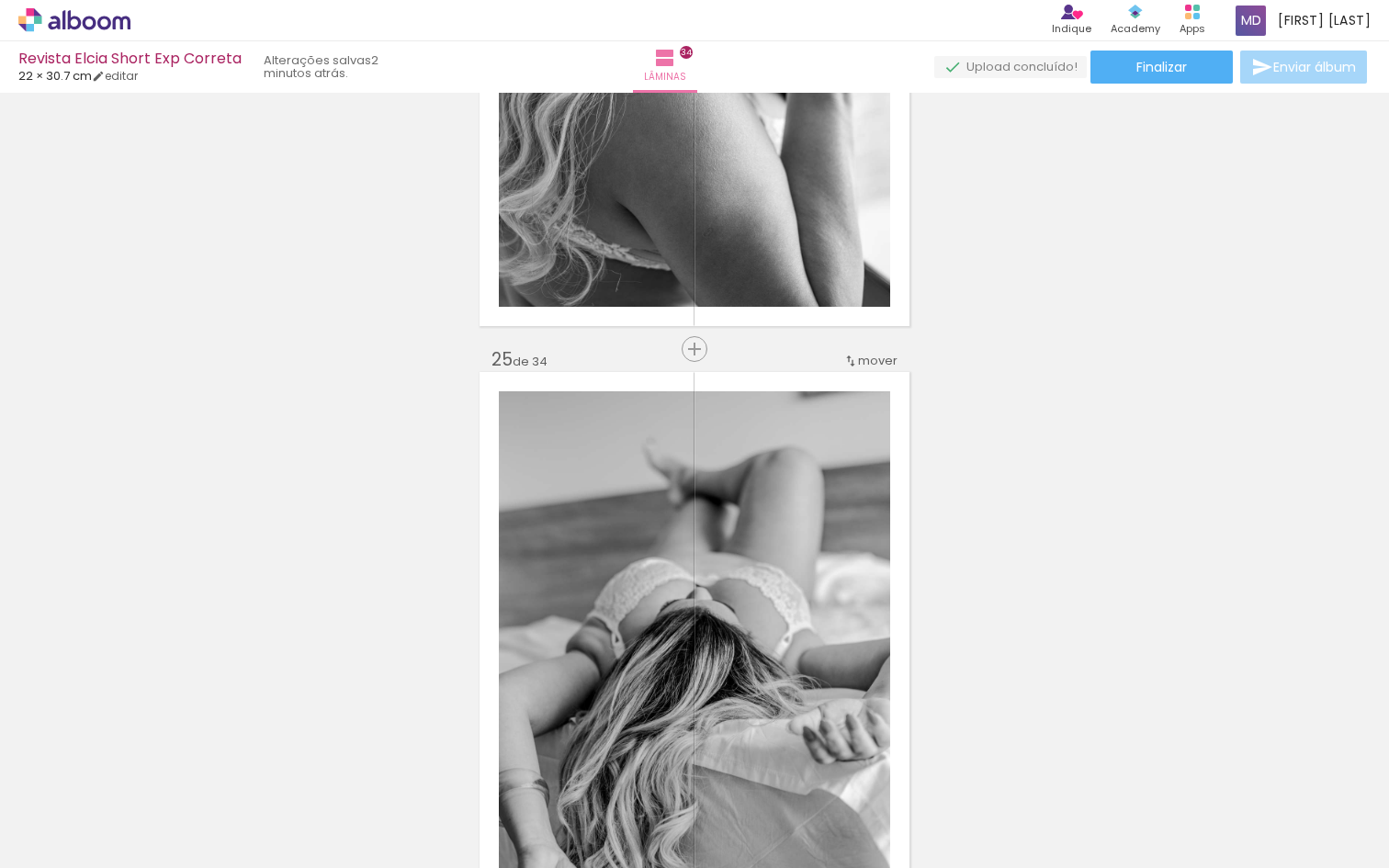 scroll, scrollTop: 21142, scrollLeft: 0, axis: vertical 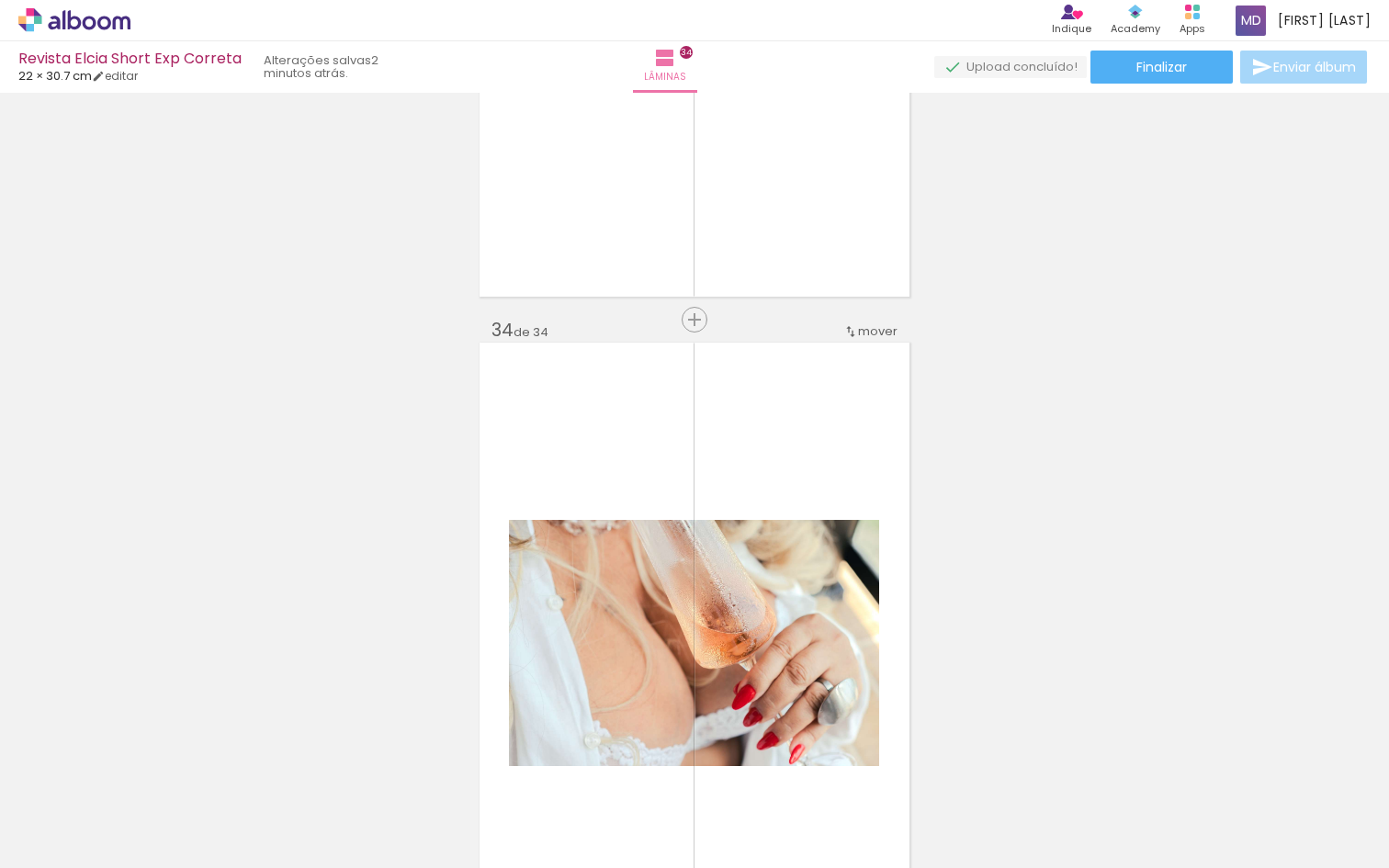 click on "Inserir lâmina 1  de 34  Inserir lâmina 2  de 34  Inserir lâmina 3  de 34  Inserir lâmina 4  de 34  Inserir lâmina 5  de 34  Inserir lâmina 6  de 34  Inserir lâmina 7  de 34  Inserir lâmina 8  de 34  Inserir lâmina 9  de 34  Inserir lâmina 10  de 34  Inserir lâmina 11  de 34  Inserir lâmina 12  de 34  Inserir lâmina 13  de 34  Inserir lâmina 14  de 34  Inserir lâmina 15  de 34  Inserir lâmina 16  de 34  Inserir lâmina 17  de 34  Inserir lâmina 18  de 34  Inserir lâmina 19  de 34  Inserir lâmina 20  de 34  Inserir lâmina 21  de 34  Inserir lâmina 22  de 34  Inserir lâmina 23  de 34  Inserir lâmina 24  de 34  Inserir lâmina 25  de 34  Inserir lâmina 26  de 34  Inserir lâmina 27  de 34  Inserir lâmina 28  de 34  Inserir lâmina 29  de 34  Inserir lâmina 30  de 34  Inserir lâmina 31  de 34  Inserir lâmina 32  de 34  Inserir lâmina 33  de 34  Inserir lâmina 34  de 34" at bounding box center [694, -9727] 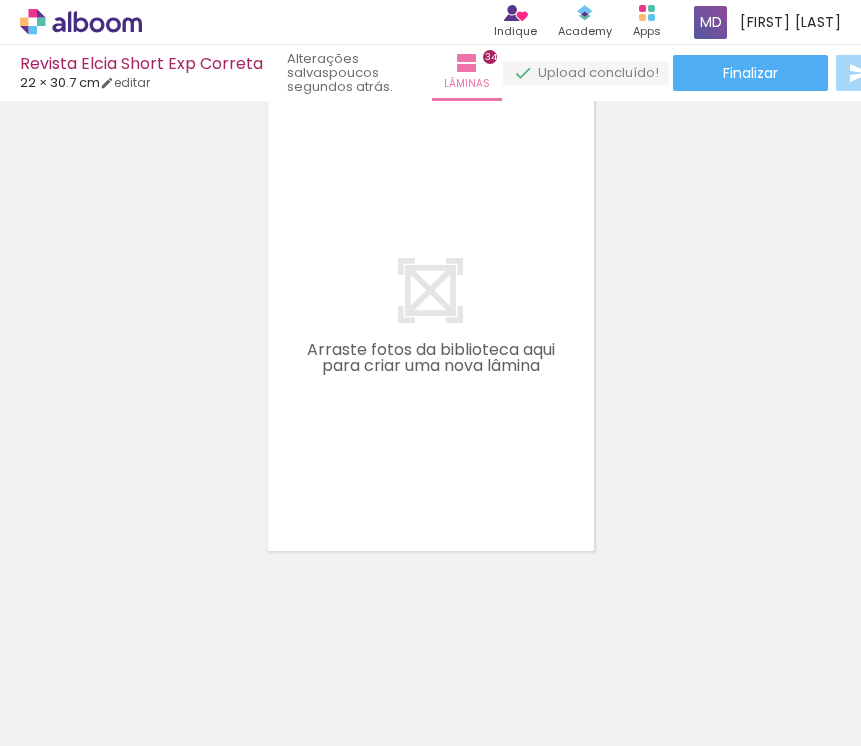 scroll, scrollTop: 15342, scrollLeft: 0, axis: vertical 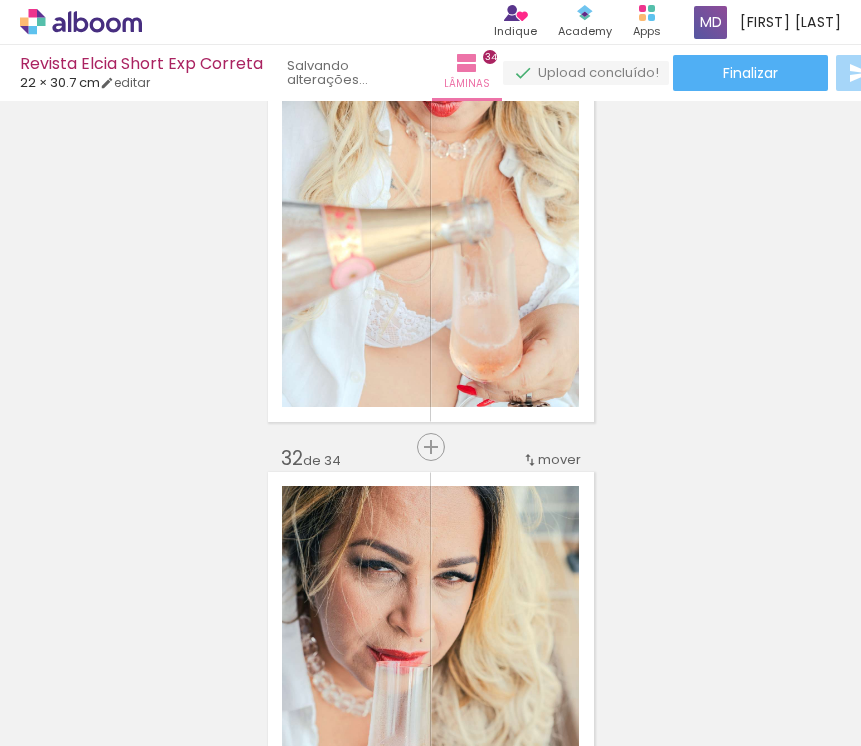 click on "Inserir lâmina 1  de 34  Inserir lâmina 2  de 34  Inserir lâmina 3  de 34  Inserir lâmina 4  de 34  Inserir lâmina 5  de 34  Inserir lâmina 6  de 34  Inserir lâmina 7  de 34  Inserir lâmina 8  de 34  Inserir lâmina 9  de 34  Inserir lâmina 10  de 34  Inserir lâmina 11  de 34  Inserir lâmina 12  de 34  Inserir lâmina 13  de 34  Inserir lâmina 14  de 34  Inserir lâmina 15  de 34  Inserir lâmina 16  de 34  Inserir lâmina 17  de 34  Inserir lâmina 18  de 34  Inserir lâmina 19  de 34  Inserir lâmina 20  de 34  Inserir lâmina 21  de 34  Inserir lâmina 22  de 34  Inserir lâmina 23  de 34  Inserir lâmina 24  de 34  Inserir lâmina 25  de 34  Inserir lâmina 26  de 34  Inserir lâmina 27  de 34  Inserir lâmina 28  de 34  Inserir lâmina 29  de 34  Inserir lâmina 30  de 34  Inserir lâmina 31  de 34  Inserir lâmina 32  de 34  Inserir lâmina 33  de 34  Inserir lâmina 34  de 34" at bounding box center [430, -6396] 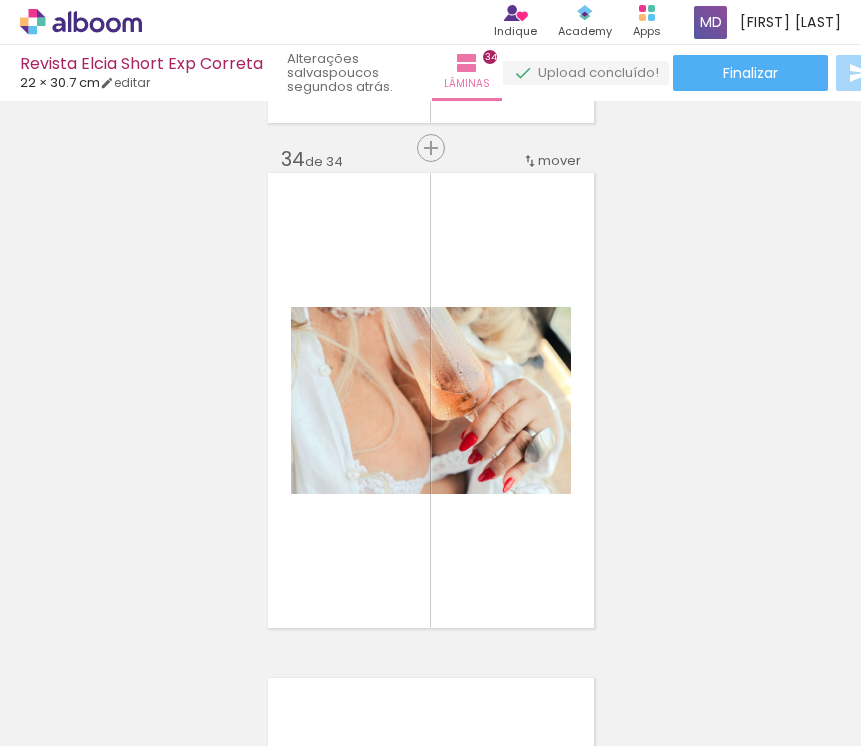 scroll, scrollTop: 16650, scrollLeft: 0, axis: vertical 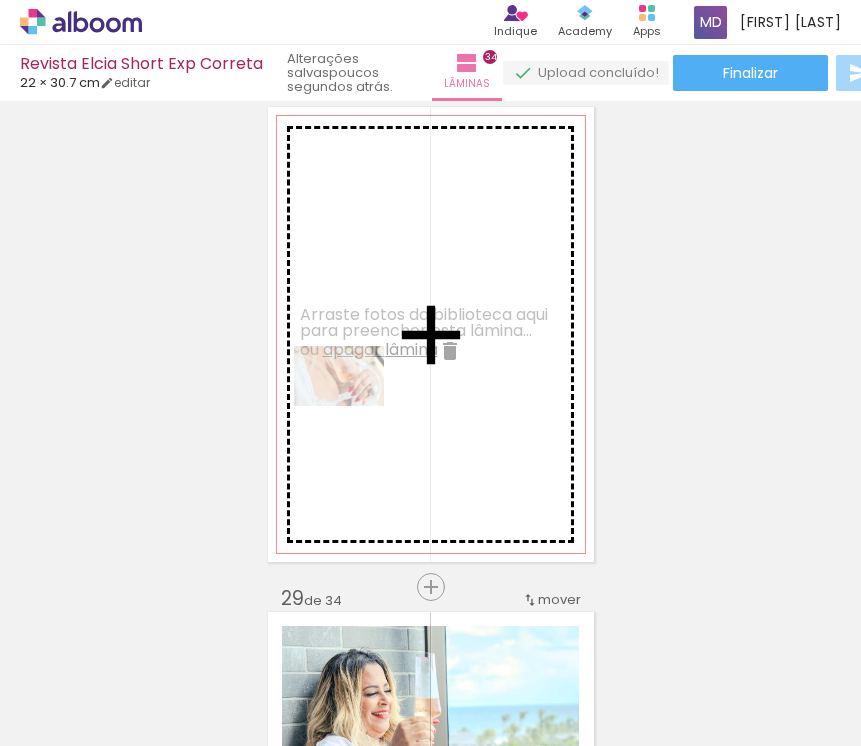 drag, startPoint x: 180, startPoint y: 694, endPoint x: 354, endPoint y: 411, distance: 332.21228 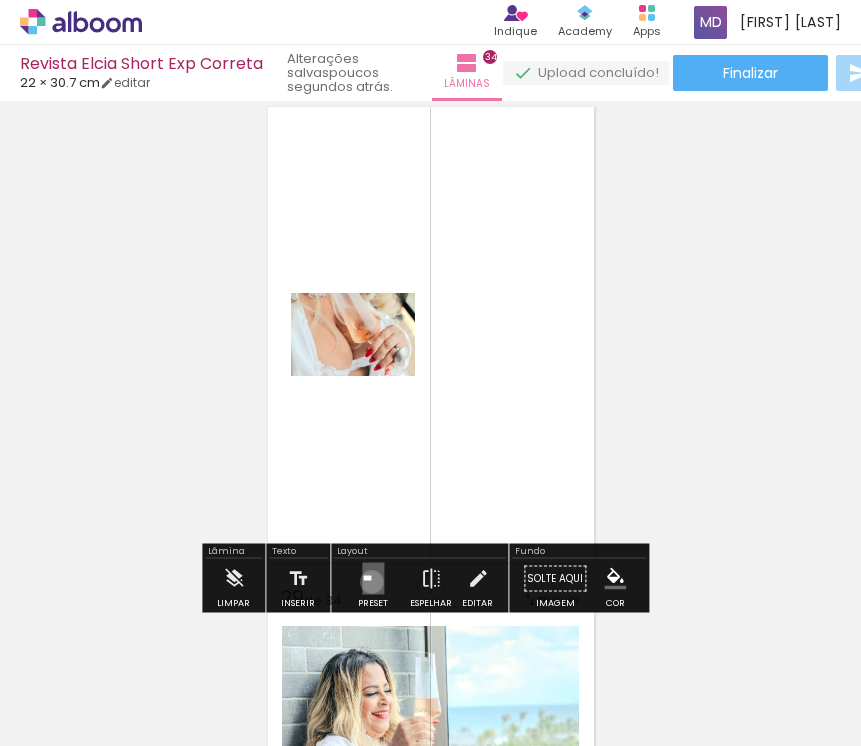 click at bounding box center [373, 579] 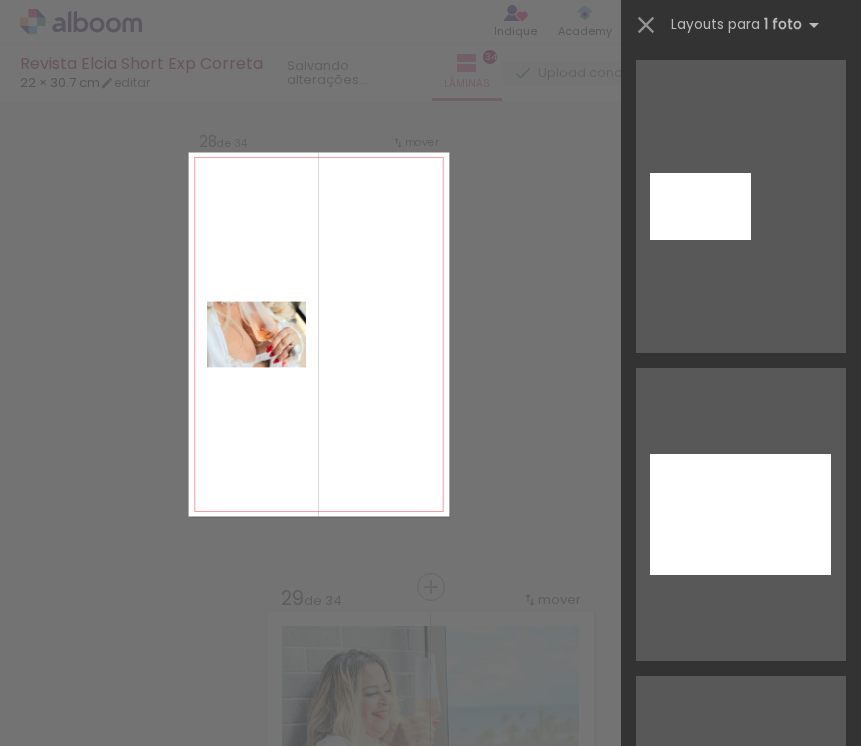 scroll, scrollTop: 0, scrollLeft: 0, axis: both 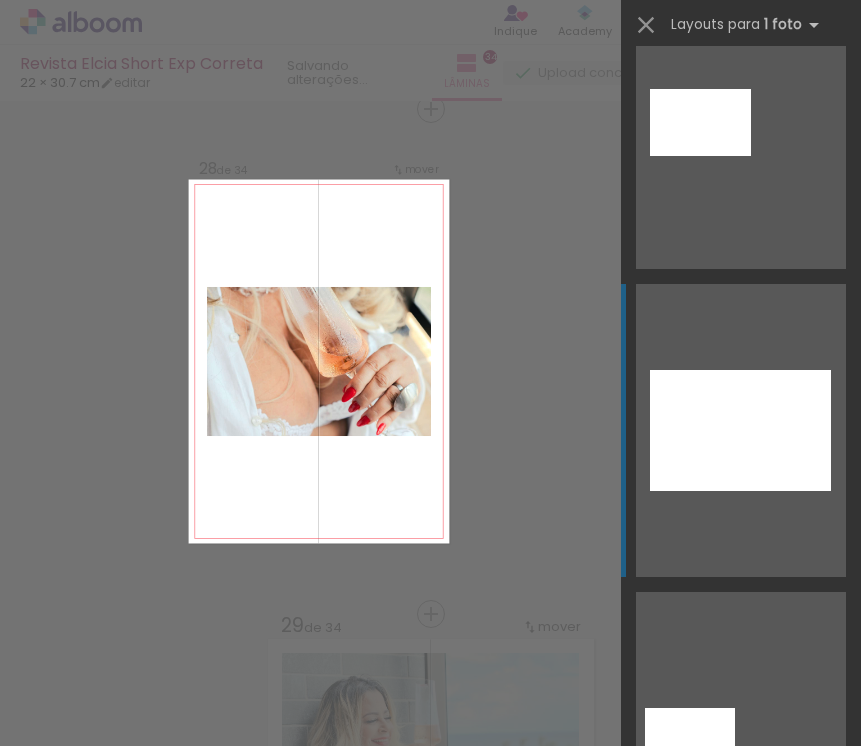 click at bounding box center [700, 122] 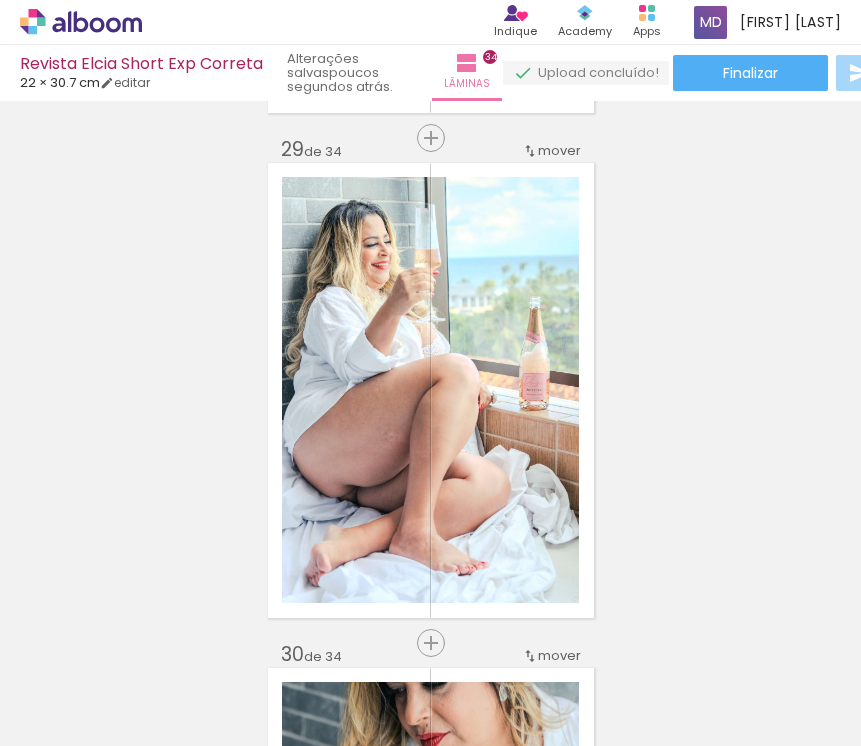 scroll, scrollTop: 14192, scrollLeft: 0, axis: vertical 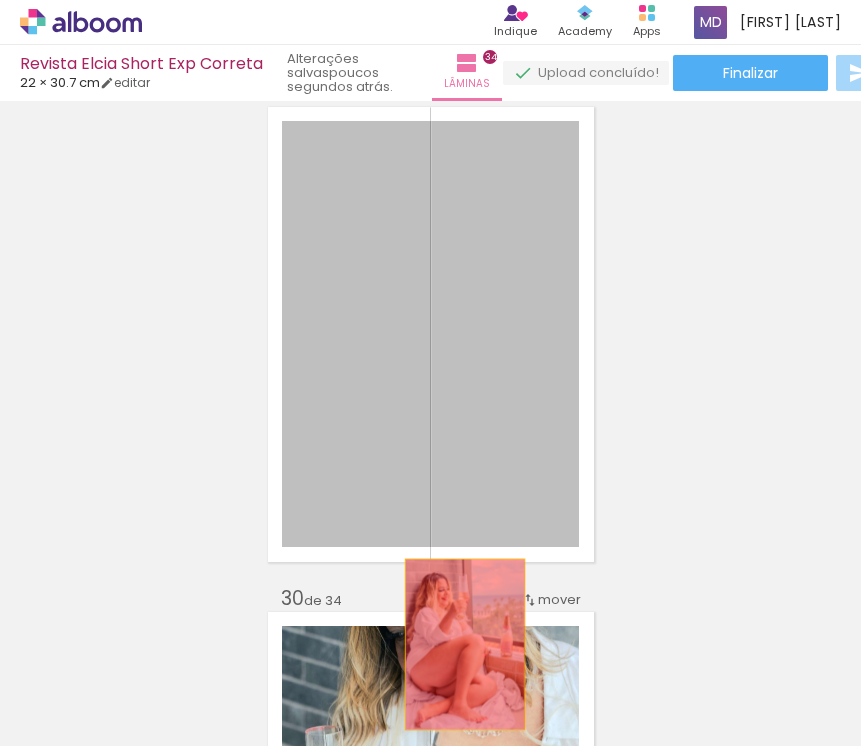 drag, startPoint x: 439, startPoint y: 370, endPoint x: 457, endPoint y: 644, distance: 274.5906 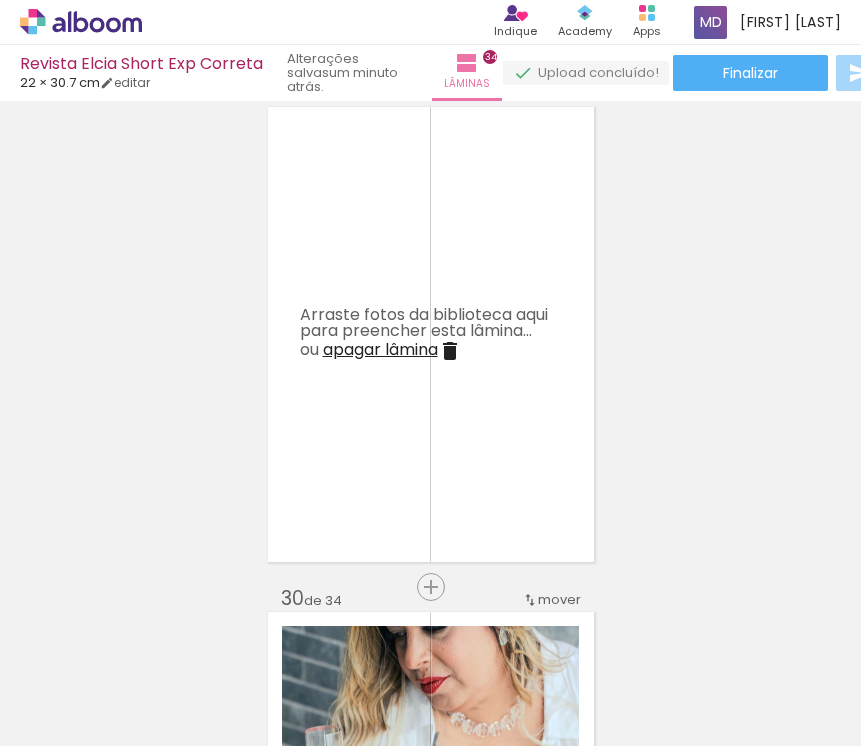 scroll, scrollTop: 0, scrollLeft: 6639, axis: horizontal 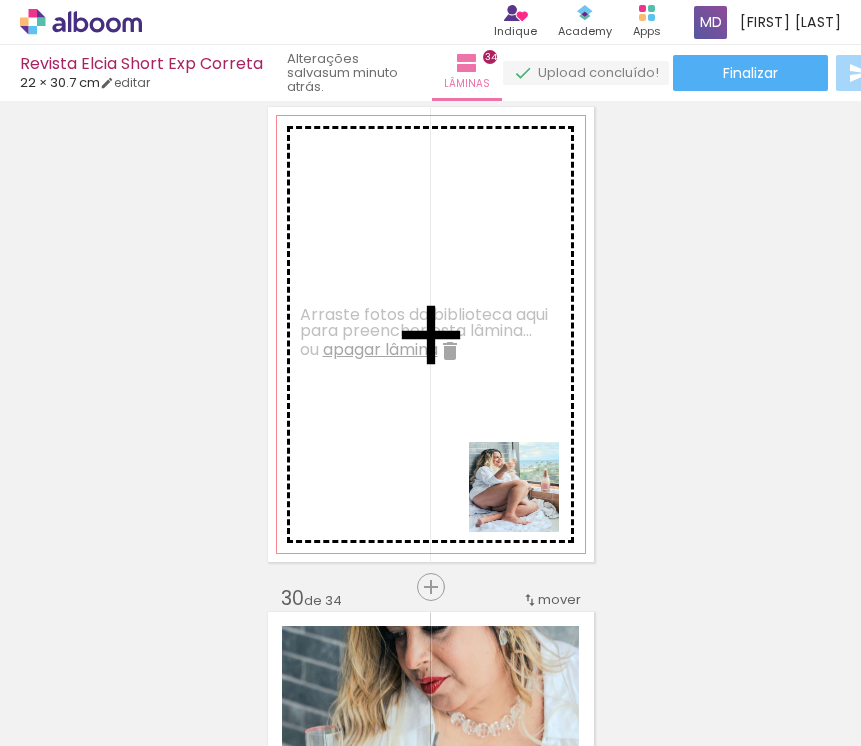 drag, startPoint x: 622, startPoint y: 698, endPoint x: 526, endPoint y: 488, distance: 230.90257 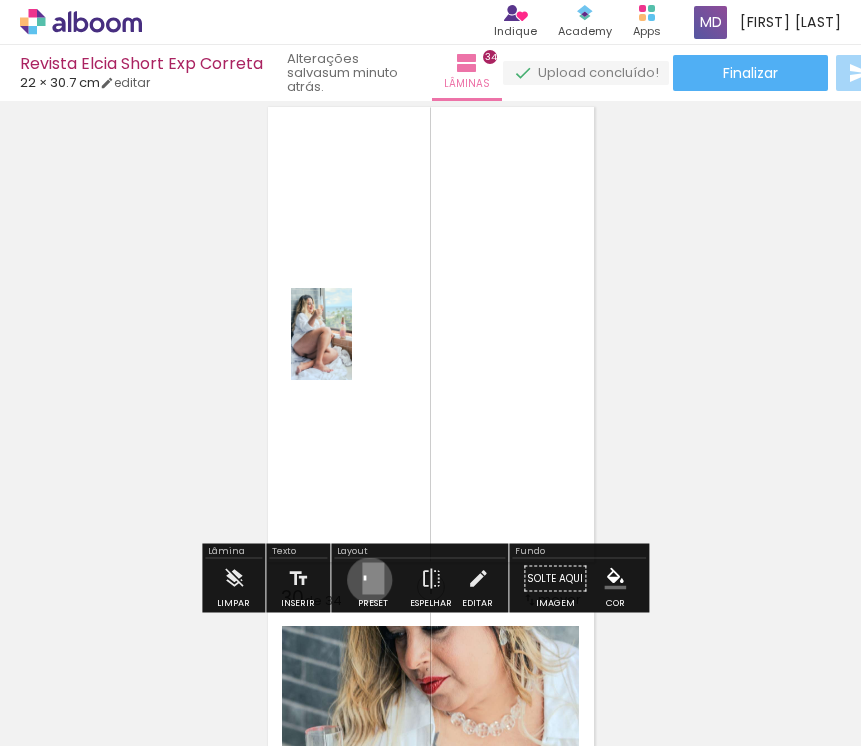 click at bounding box center [373, 579] 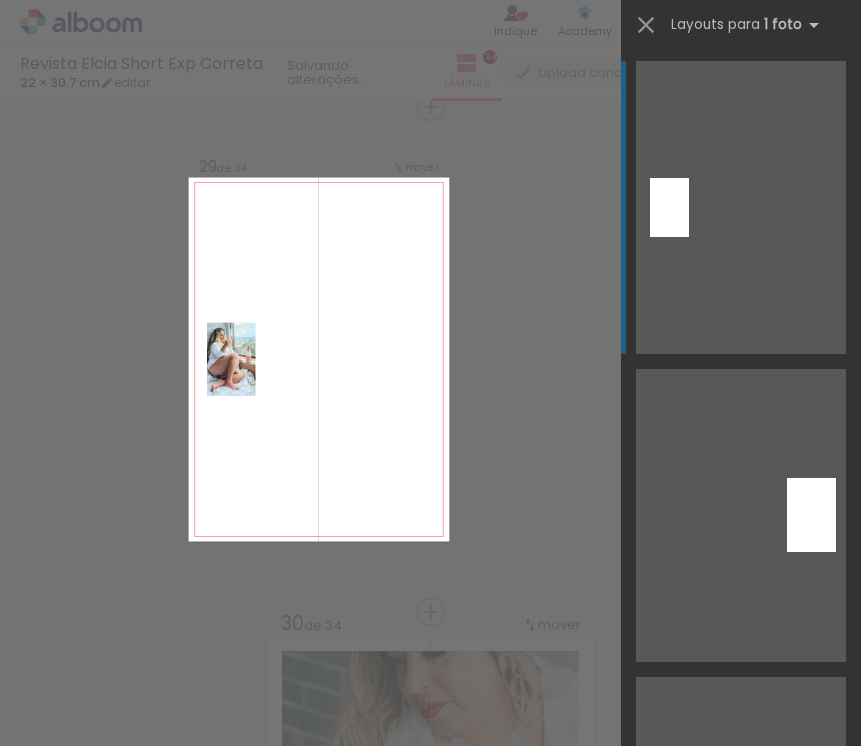 scroll, scrollTop: 14165, scrollLeft: 0, axis: vertical 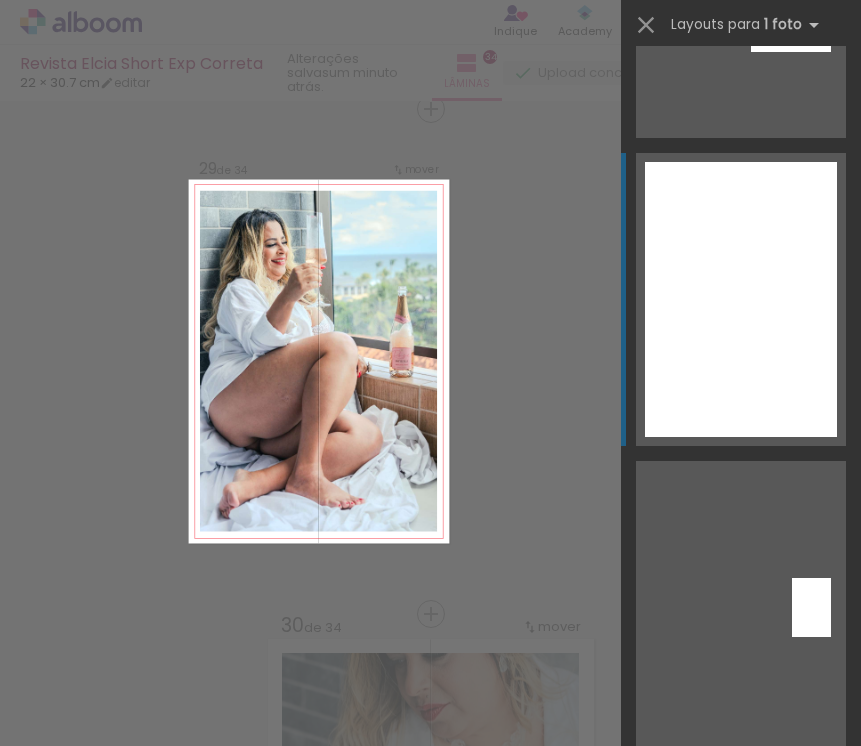 click at bounding box center [741, 299] 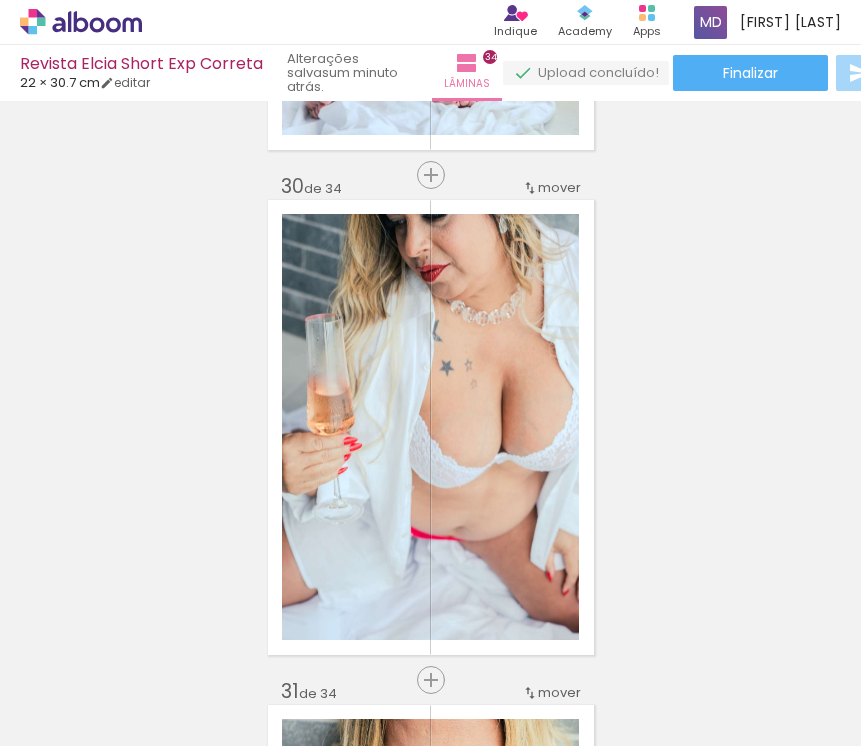 scroll, scrollTop: 14675, scrollLeft: 0, axis: vertical 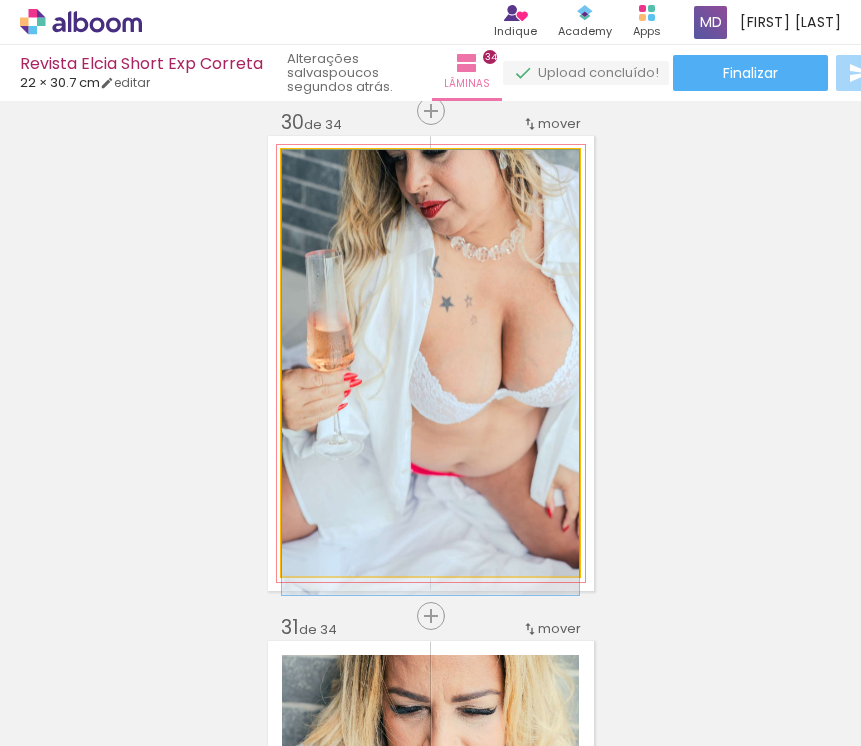 drag, startPoint x: 431, startPoint y: 240, endPoint x: 464, endPoint y: 490, distance: 252.1686 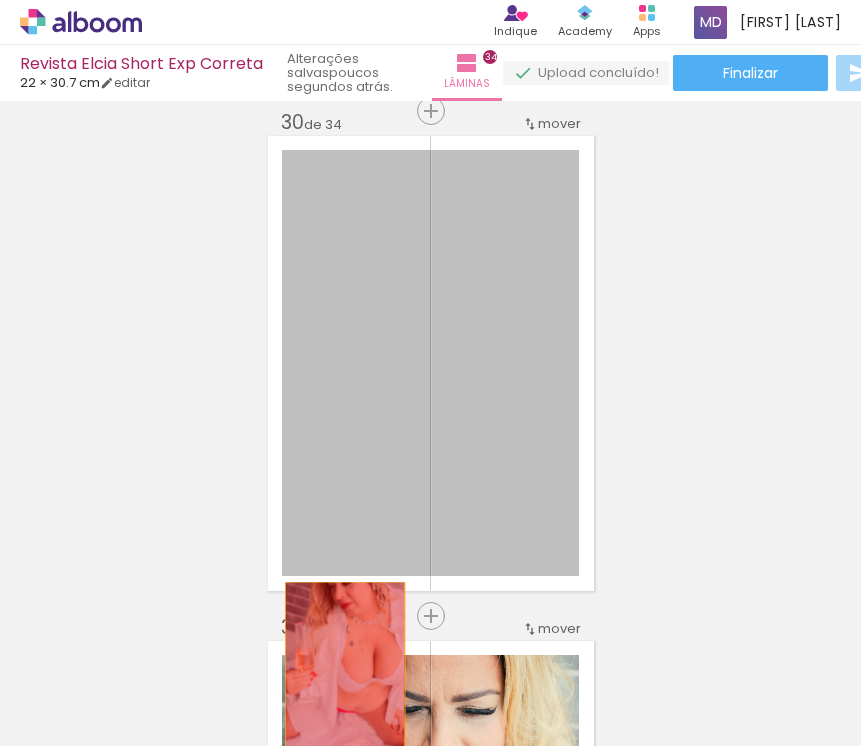 drag, startPoint x: 464, startPoint y: 490, endPoint x: 337, endPoint y: 667, distance: 217.84857 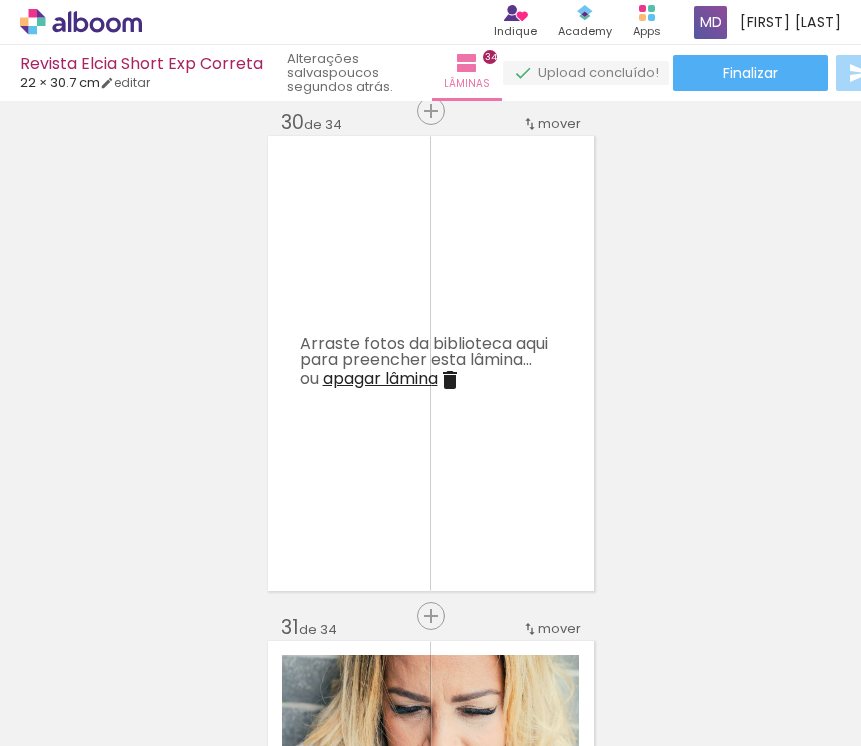 scroll, scrollTop: 0, scrollLeft: 6925, axis: horizontal 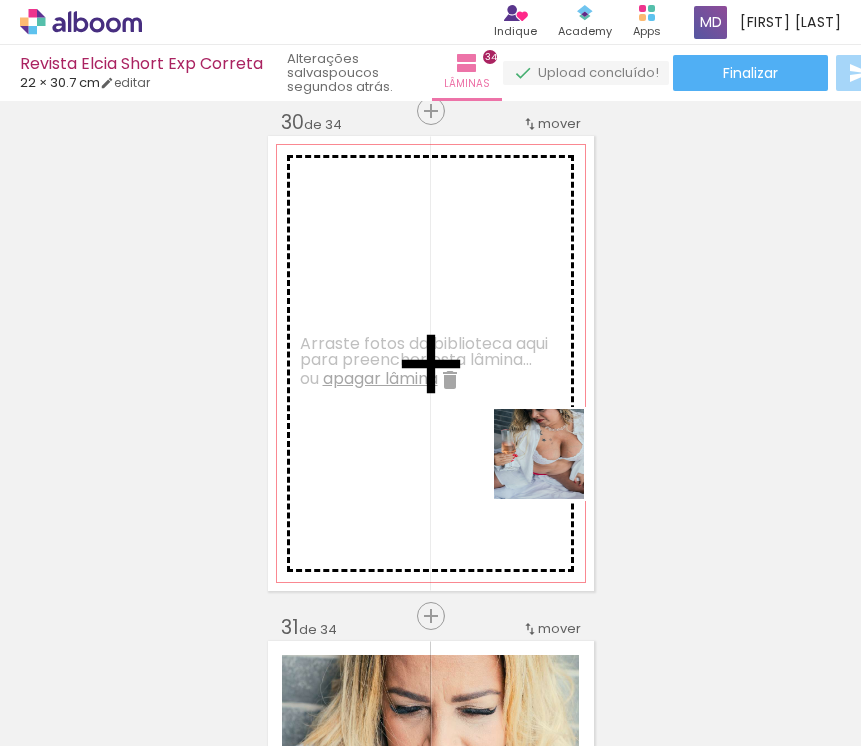 drag, startPoint x: 564, startPoint y: 708, endPoint x: 551, endPoint y: 470, distance: 238.35478 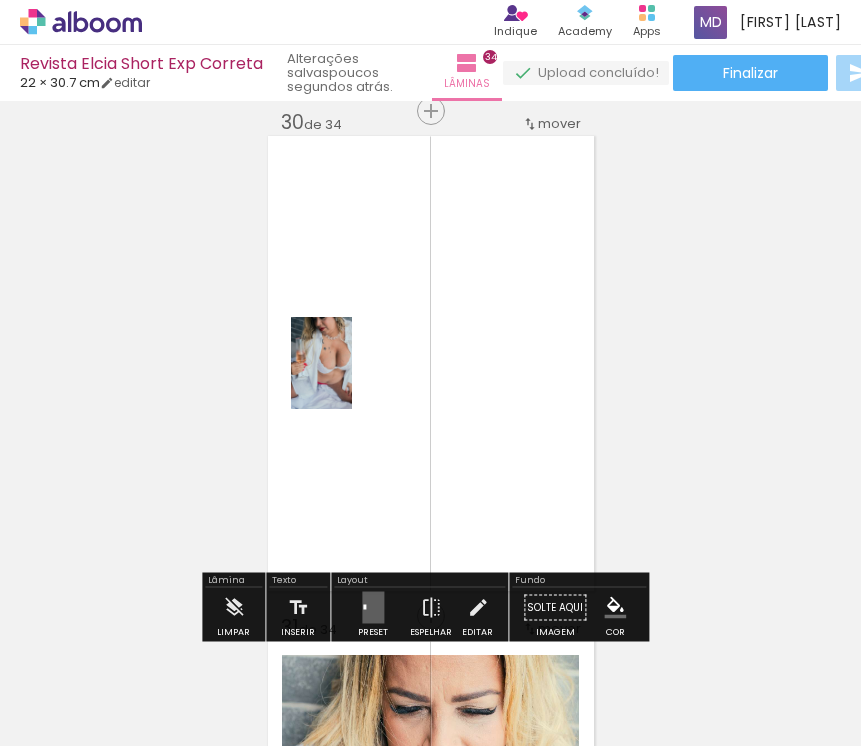 click at bounding box center (373, 608) 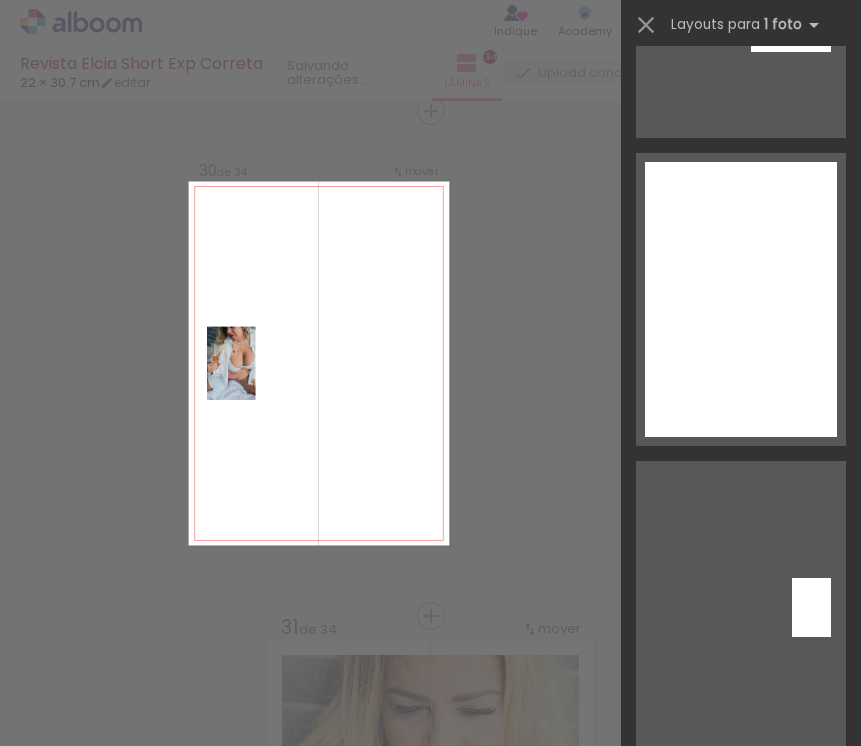 scroll, scrollTop: 0, scrollLeft: 0, axis: both 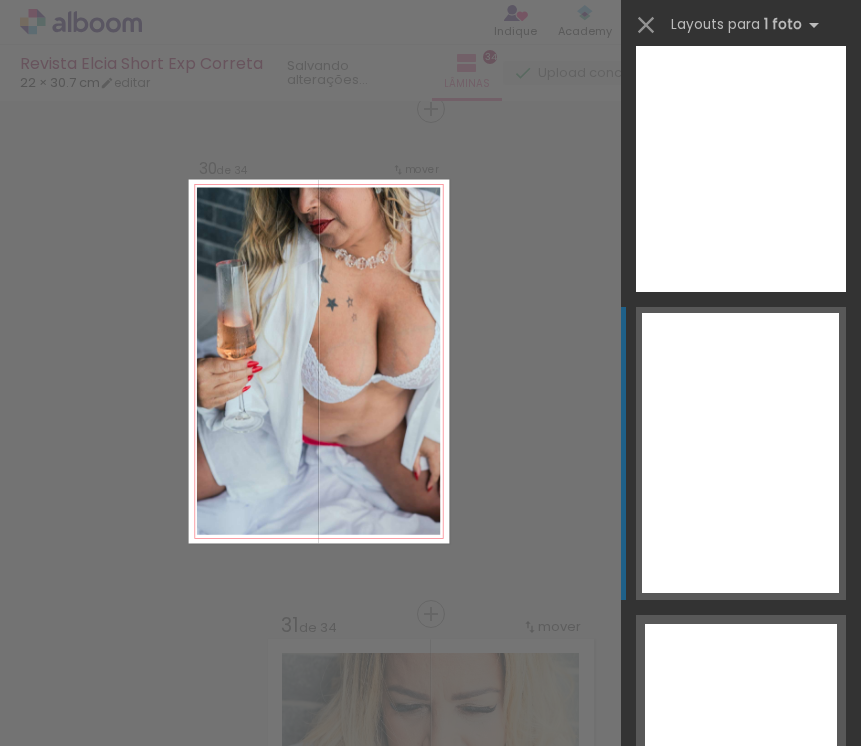 click at bounding box center [741, -471] 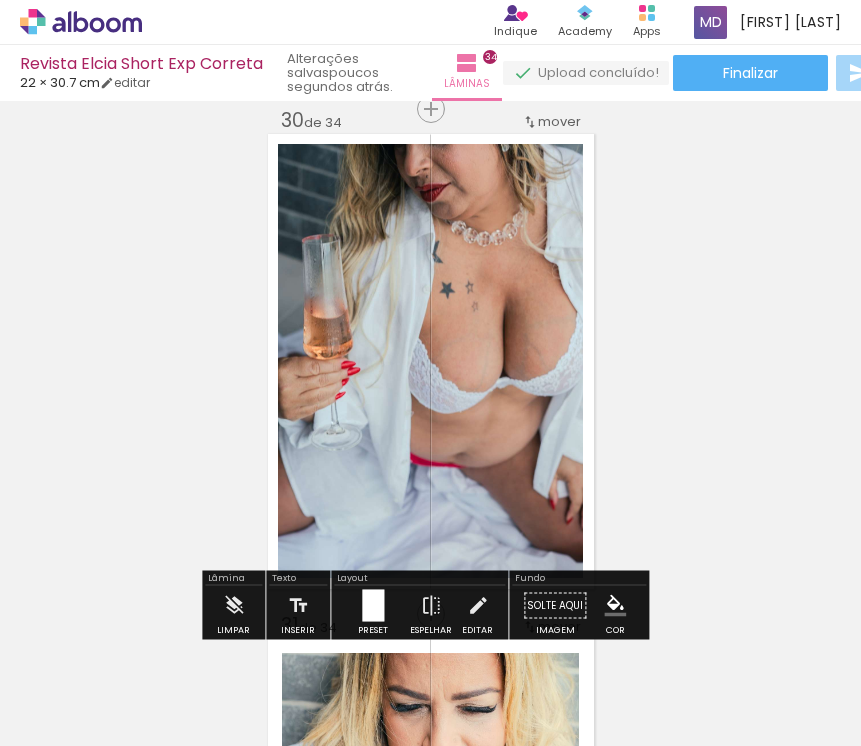 click at bounding box center [373, 606] 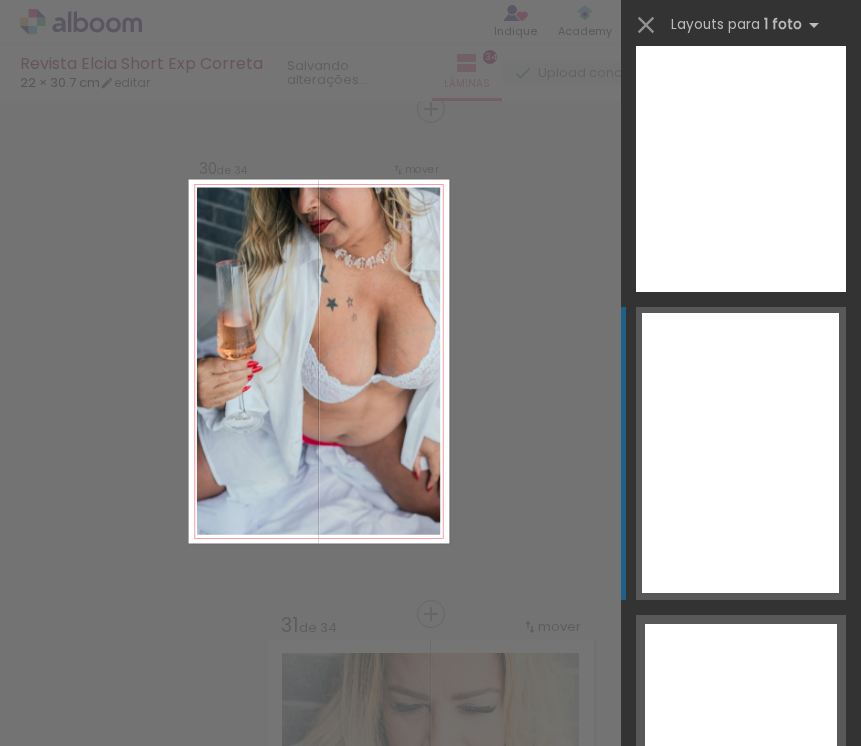 scroll, scrollTop: 11704, scrollLeft: 0, axis: vertical 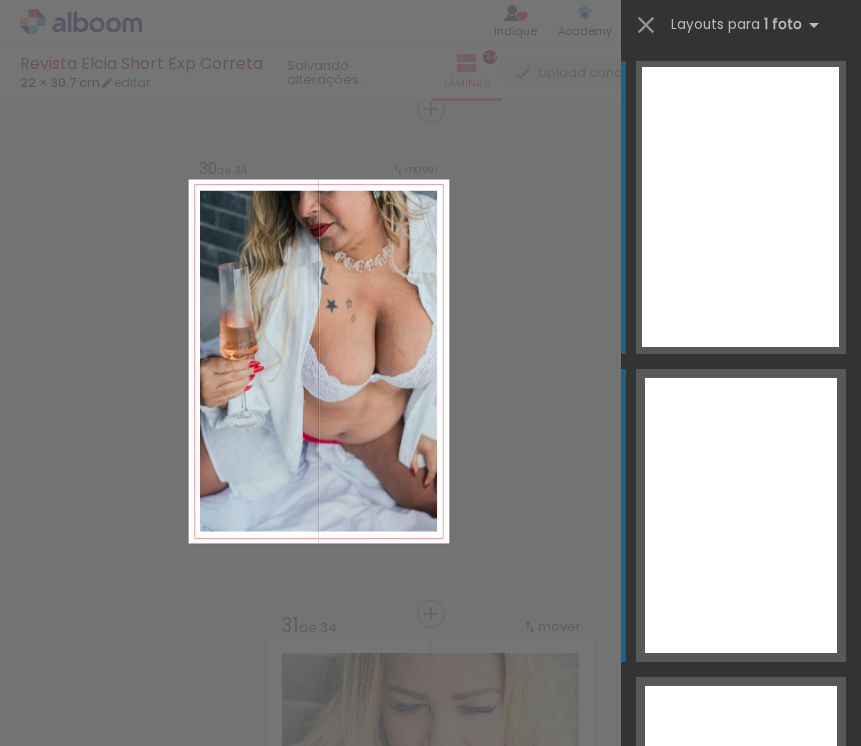 click at bounding box center [741, -717] 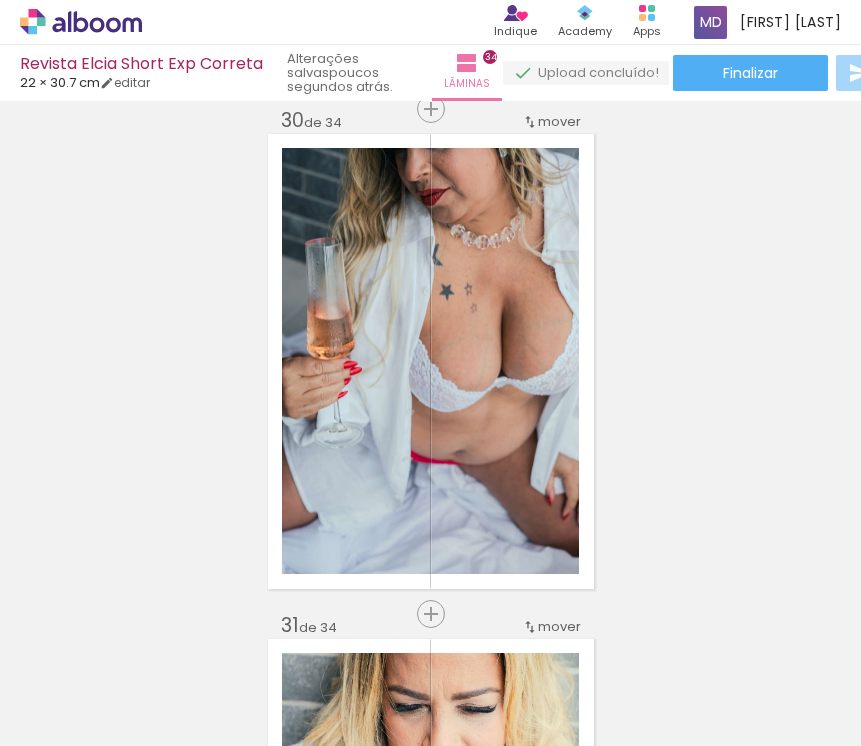 click on "Inserir lâmina 1  de 34  Inserir lâmina 2  de 34  Inserir lâmina 3  de 34  Inserir lâmina 4  de 34  Inserir lâmina 5  de 34  Inserir lâmina 6  de 34  Inserir lâmina 7  de 34  Inserir lâmina 8  de 34  Inserir lâmina 9  de 34  Inserir lâmina 10  de 34  Inserir lâmina 11  de 34  Inserir lâmina 12  de 34  Inserir lâmina 13  de 34  Inserir lâmina 14  de 34  Inserir lâmina 15  de 34  Inserir lâmina 16  de 34  Inserir lâmina 17  de 34  Inserir lâmina 18  de 34  Inserir lâmina 19  de 34  Inserir lâmina 20  de 34  Inserir lâmina 21  de 34  Inserir lâmina 22  de 34  Inserir lâmina 23  de 34  Inserir lâmina 24  de 34  Inserir lâmina 25  de 34  Inserir lâmina 26  de 34  Inserir lâmina 27  de 34  Inserir lâmina 28  de 34  Inserir lâmina 29  de 34  Inserir lâmina 30  de 34  Inserir lâmina 31  de 34  Inserir lâmina 32  de 34  Inserir lâmina 33  de 34  Inserir lâmina 34  de 34" at bounding box center (430, -5724) 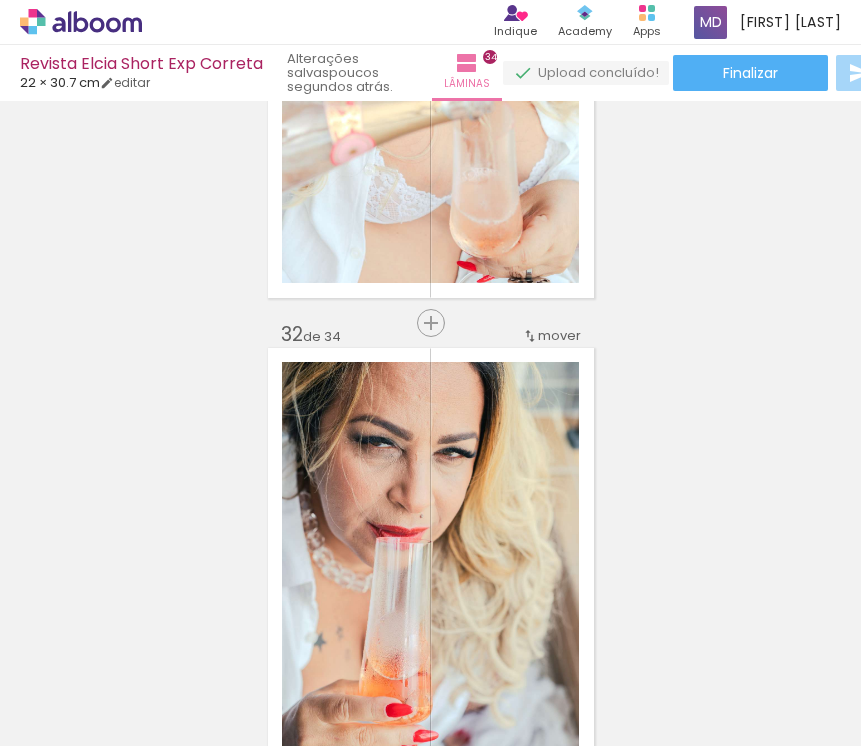 scroll, scrollTop: 15510, scrollLeft: 0, axis: vertical 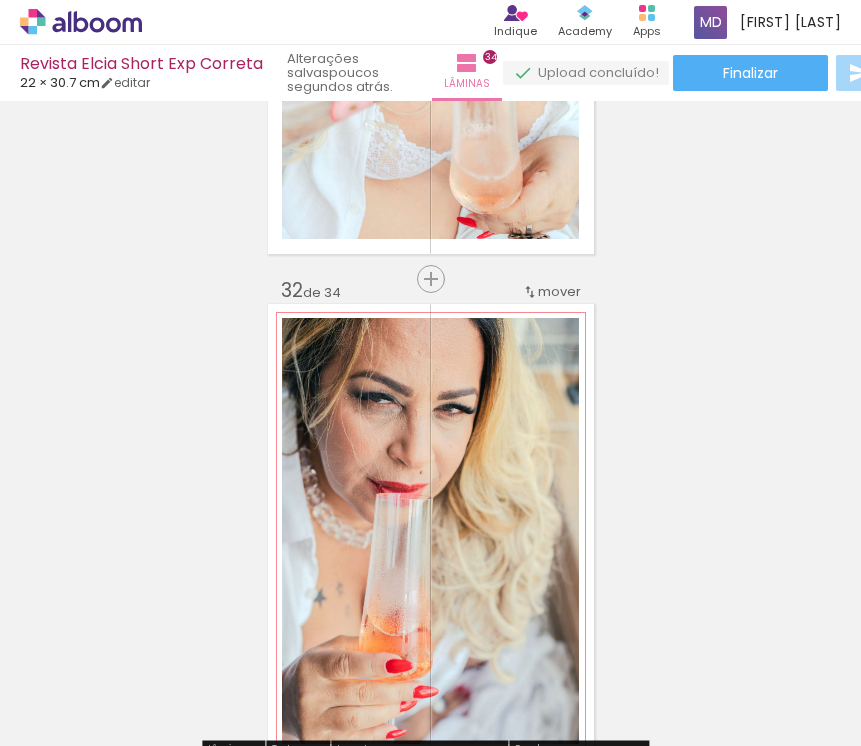 click at bounding box center (530, 292) 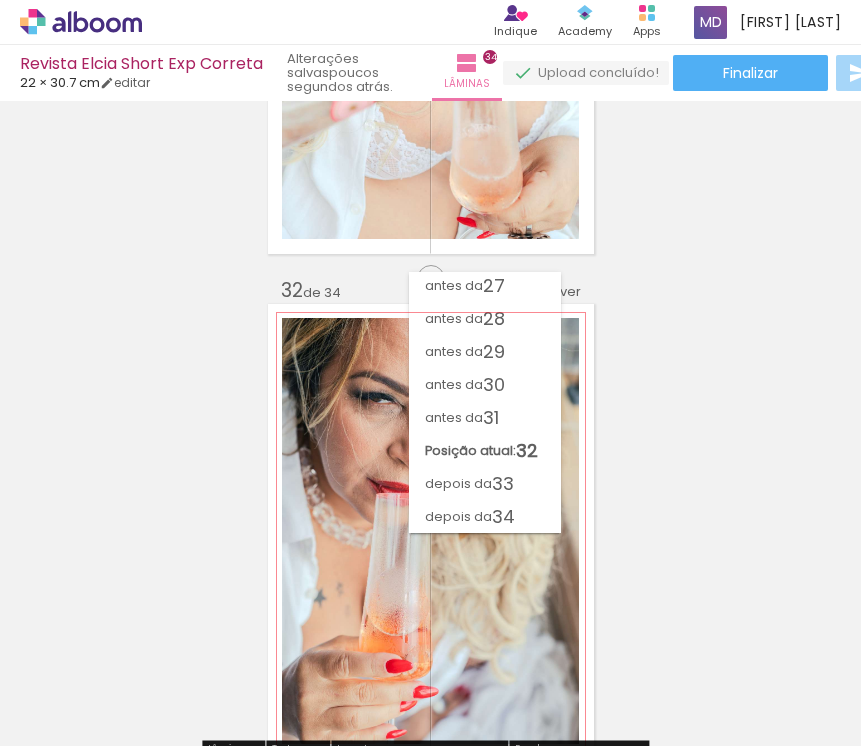 scroll, scrollTop: 861, scrollLeft: 0, axis: vertical 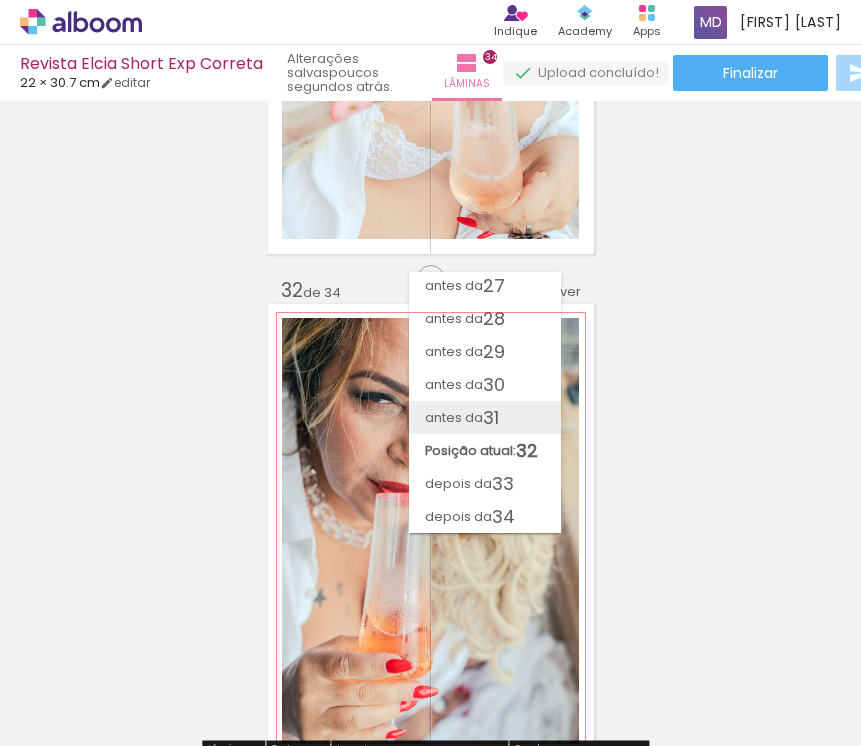 click on "antes da" at bounding box center (454, 417) 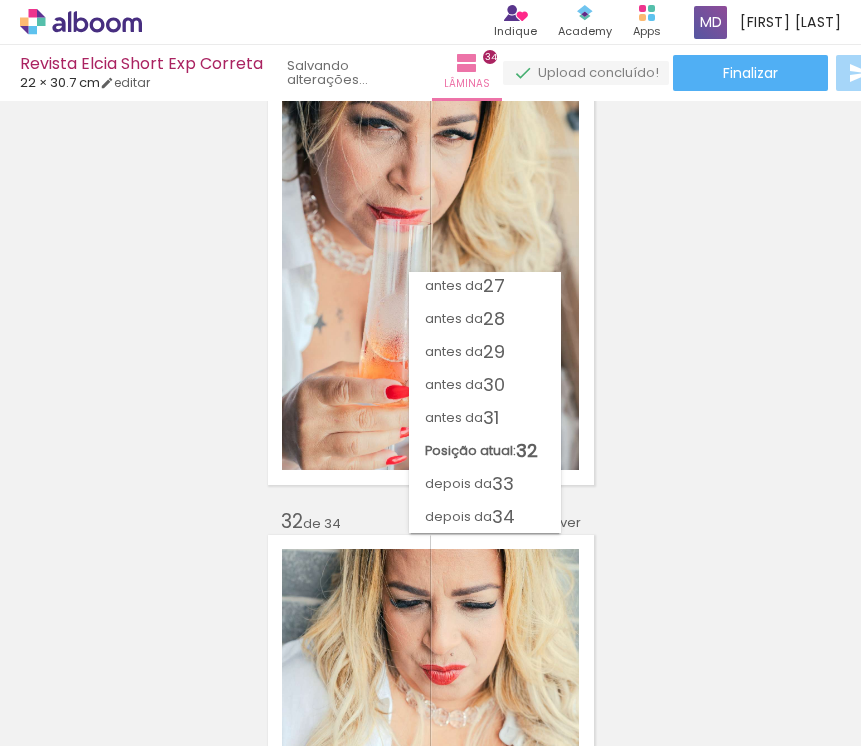 scroll, scrollTop: 15175, scrollLeft: 0, axis: vertical 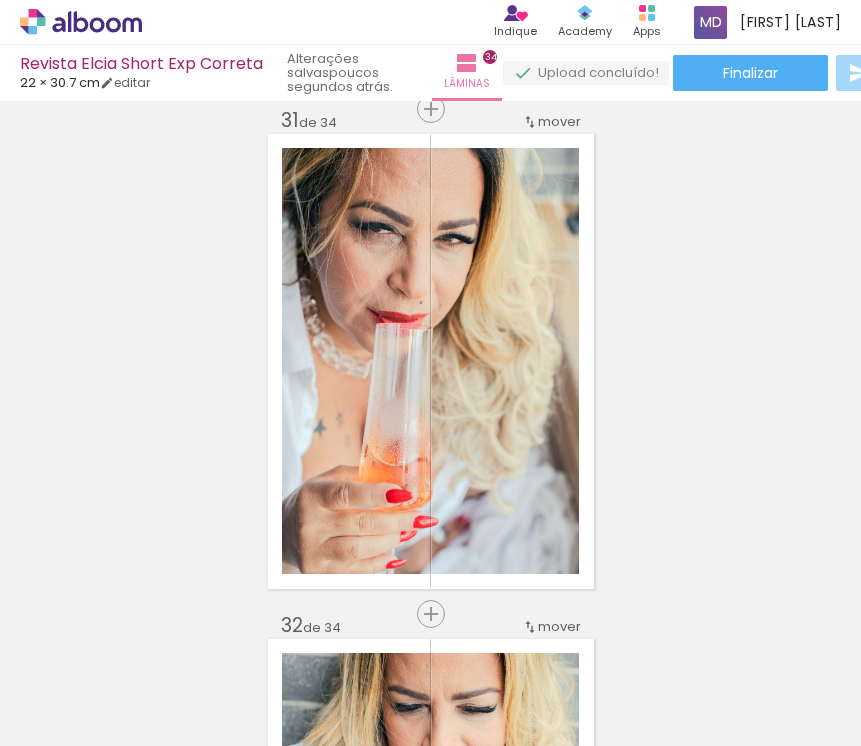 click on "Inserir lâmina 1  de 34  Inserir lâmina 2  de 34  Inserir lâmina 3  de 34  Inserir lâmina 4  de 34  Inserir lâmina 5  de 34  Inserir lâmina 6  de 34  Inserir lâmina 7  de 34  Inserir lâmina 8  de 34  Inserir lâmina 9  de 34  Inserir lâmina 10  de 34  Inserir lâmina 11  de 34  Inserir lâmina 12  de 34  Inserir lâmina 13  de 34  Inserir lâmina 14  de 34  Inserir lâmina 15  de 34  Inserir lâmina 16  de 34  Inserir lâmina 17  de 34  Inserir lâmina 18  de 34  Inserir lâmina 19  de 34  Inserir lâmina 20  de 34  Inserir lâmina 21  de 34  Inserir lâmina 22  de 34  Inserir lâmina 23  de 34  Inserir lâmina 24  de 34  Inserir lâmina 25  de 34  Inserir lâmina 26  de 34  Inserir lâmina 27  de 34  Inserir lâmina 28  de 34  Inserir lâmina 29  de 34  Inserir lâmina 30  de 34  Inserir lâmina 31  de 34  Inserir lâmina 32  de 34  Inserir lâmina 33  de 34  Inserir lâmina 34  de 34" at bounding box center (430, -6229) 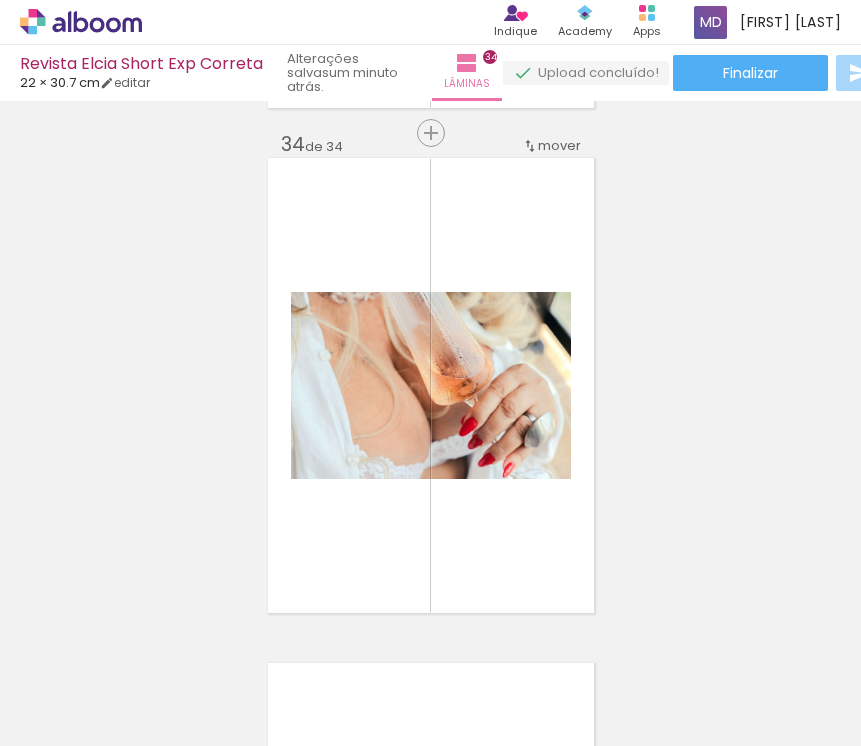 scroll, scrollTop: 16679, scrollLeft: 0, axis: vertical 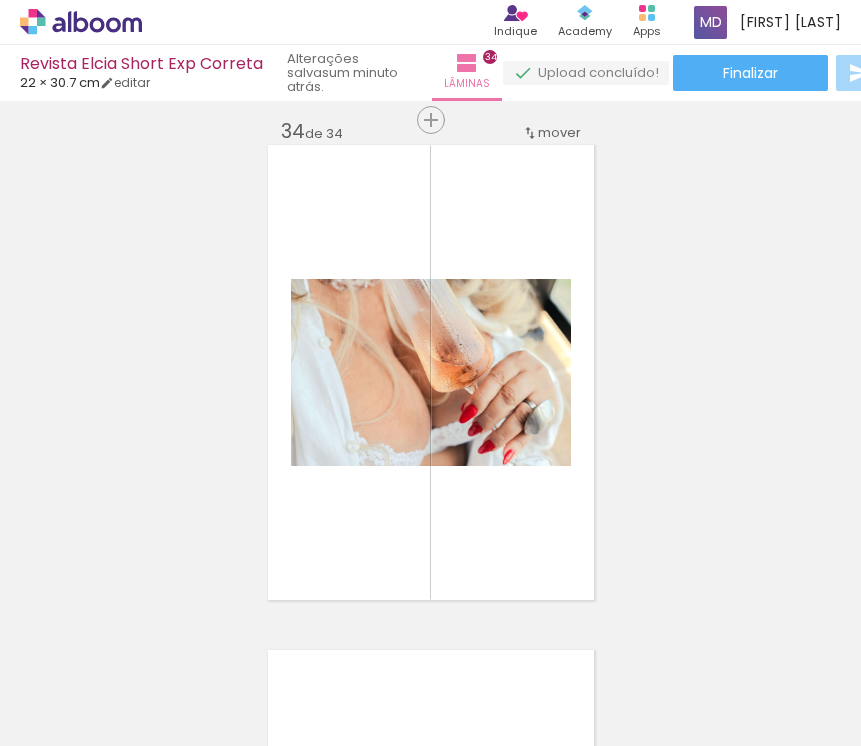 click on "Inserir lâmina 1  de 34  Inserir lâmina 2  de 34  Inserir lâmina 3  de 34  Inserir lâmina 4  de 34  Inserir lâmina 5  de 34  Inserir lâmina 6  de 34  Inserir lâmina 7  de 34  Inserir lâmina 8  de 34  Inserir lâmina 9  de 34  Inserir lâmina 10  de 34  Inserir lâmina 11  de 34  Inserir lâmina 12  de 34  Inserir lâmina 13  de 34  Inserir lâmina 14  de 34  Inserir lâmina 15  de 34  Inserir lâmina 16  de 34  Inserir lâmina 17  de 34  Inserir lâmina 18  de 34  Inserir lâmina 19  de 34  Inserir lâmina 20  de 34  Inserir lâmina 21  de 34  Inserir lâmina 22  de 34  Inserir lâmina 23  de 34  Inserir lâmina 24  de 34  Inserir lâmina 25  de 34  Inserir lâmina 26  de 34  Inserir lâmina 27  de 34  Inserir lâmina 28  de 34  Inserir lâmina 29  de 34  Inserir lâmina 30  de 34  Inserir lâmina 31  de 34  Inserir lâmina 32  de 34  Inserir lâmina 33  de 34  Inserir lâmina 34  de 34" at bounding box center [430, -7733] 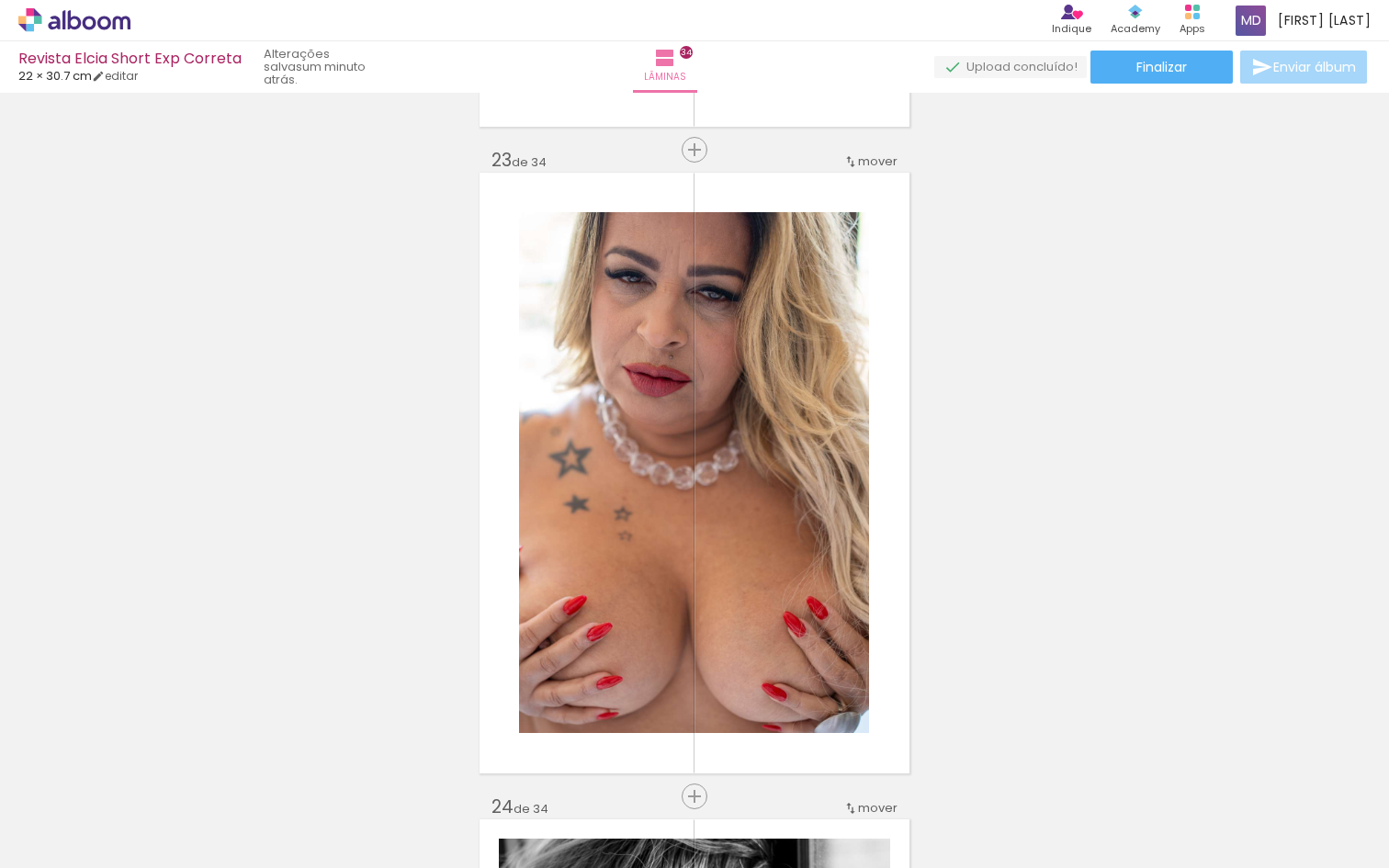 scroll, scrollTop: 19683, scrollLeft: 0, axis: vertical 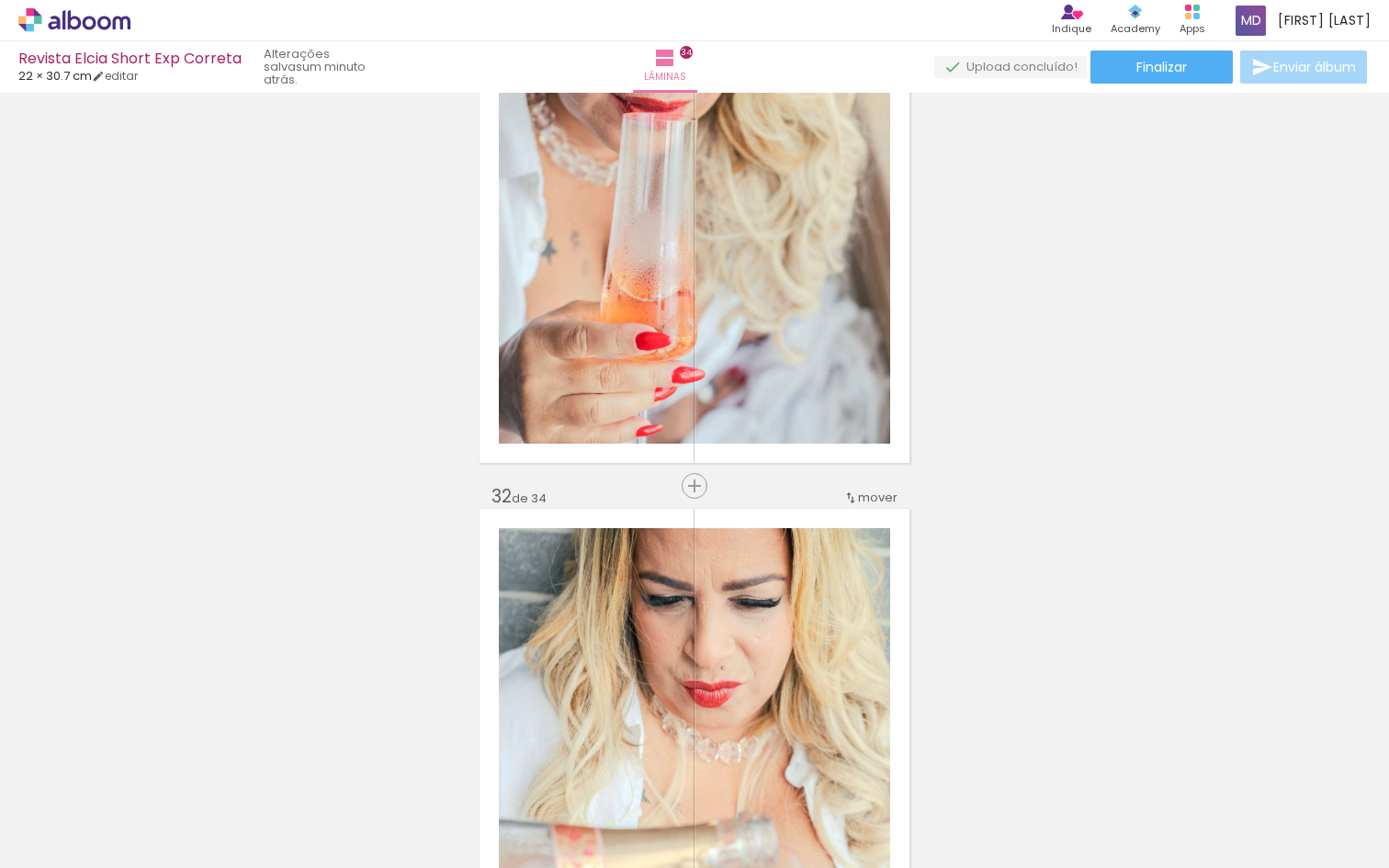 click on "Inserir lâmina 1  de 34  Inserir lâmina 2  de 34  Inserir lâmina 3  de 34  Inserir lâmina 4  de 34  Inserir lâmina 5  de 34  Inserir lâmina 6  de 34  Inserir lâmina 7  de 34  Inserir lâmina 8  de 34  Inserir lâmina 9  de 34  Inserir lâmina 10  de 34  Inserir lâmina 11  de 34  Inserir lâmina 12  de 34  Inserir lâmina 13  de 34  Inserir lâmina 14  de 34  Inserir lâmina 15  de 34  Inserir lâmina 16  de 34  Inserir lâmina 17  de 34  Inserir lâmina 18  de 34  Inserir lâmina 19  de 34  Inserir lâmina 20  de 34  Inserir lâmina 21  de 34  Inserir lâmina 22  de 34  Inserir lâmina 23  de 34  Inserir lâmina 24  de 34  Inserir lâmina 25  de 34  Inserir lâmina 26  de 34  Inserir lâmina 27  de 34  Inserir lâmina 28  de 34  Inserir lâmina 29  de 34  Inserir lâmina 30  de 34  Inserir lâmina 31  de 34  Inserir lâmina 32  de 34  Inserir lâmina 33  de 34  Inserir lâmina 34  de 34 Confirmar Cancelar" at bounding box center (694, 480) 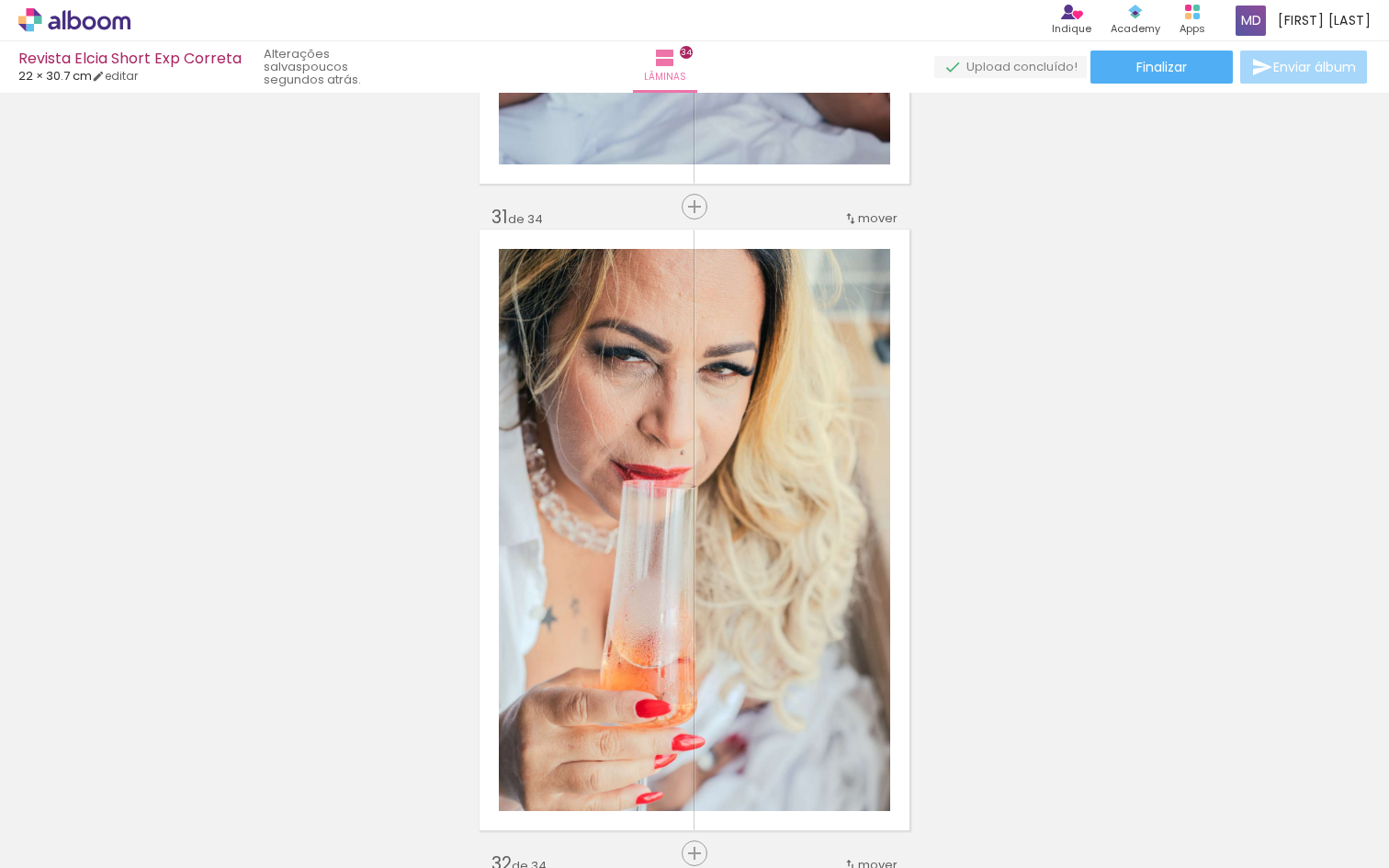 scroll, scrollTop: 19342, scrollLeft: 0, axis: vertical 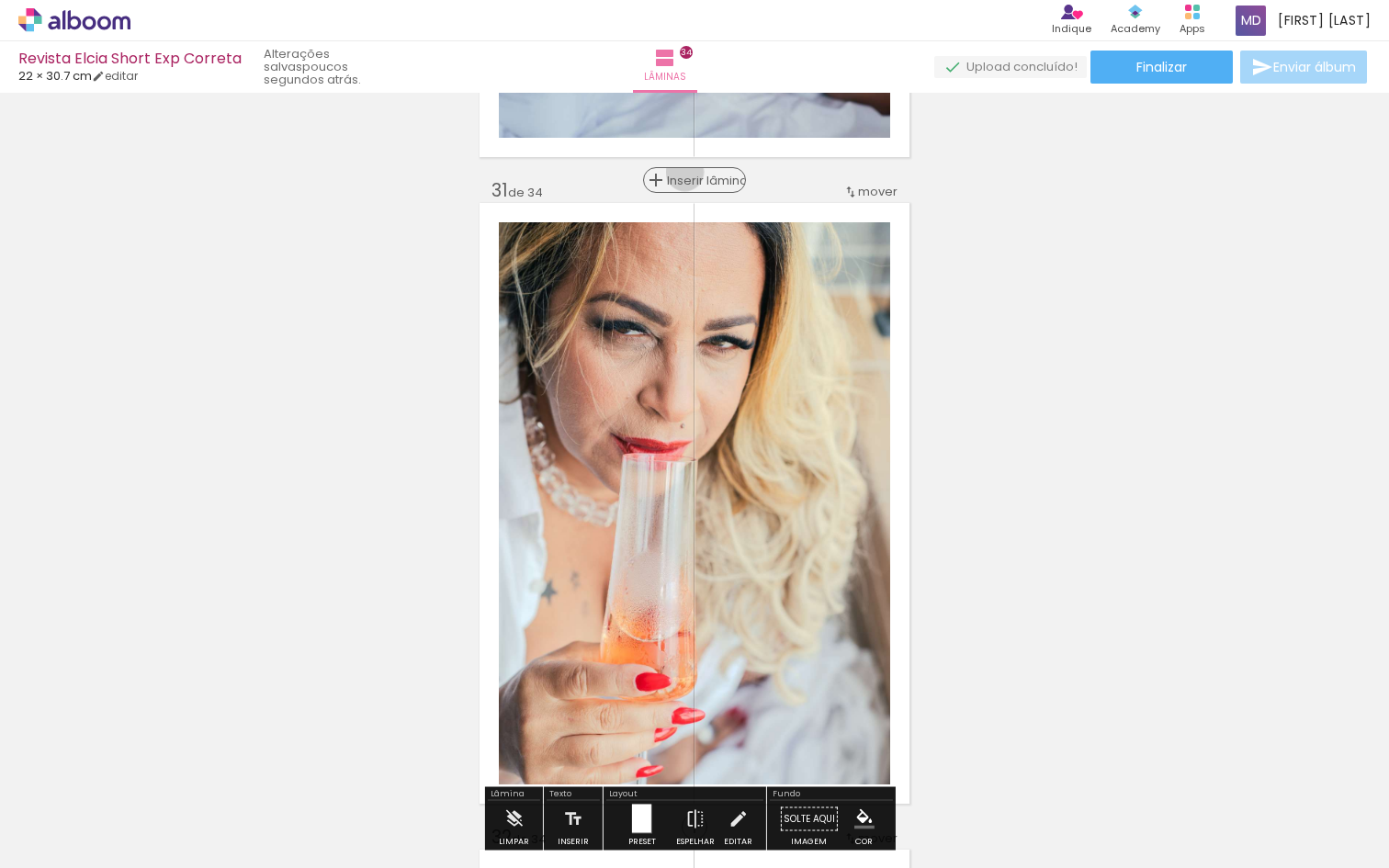 click on "Inserir lâmina" at bounding box center (703, 180) 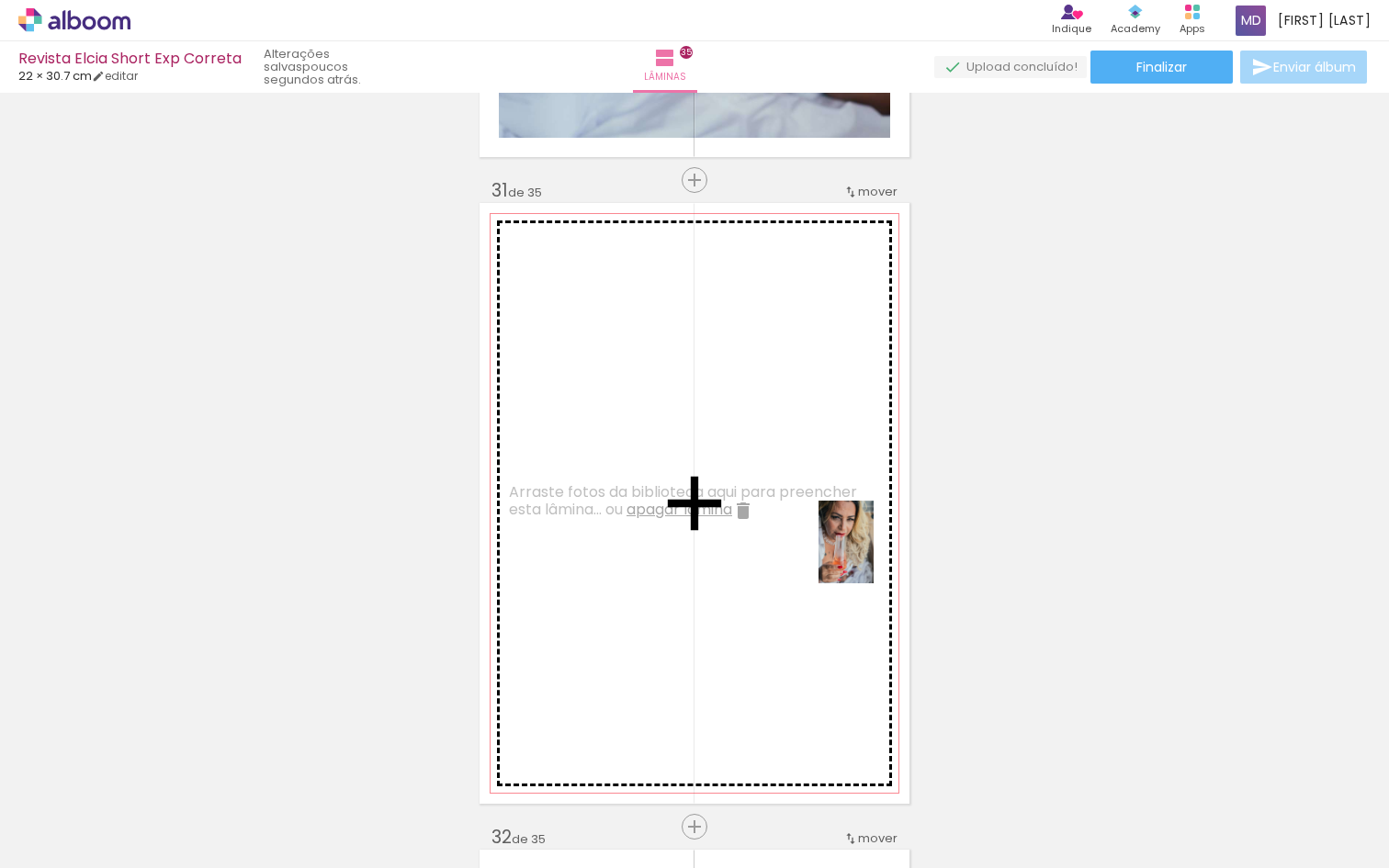 drag, startPoint x: 1212, startPoint y: 826, endPoint x: 799, endPoint y: 552, distance: 495.6259 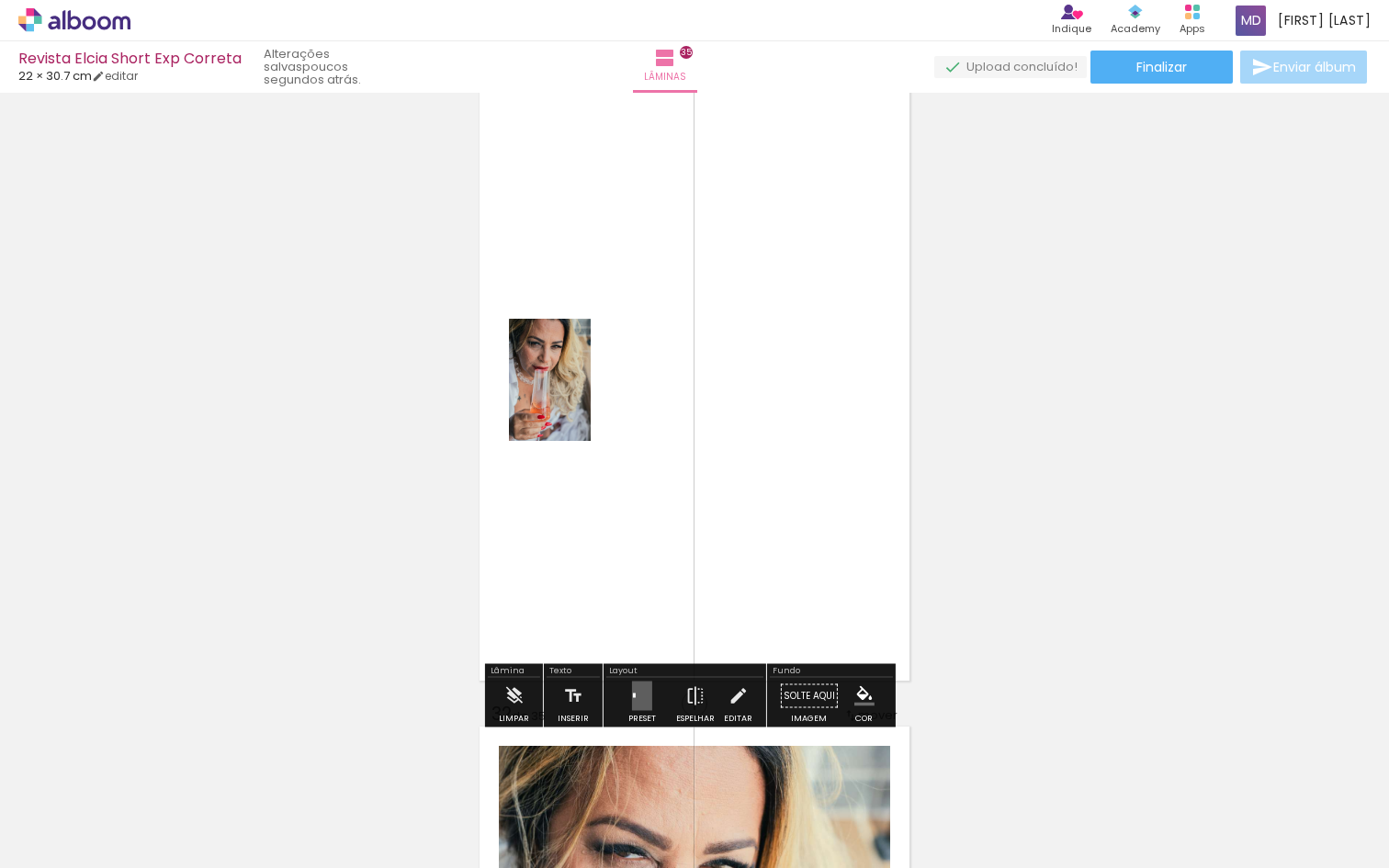 scroll, scrollTop: 19494, scrollLeft: 0, axis: vertical 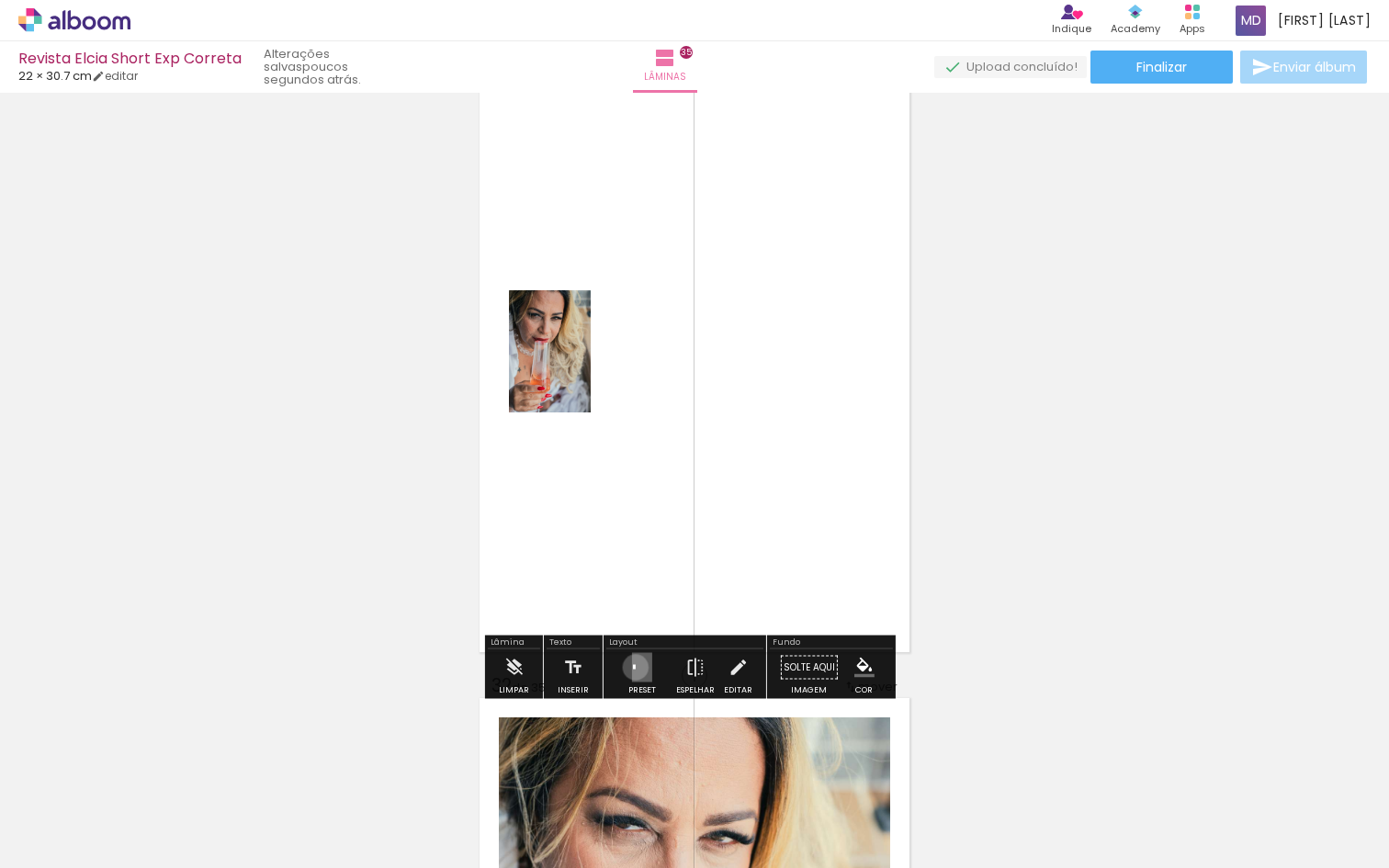 click at bounding box center (642, 668) 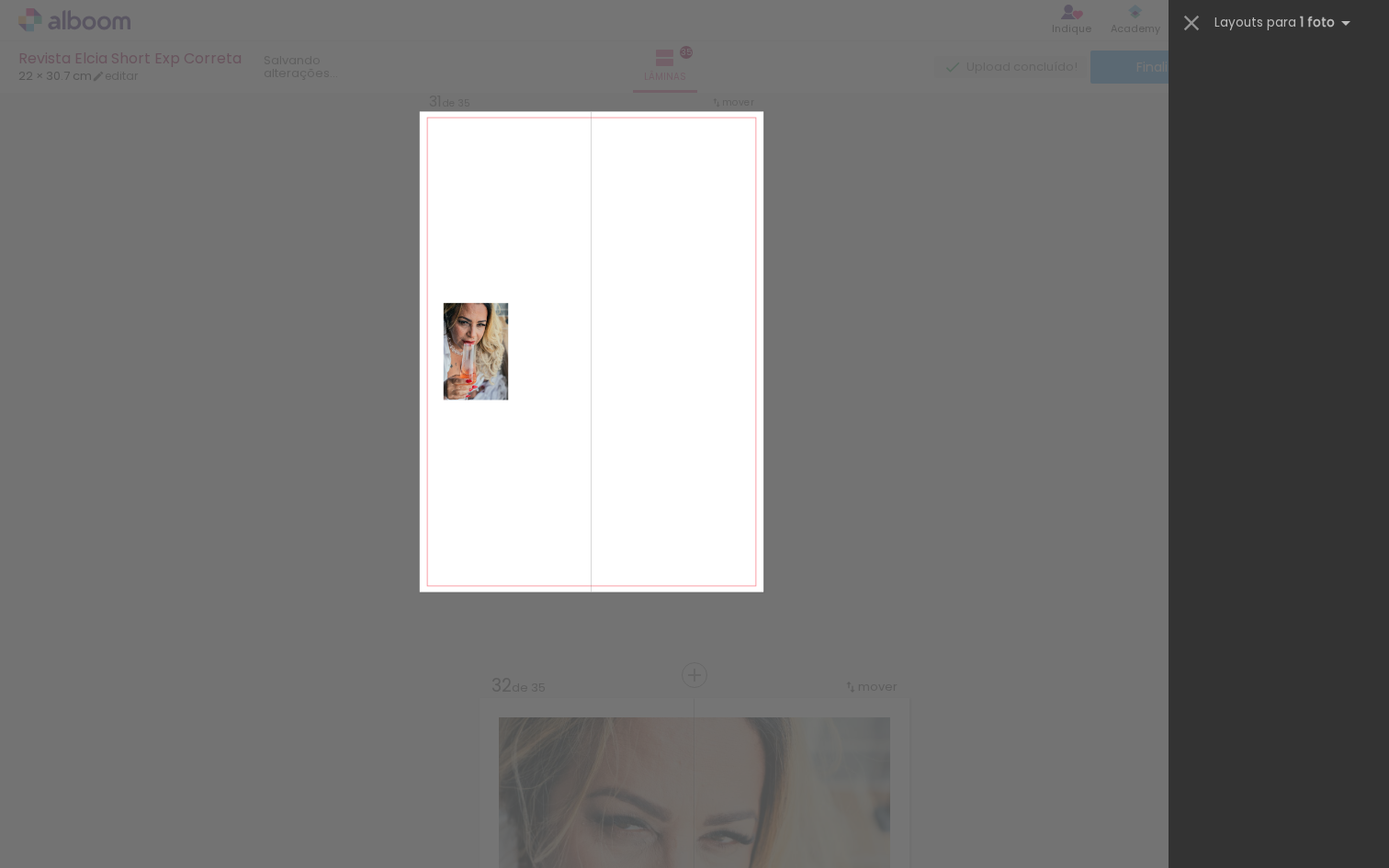 scroll, scrollTop: 0, scrollLeft: 0, axis: both 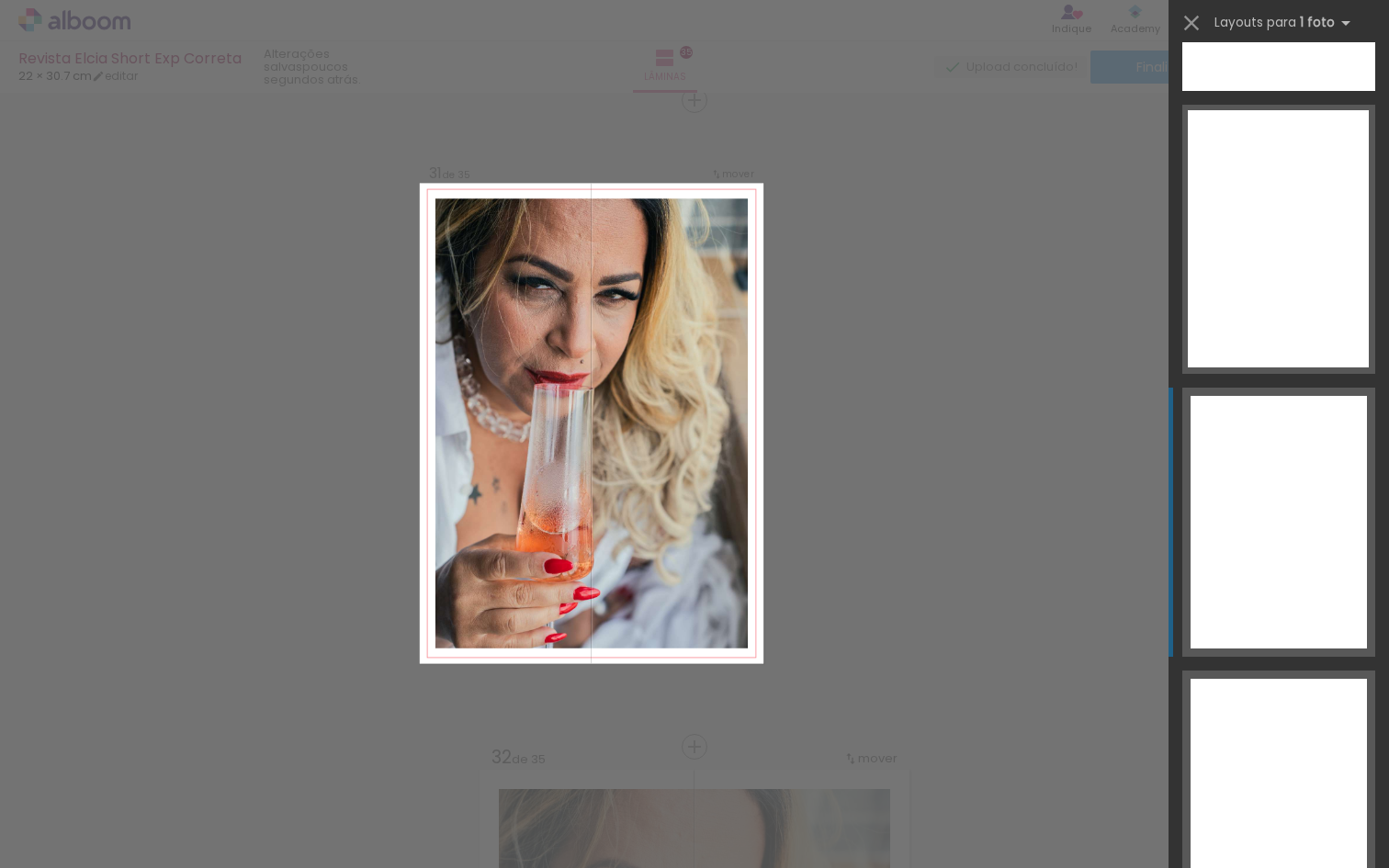 click at bounding box center (1279, -610) 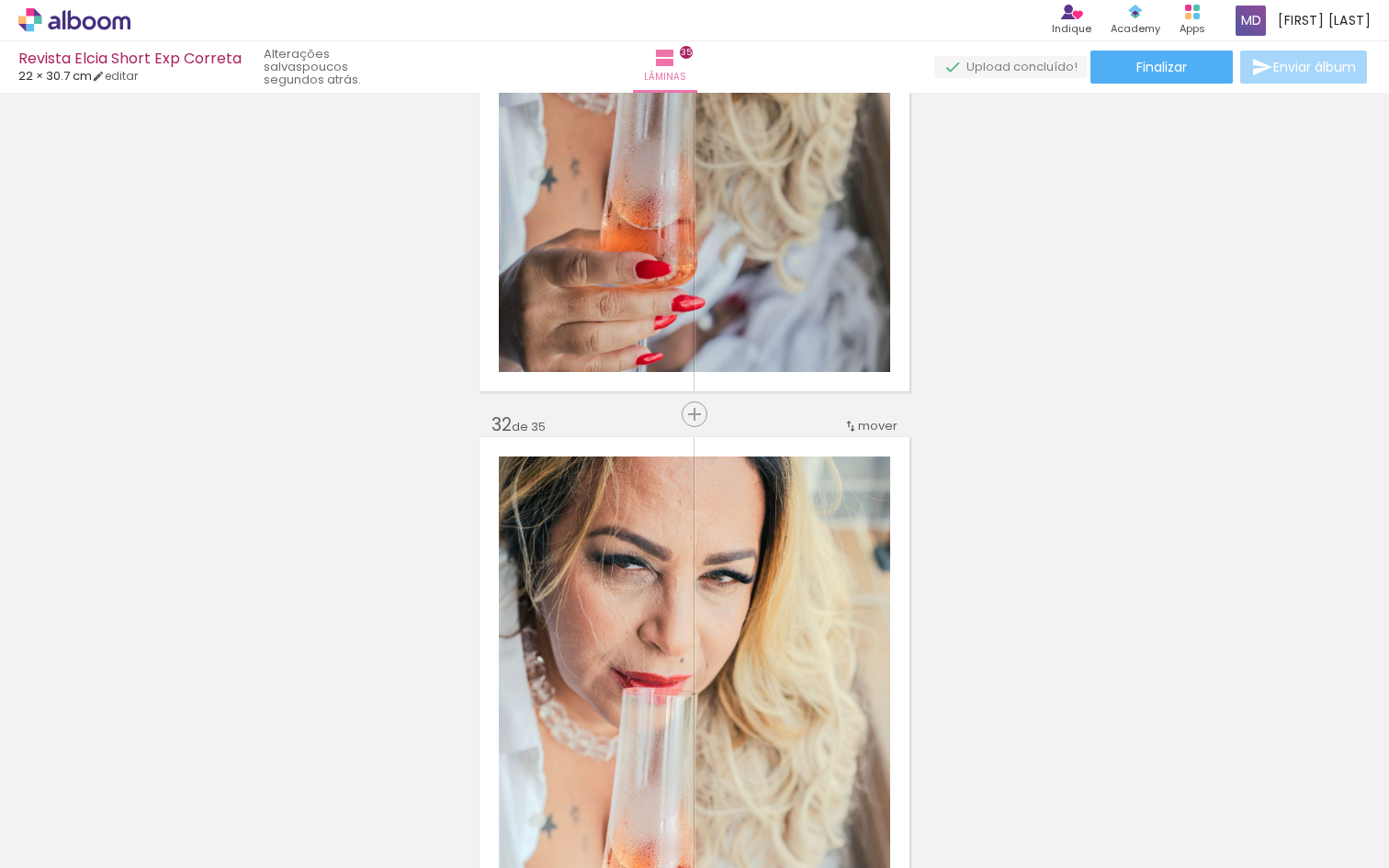 scroll, scrollTop: 19782, scrollLeft: 0, axis: vertical 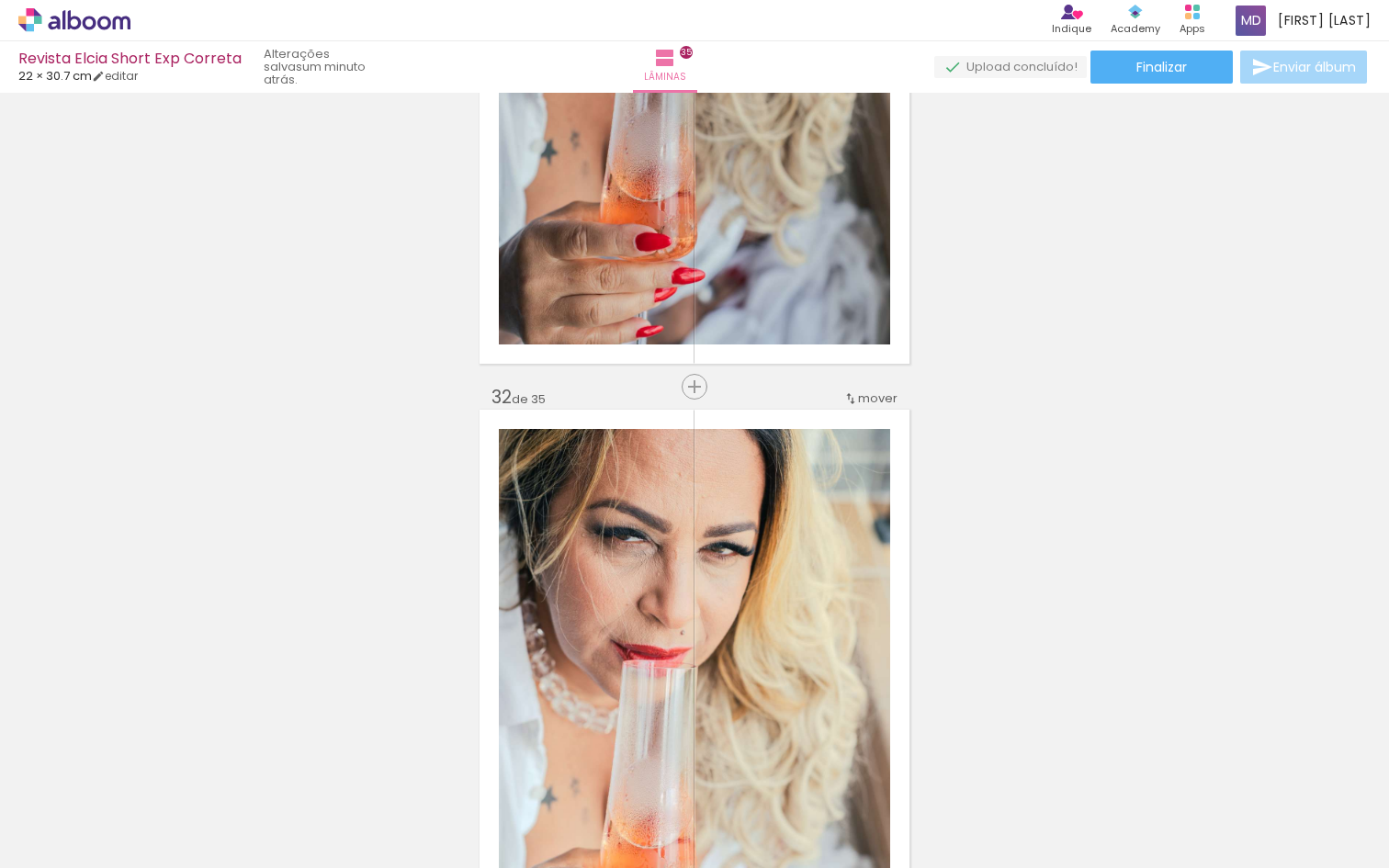 click on "Inserir lâmina 1  de 35  Inserir lâmina 2  de 35  Inserir lâmina 3  de 35  Inserir lâmina 4  de 35  Inserir lâmina 5  de 35  Inserir lâmina 6  de 35  Inserir lâmina 7  de 35  Inserir lâmina 8  de 35  Inserir lâmina 9  de 35  Inserir lâmina 10  de 35  Inserir lâmina 11  de 35  Inserir lâmina 12  de 35  Inserir lâmina 13  de 35  Inserir lâmina 14  de 35  Inserir lâmina 15  de 35  Inserir lâmina 16  de 35  Inserir lâmina 17  de 35  Inserir lâmina 18  de 35  Inserir lâmina 19  de 35  Inserir lâmina 20  de 35  Inserir lâmina 21  de 35  Inserir lâmina 22  de 35  Inserir lâmina 23  de 35  Inserir lâmina 24  de 35  Inserir lâmina 25  de 35  Inserir lâmina 26  de 35  Inserir lâmina 27  de 35  Inserir lâmina 28  de 35  Inserir lâmina 29  de 35  Inserir lâmina 30  de 35  Inserir lâmina 31  de 35  Inserir lâmina 32  de 35  Inserir lâmina 33  de 35  Inserir lâmina 34  de 35  Inserir lâmina 35  de 35" at bounding box center [694, -8043] 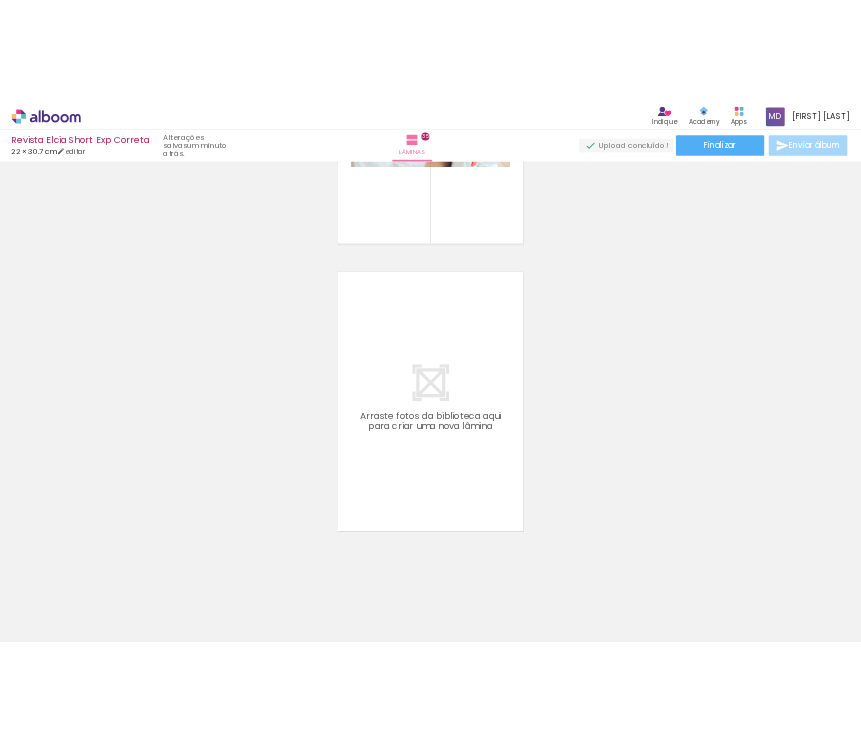 scroll, scrollTop: 17711, scrollLeft: 0, axis: vertical 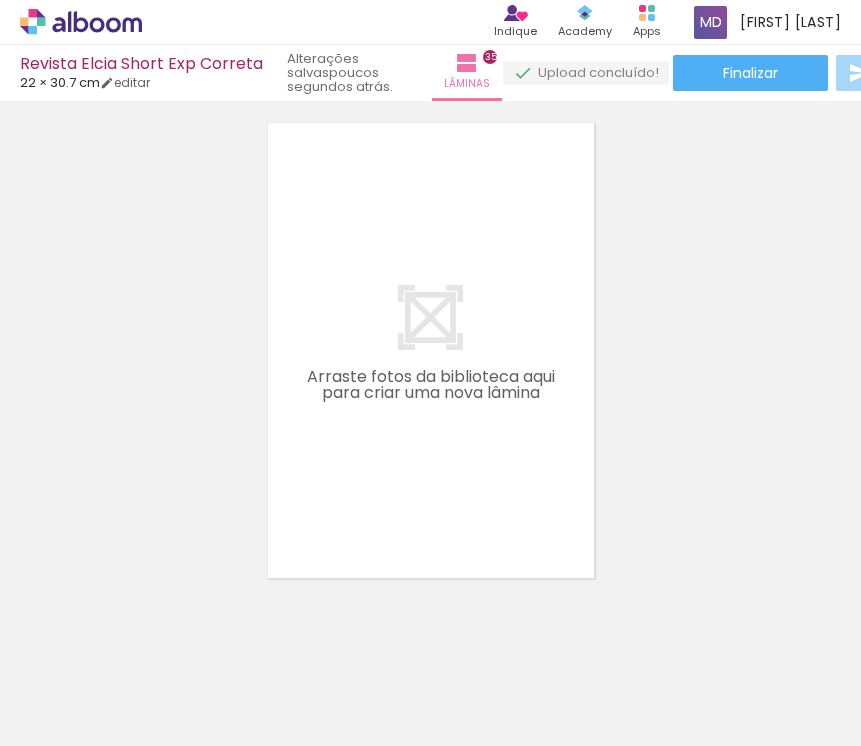 click on "Inserir lâmina 1  de 35  Inserir lâmina 2  de 35  Inserir lâmina 3  de 35  Inserir lâmina 4  de 35  Inserir lâmina 5  de 35  Inserir lâmina 6  de 35  Inserir lâmina 7  de 35  Inserir lâmina 8  de 35  Inserir lâmina 9  de 35  Inserir lâmina 10  de 35  Inserir lâmina 11  de 35  Inserir lâmina 12  de 35  Inserir lâmina 13  de 35  Inserir lâmina 14  de 35  Inserir lâmina 15  de 35  Inserir lâmina 16  de 35  Inserir lâmina 17  de 35  Inserir lâmina 18  de 35  Inserir lâmina 19  de 35  Inserir lâmina 20  de 35  Inserir lâmina 21  de 35  Inserir lâmina 22  de 35  Inserir lâmina 23  de 35  Inserir lâmina 24  de 35  Inserir lâmina 25  de 35  Inserir lâmina 26  de 35  Inserir lâmina 27  de 35  Inserir lâmina 28  de 35  Inserir lâmina 29  de 35  Inserir lâmina 30  de 35  Inserir lâmina 31  de 35  Inserir lâmina 32  de 35  Inserir lâmina 33  de 35  Inserir lâmina 34  de 35  Inserir lâmina 35  de 35" at bounding box center (430, -8513) 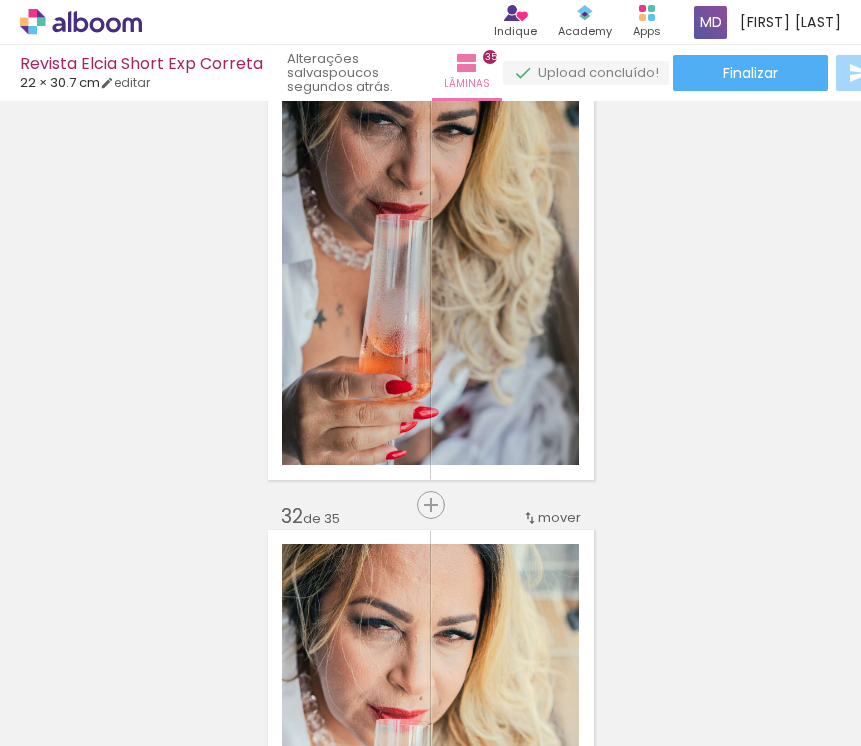 scroll, scrollTop: 15197, scrollLeft: 0, axis: vertical 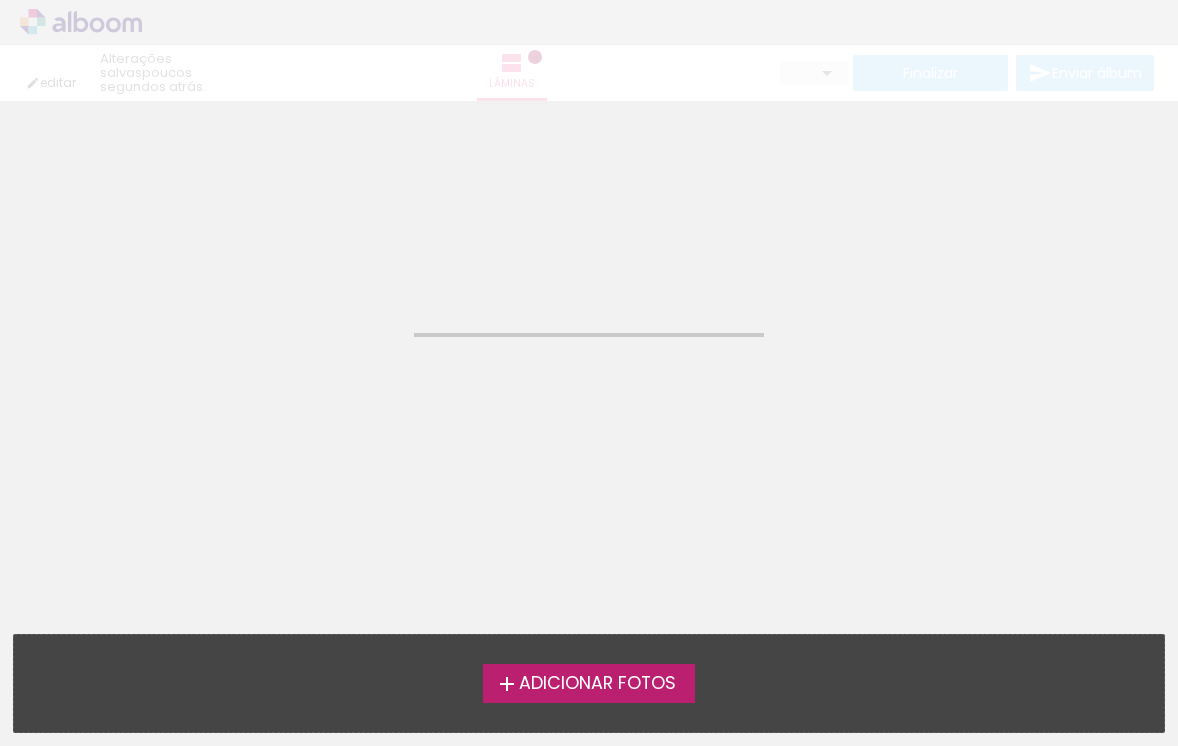 click on "Adicionar Fotos" at bounding box center (597, 684) 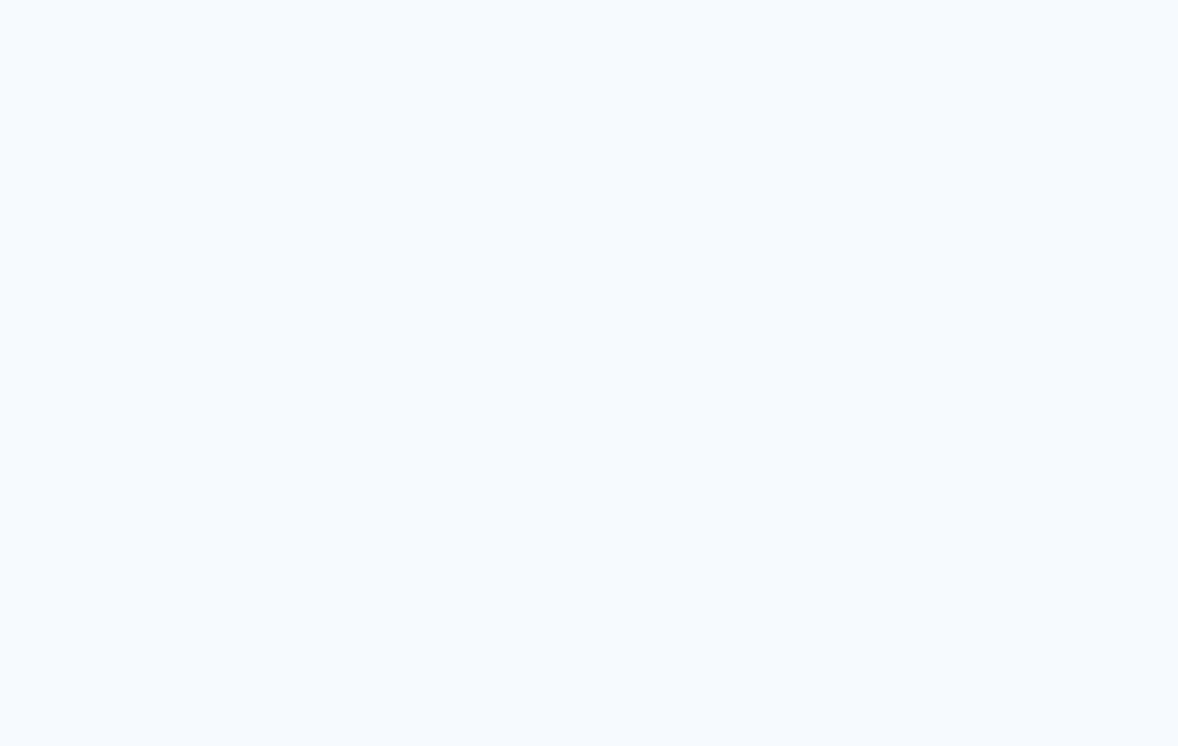 scroll, scrollTop: 0, scrollLeft: 0, axis: both 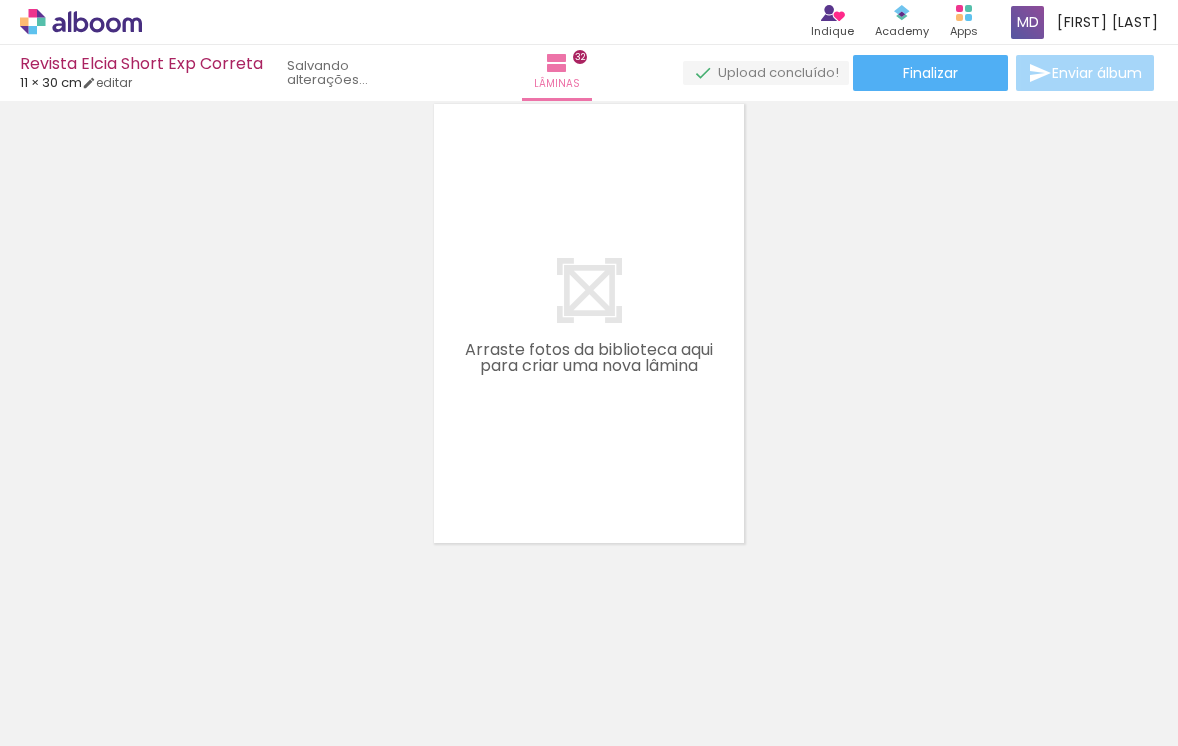 click on "Não utilizadas" at bounding box center (56, 685) 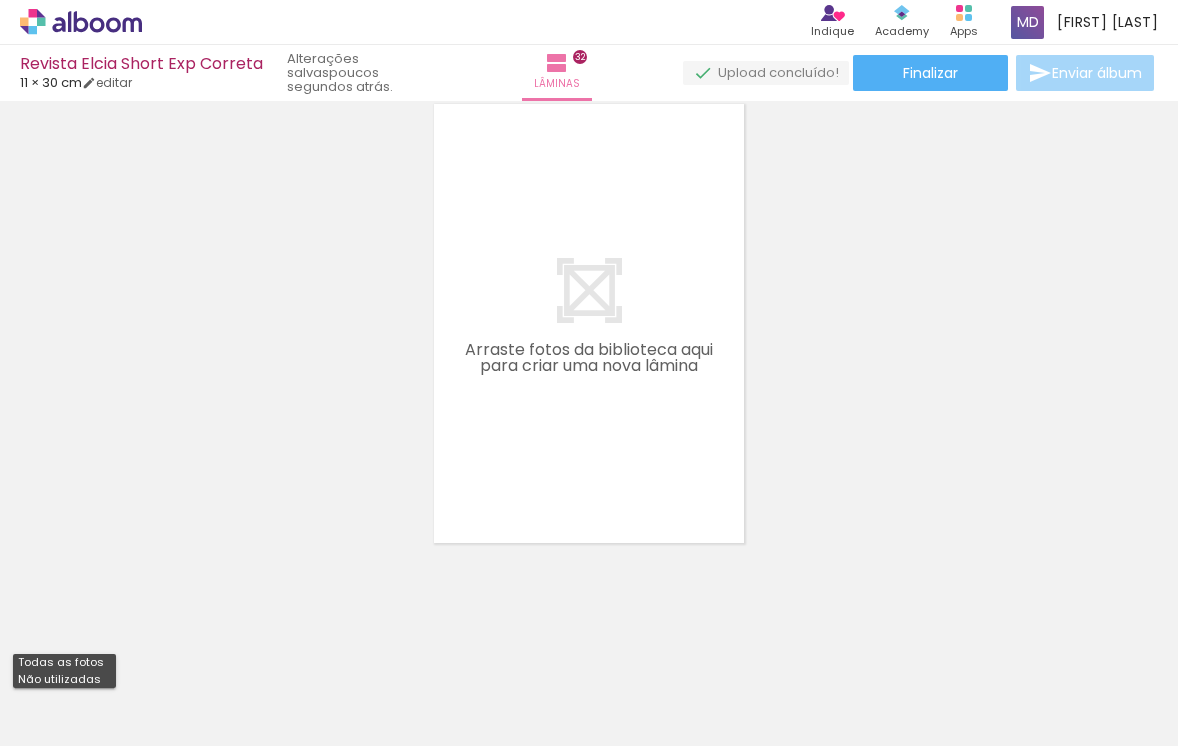 click on "Todas as fotos" at bounding box center (0, 0) 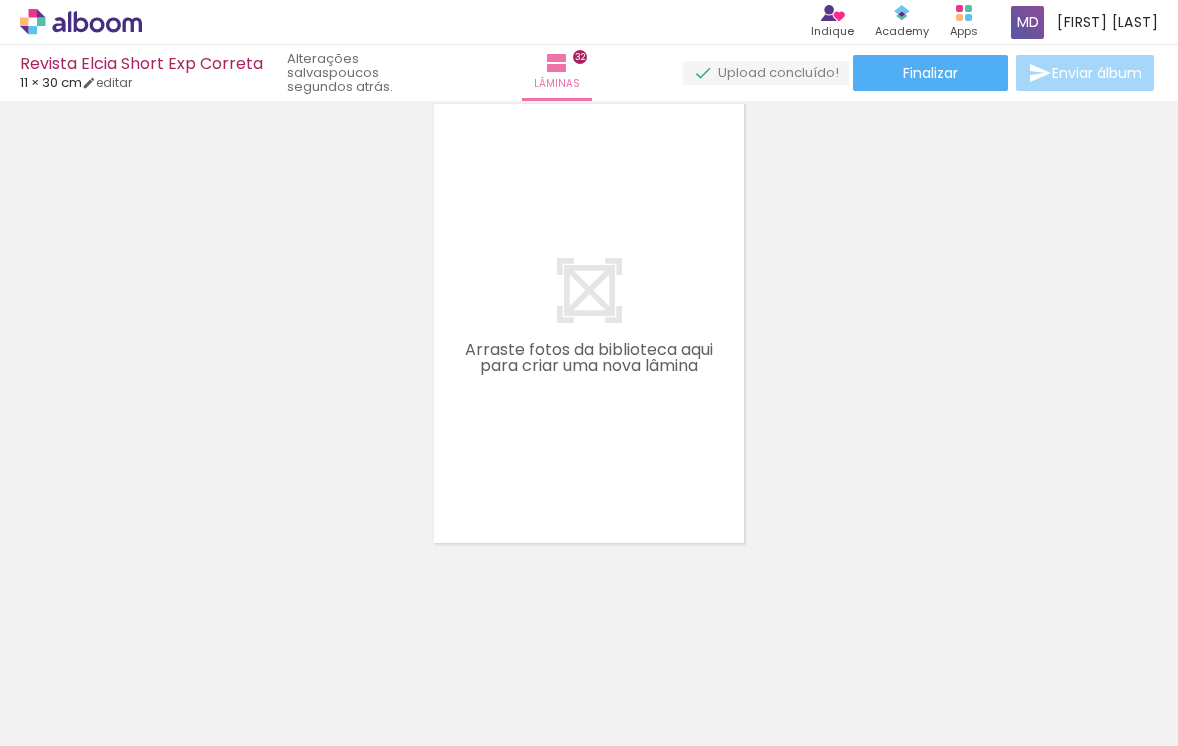 scroll, scrollTop: 0, scrollLeft: 2688, axis: horizontal 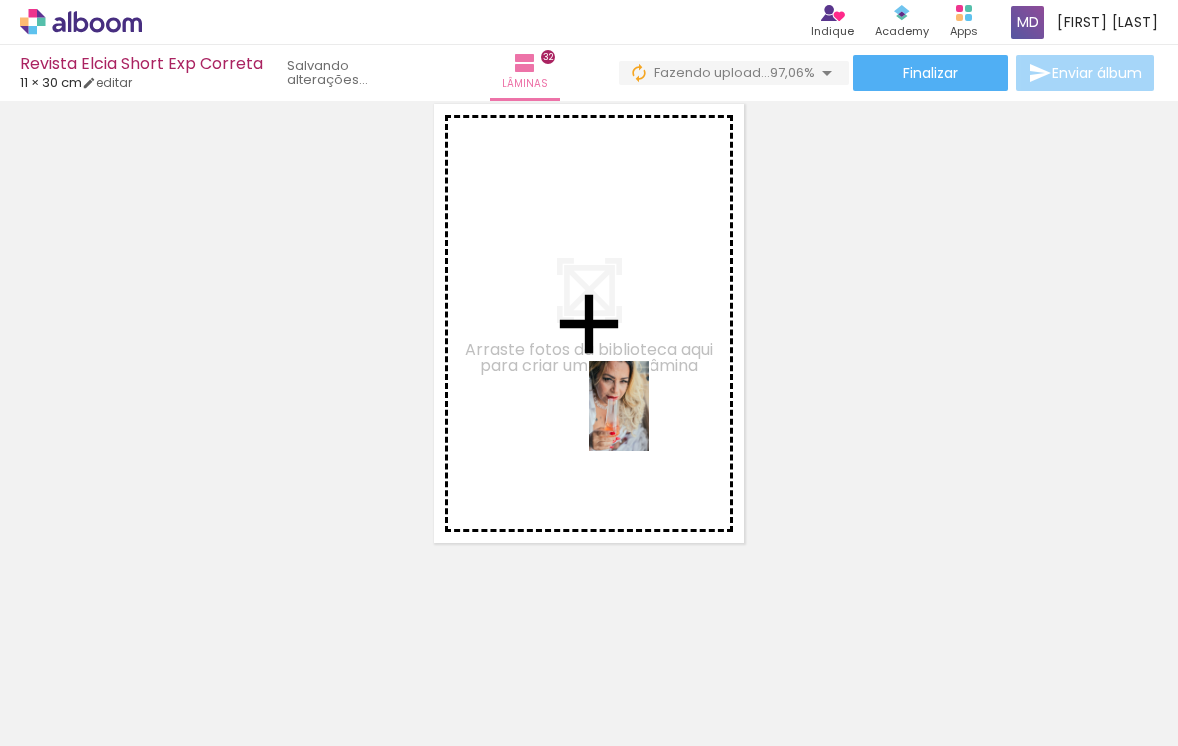 drag, startPoint x: 1104, startPoint y: 701, endPoint x: 649, endPoint y: 420, distance: 534.7766 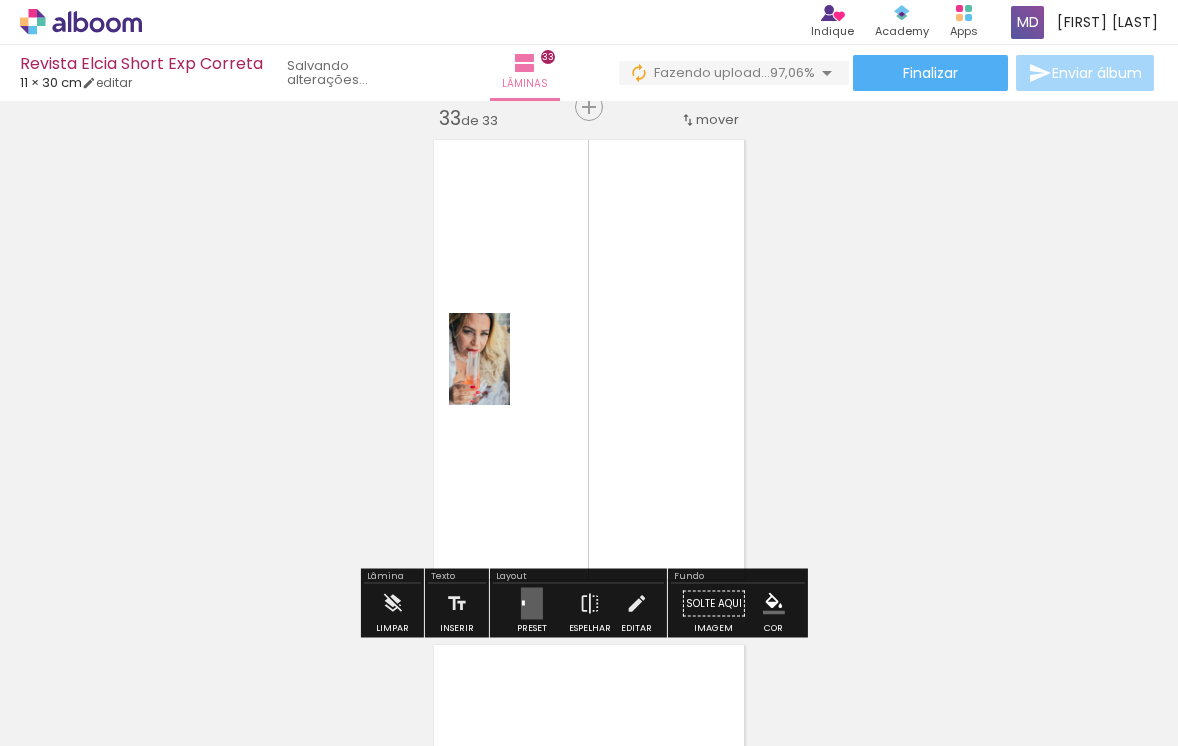 scroll, scrollTop: 16185, scrollLeft: 0, axis: vertical 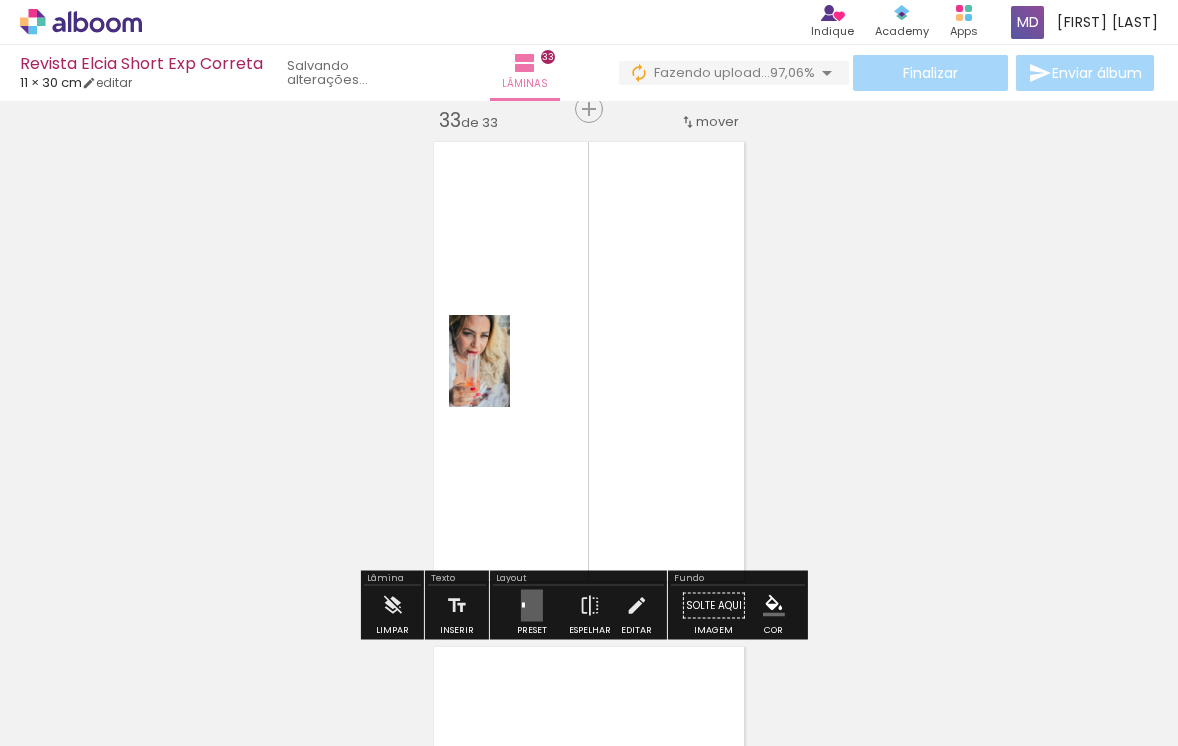 click at bounding box center [532, 606] 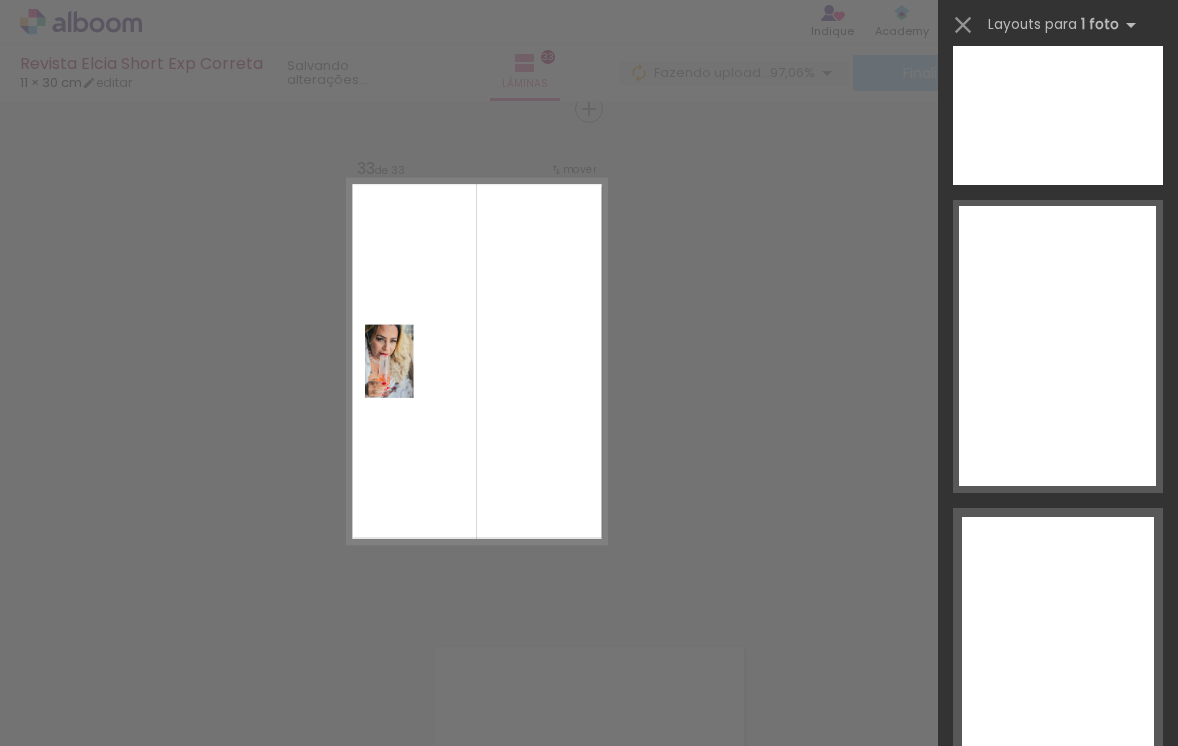 scroll, scrollTop: 11746, scrollLeft: 0, axis: vertical 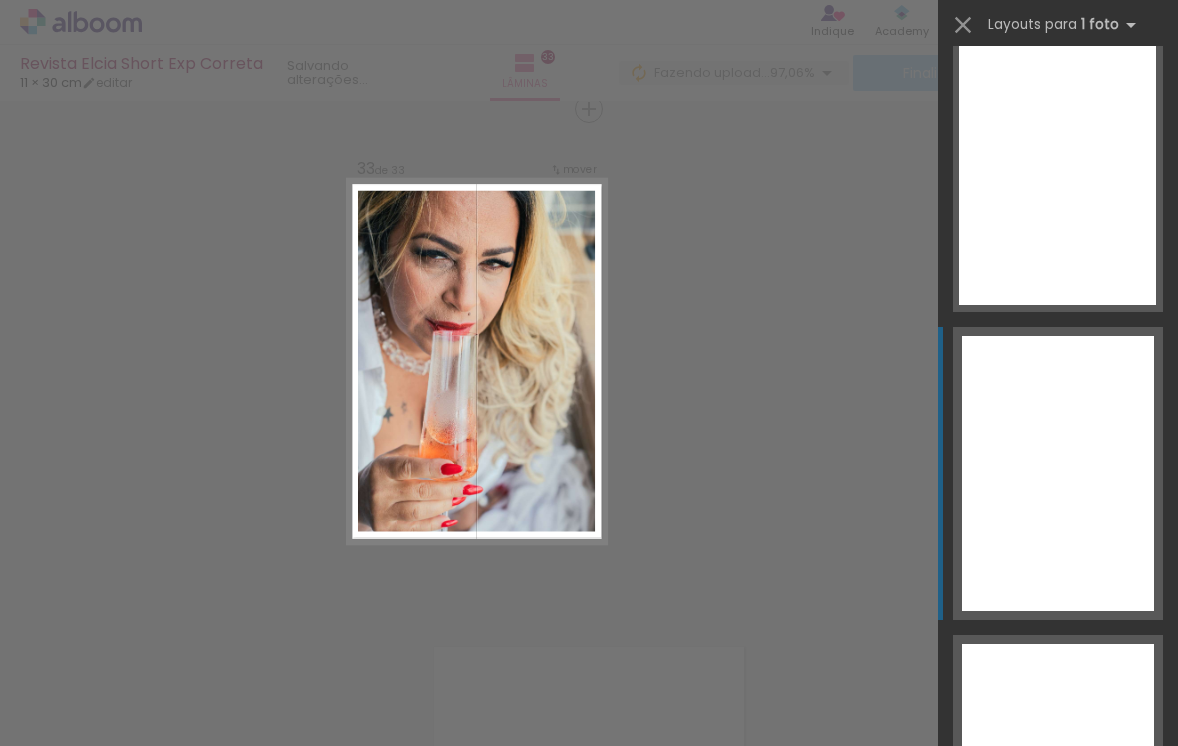 click at bounding box center (1058, -451) 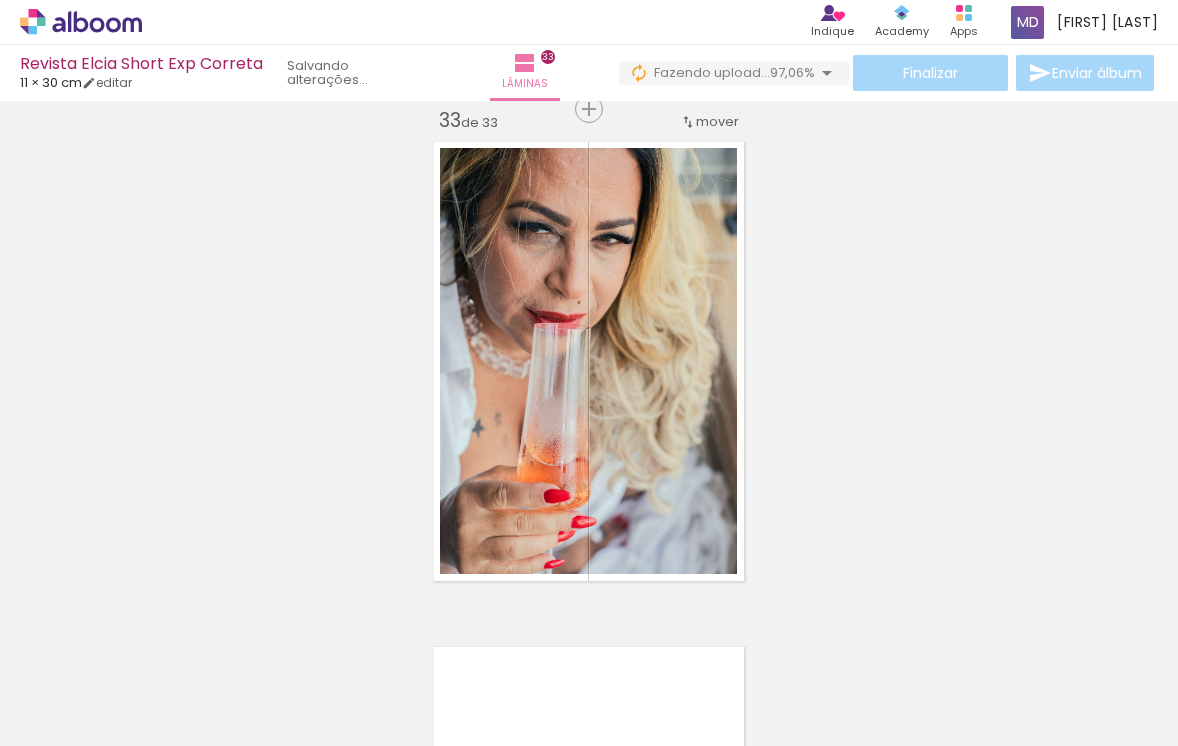 scroll, scrollTop: 11706, scrollLeft: 0, axis: vertical 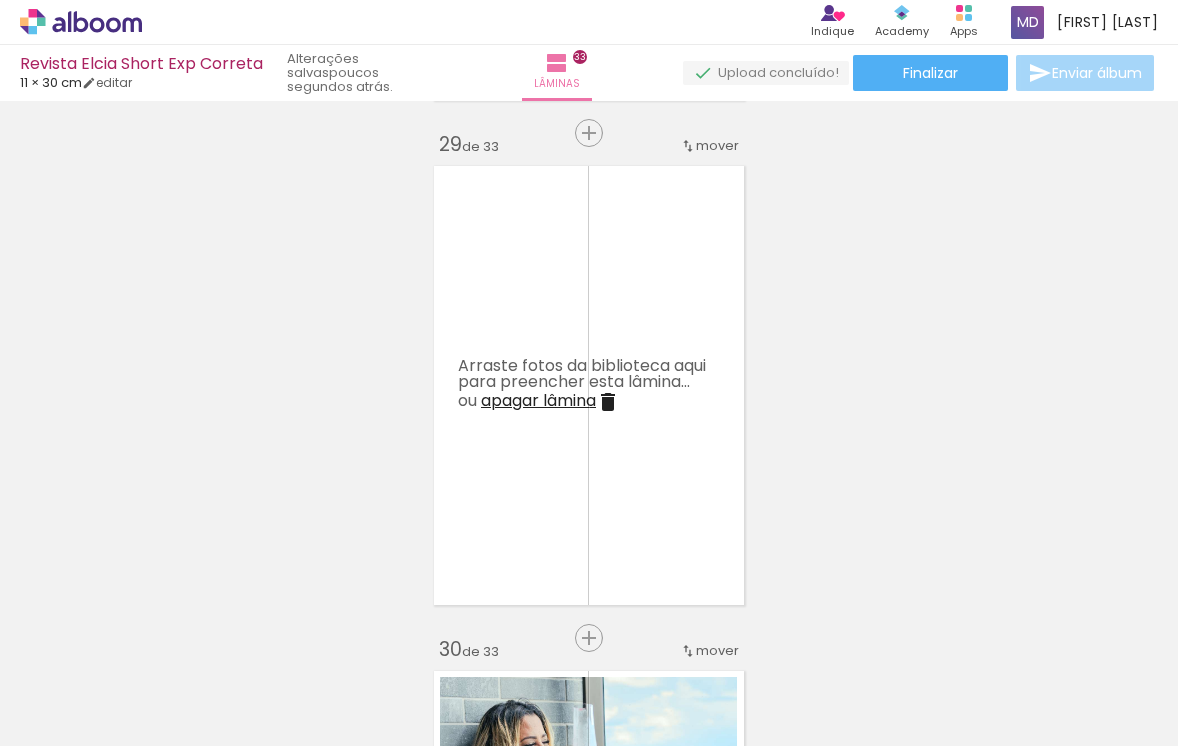 click on "apagar lâmina" at bounding box center (538, 400) 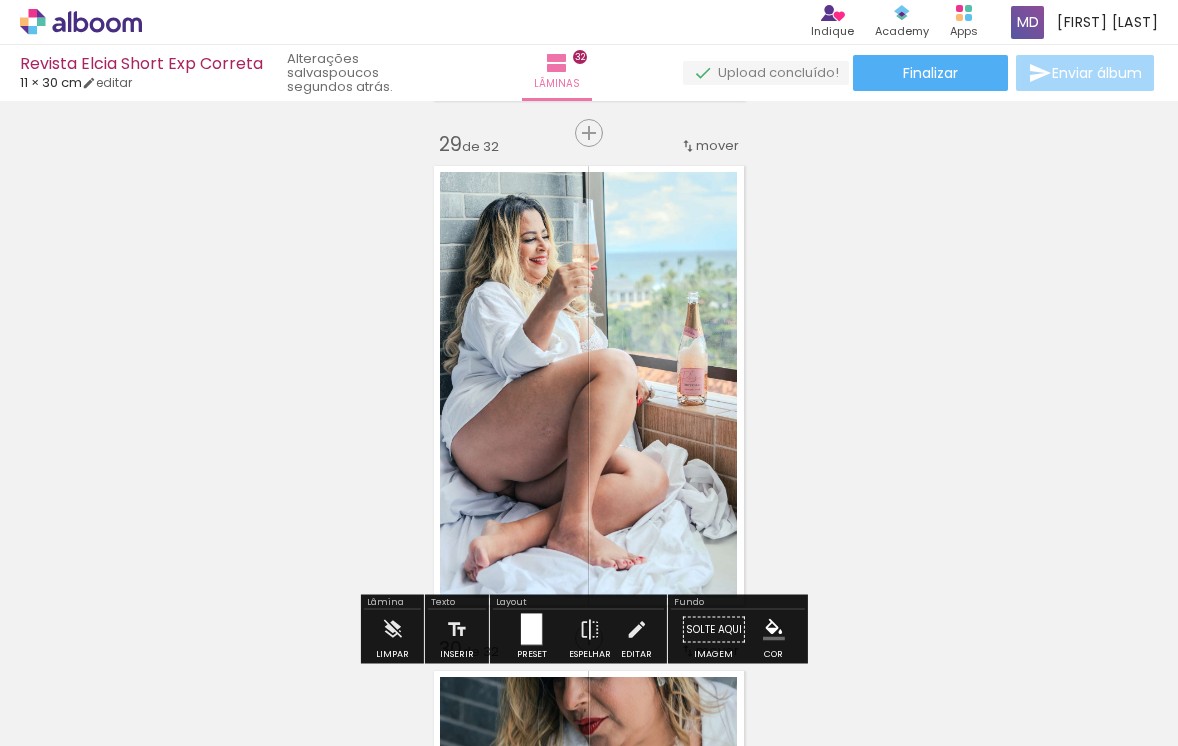 click on "Inserir lâmina 1  de 32  Inserir lâmina 2  de 32  Inserir lâmina 3  de 32  Inserir lâmina 4  de 32  Inserir lâmina 5  de 32  Inserir lâmina 6  de 32  Inserir lâmina 7  de 32  Inserir lâmina 8  de 32  Inserir lâmina 9  de 32  Inserir lâmina 10  de 32  Inserir lâmina 11  de 32  Inserir lâmina 12  de 32  Inserir lâmina 13  de 32  Inserir lâmina 14  de 32  Inserir lâmina 15  de 32  Inserir lâmina 16  de 32  Inserir lâmina 17  de 32  Inserir lâmina 18  de 32  Inserir lâmina 19  de 32  Inserir lâmina 20  de 32  Inserir lâmina 21  de 32  Inserir lâmina 22  de 32  Inserir lâmina 23  de 32  Inserir lâmina 24  de 32  Inserir lâmina 25  de 32  Inserir lâmina 26  de 32  Inserir lâmina 27  de 32  Inserir lâmina 28  de 32  Inserir lâmina 29  de 32  Inserir lâmina 30  de 32  Inserir lâmina 31  de 32  Inserir lâmina 32  de 32" at bounding box center [589, -5700] 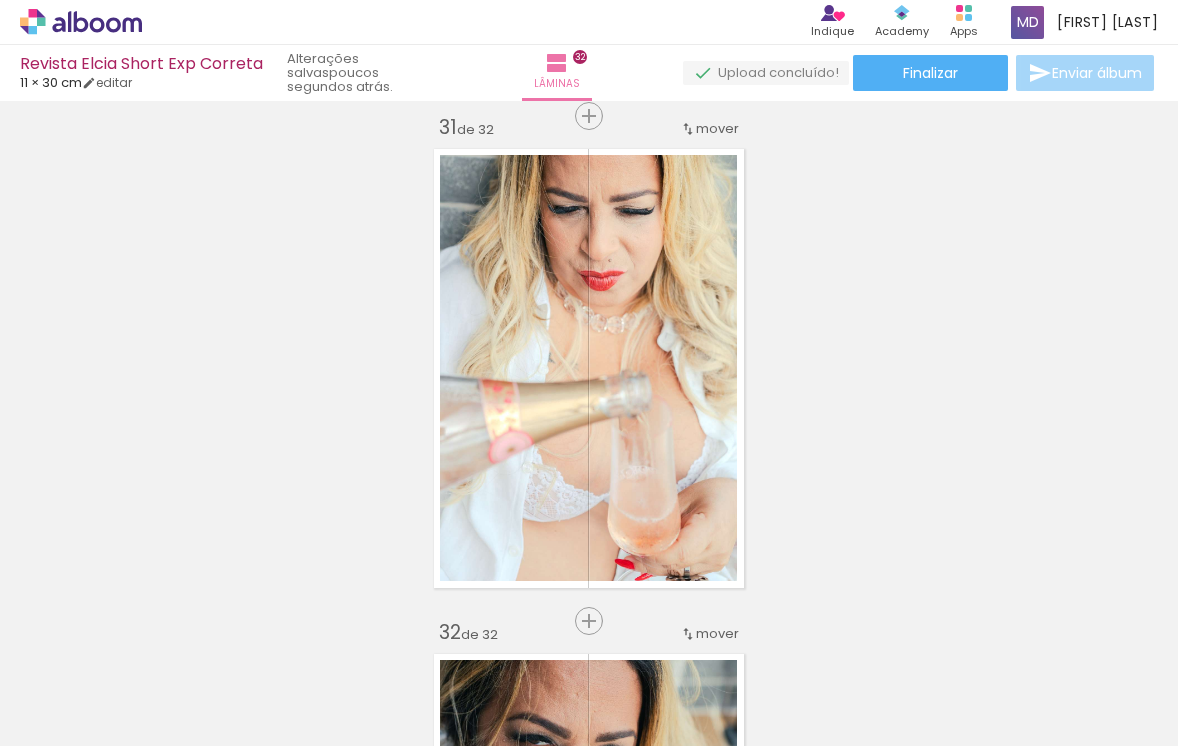 scroll, scrollTop: 15181, scrollLeft: 0, axis: vertical 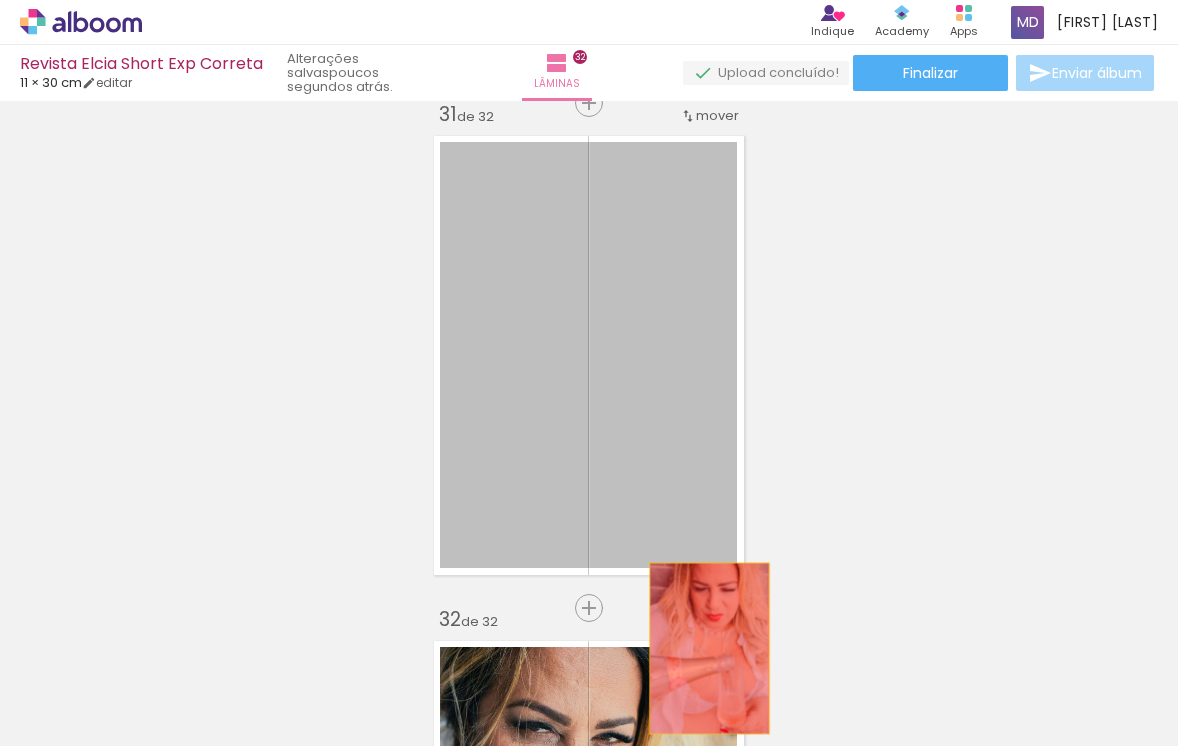 drag, startPoint x: 605, startPoint y: 317, endPoint x: 702, endPoint y: 648, distance: 344.9203 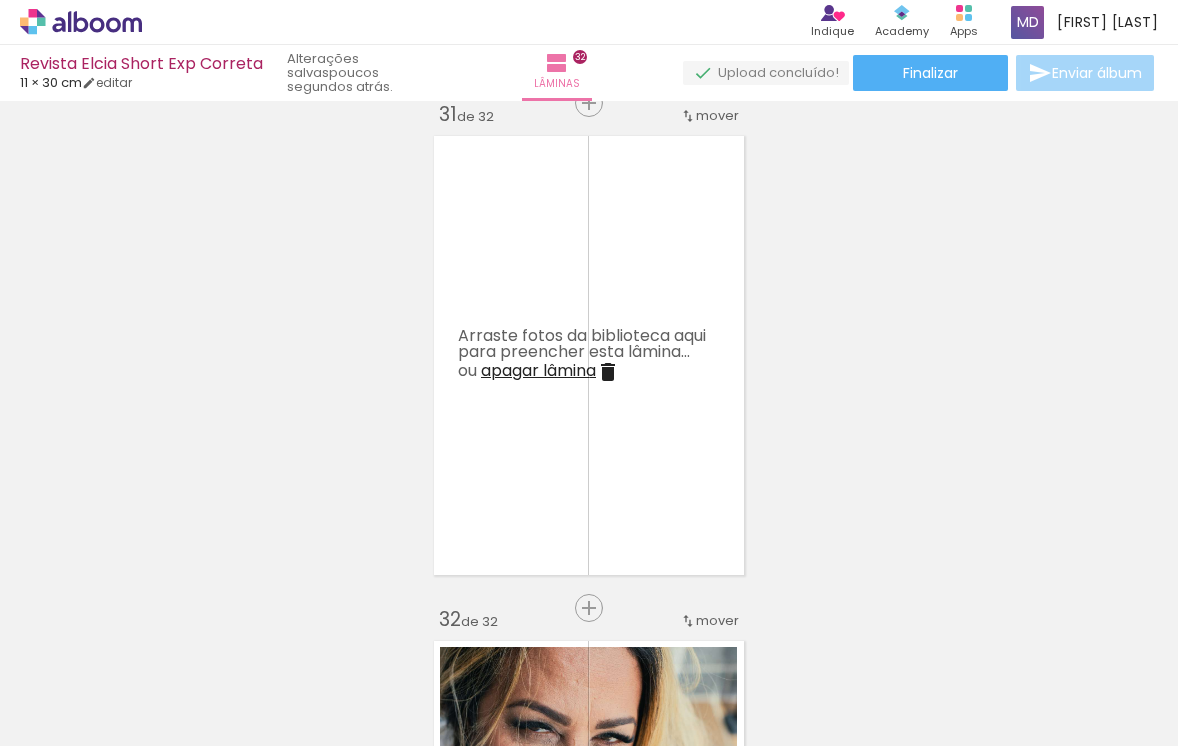 click on "Inserir lâmina 1  de 32  Inserir lâmina 2  de 32  Inserir lâmina 3  de 32  Inserir lâmina 4  de 32  Inserir lâmina 5  de 32  Inserir lâmina 6  de 32  Inserir lâmina 7  de 32  Inserir lâmina 8  de 32  Inserir lâmina 9  de 32  Inserir lâmina 10  de 32  Inserir lâmina 11  de 32  Inserir lâmina 12  de 32  Inserir lâmina 13  de 32  Inserir lâmina 14  de 32  Inserir lâmina 15  de 32  Inserir lâmina 16  de 32  Inserir lâmina 17  de 32  Inserir lâmina 18  de 32  Inserir lâmina 19  de 32  Inserir lâmina 20  de 32  Inserir lâmina 21  de 32  Inserir lâmina 22  de 32  Inserir lâmina 23  de 32  Inserir lâmina 24  de 32  Inserir lâmina 25  de 32  Inserir lâmina 26  de 32  Inserir lâmina 27  de 32  Inserir lâmina 28  de 32  Inserir lâmina 29  de 32  Inserir lâmina 30  de 32  Inserir lâmina 31  de 32  Inserir lâmina 32  de 32" at bounding box center (589, -6740) 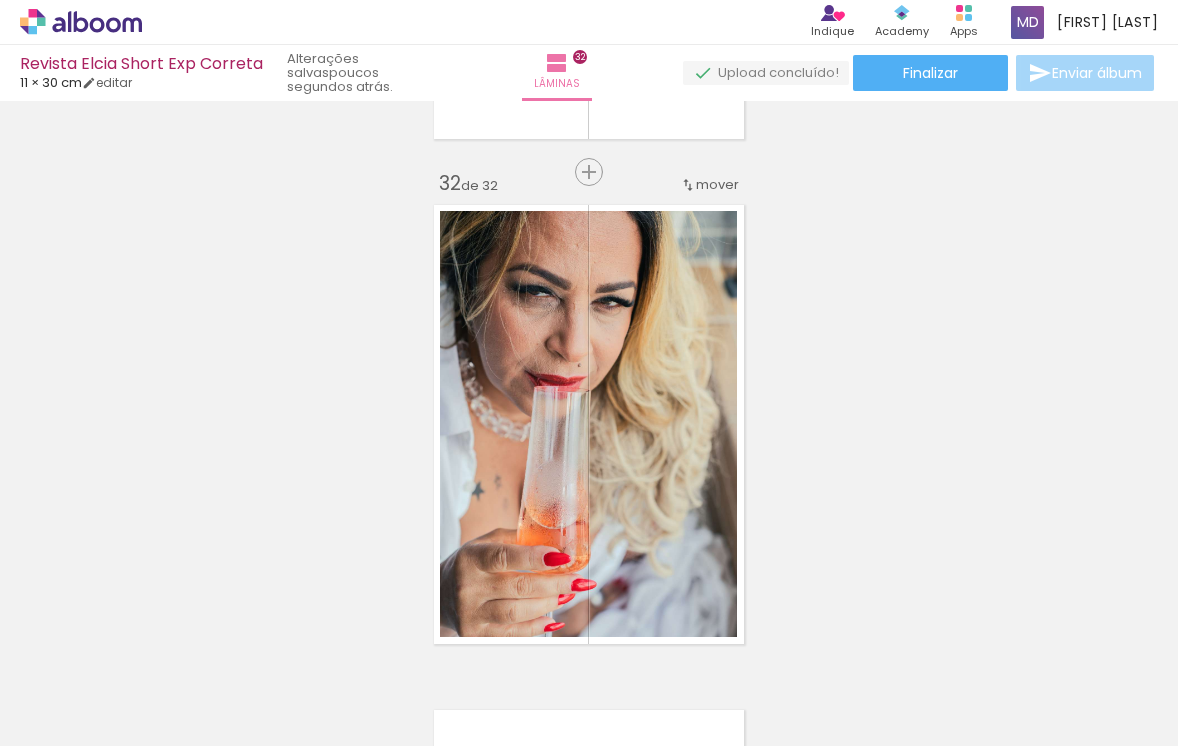 scroll, scrollTop: 15680, scrollLeft: 0, axis: vertical 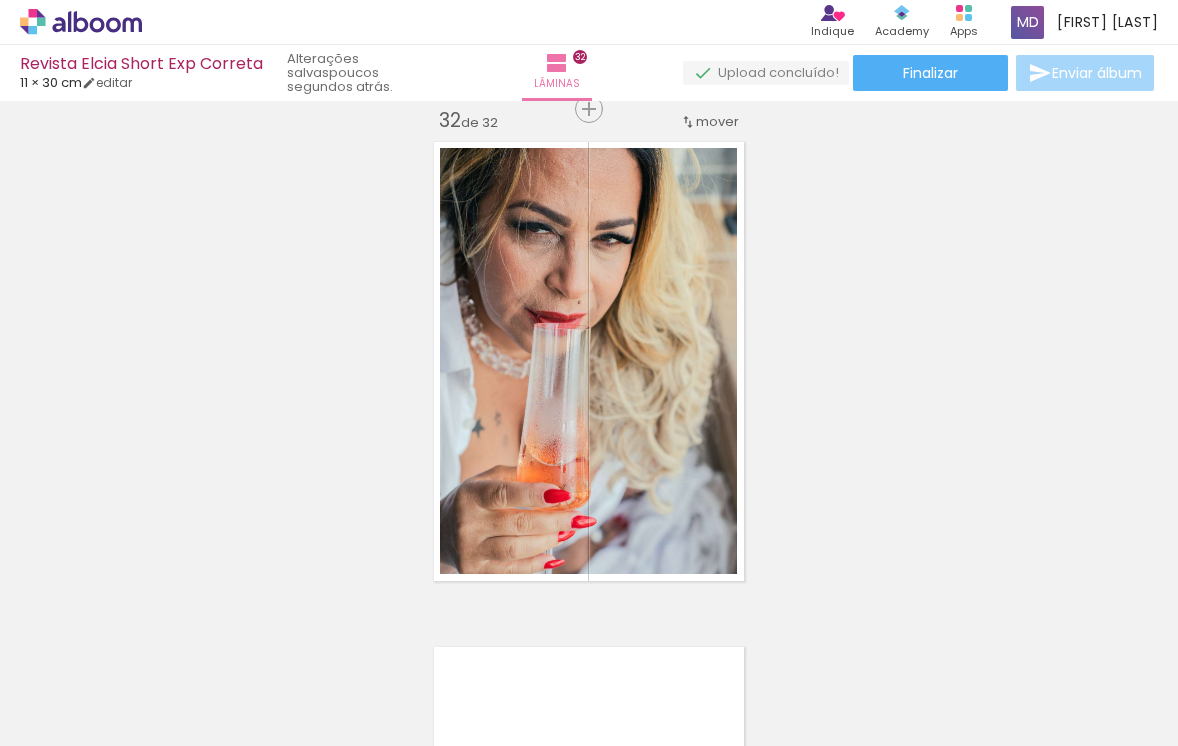 click on "Inserir lâmina 1  de 32  Inserir lâmina 2  de 32  Inserir lâmina 3  de 32  Inserir lâmina 4  de 32  Inserir lâmina 5  de 32  Inserir lâmina 6  de 32  Inserir lâmina 7  de 32  Inserir lâmina 8  de 32  Inserir lâmina 9  de 32  Inserir lâmina 10  de 32  Inserir lâmina 11  de 32  Inserir lâmina 12  de 32  Inserir lâmina 13  de 32  Inserir lâmina 14  de 32  Inserir lâmina 15  de 32  Inserir lâmina 16  de 32  Inserir lâmina 17  de 32  Inserir lâmina 18  de 32  Inserir lâmina 19  de 32  Inserir lâmina 20  de 32  Inserir lâmina 21  de 32  Inserir lâmina 22  de 32  Inserir lâmina 23  de 32  Inserir lâmina 24  de 32  Inserir lâmina 25  de 32  Inserir lâmina 26  de 32  Inserir lâmina 27  de 32  Inserir lâmina 28  de 32  Inserir lâmina 29  de 32  Inserir lâmina 30  de 32  Inserir lâmina 31  de 32  Inserir lâmina 32  de 32" at bounding box center (589, -7239) 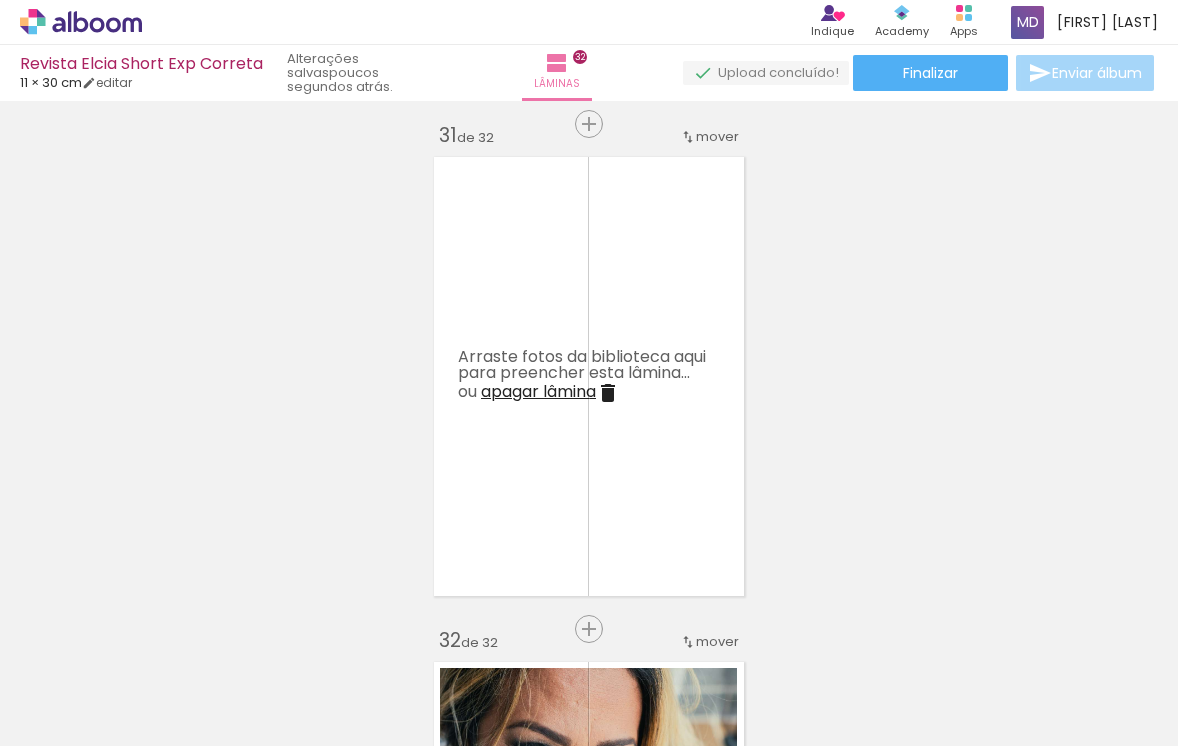 scroll, scrollTop: 15173, scrollLeft: 0, axis: vertical 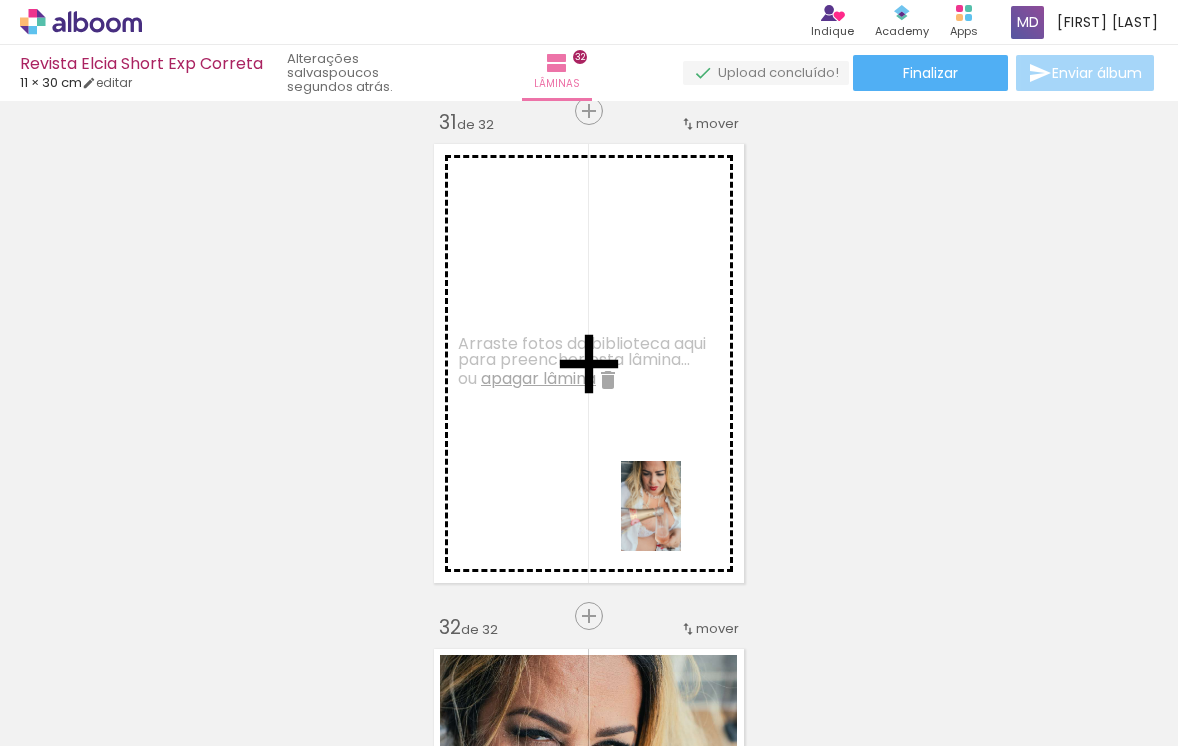 drag, startPoint x: 886, startPoint y: 710, endPoint x: 682, endPoint y: 524, distance: 276.06522 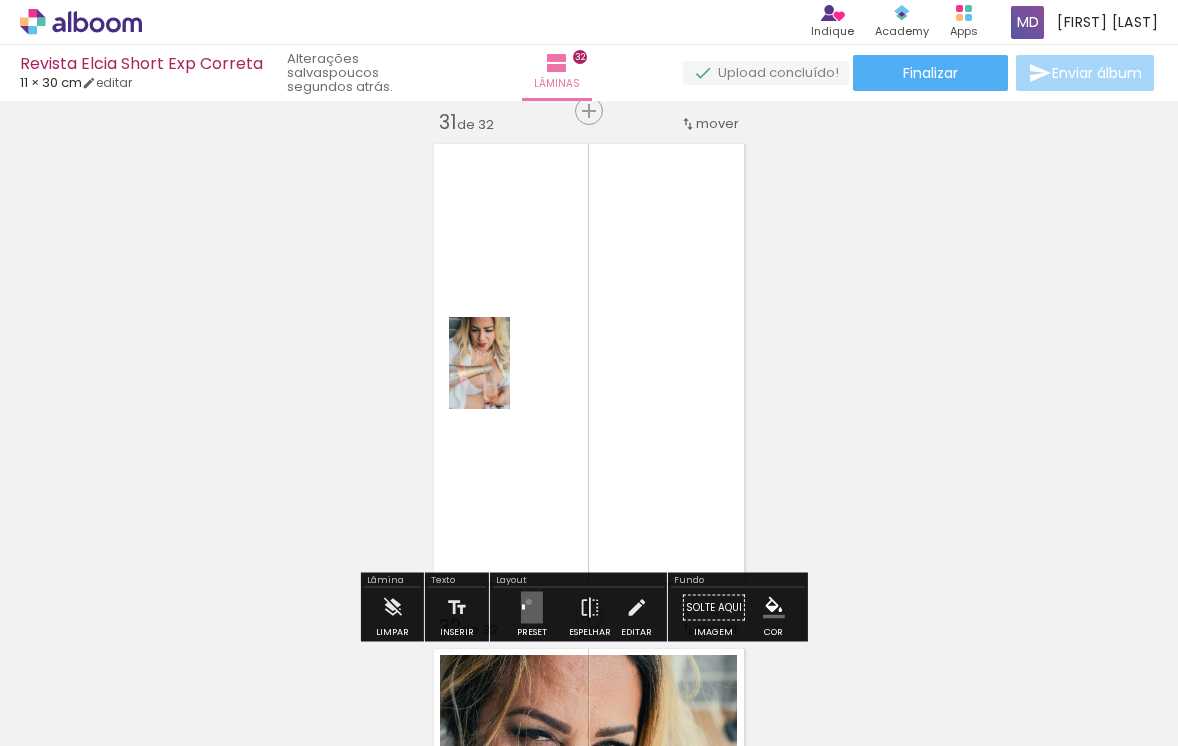 click at bounding box center [532, 608] 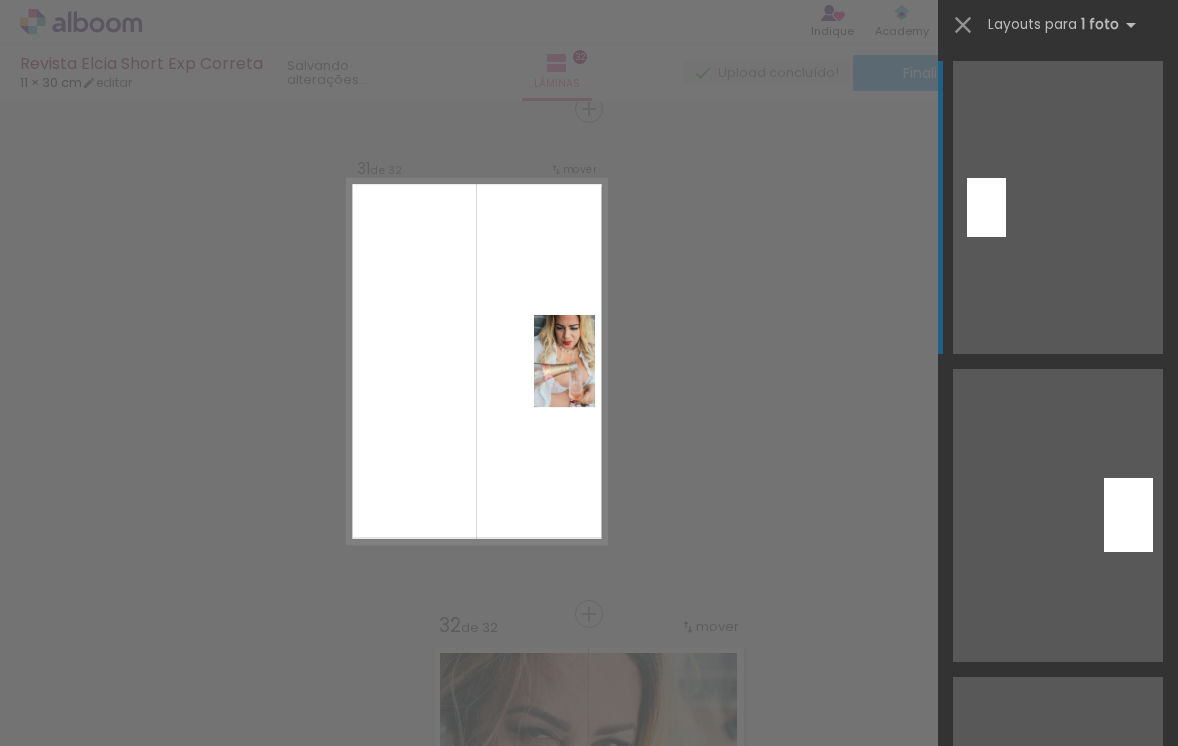 scroll, scrollTop: 15175, scrollLeft: 0, axis: vertical 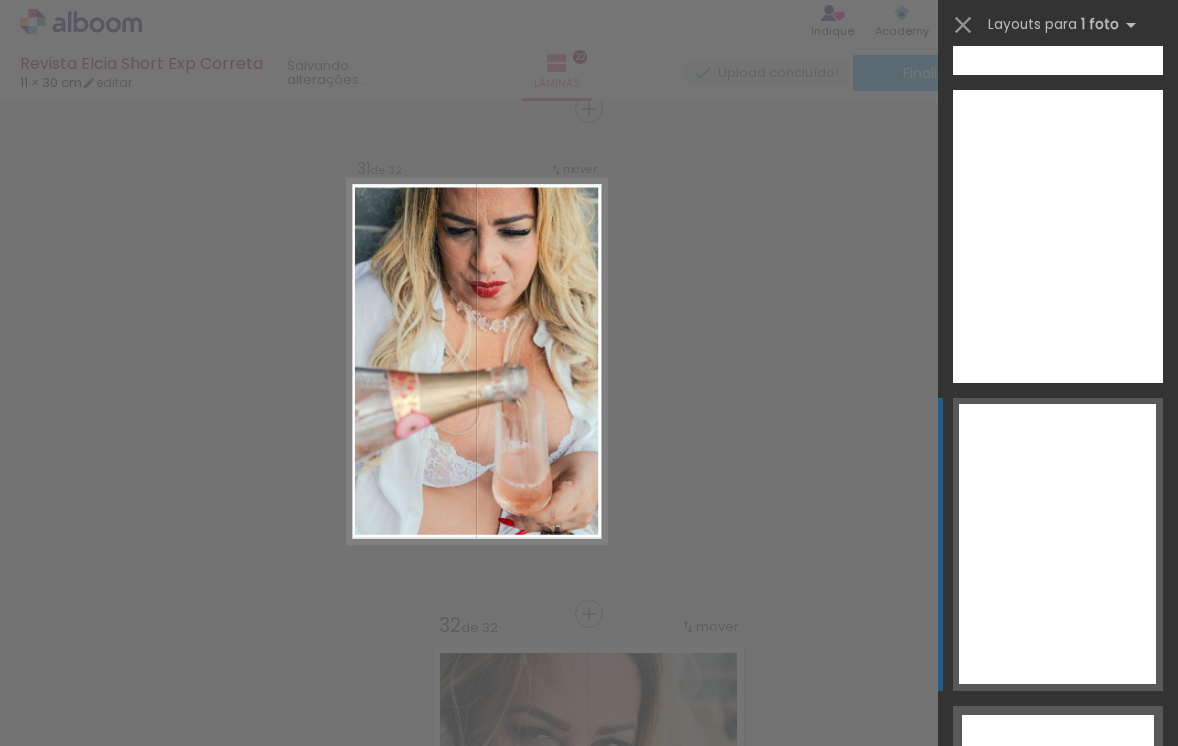click at bounding box center [1058, -72] 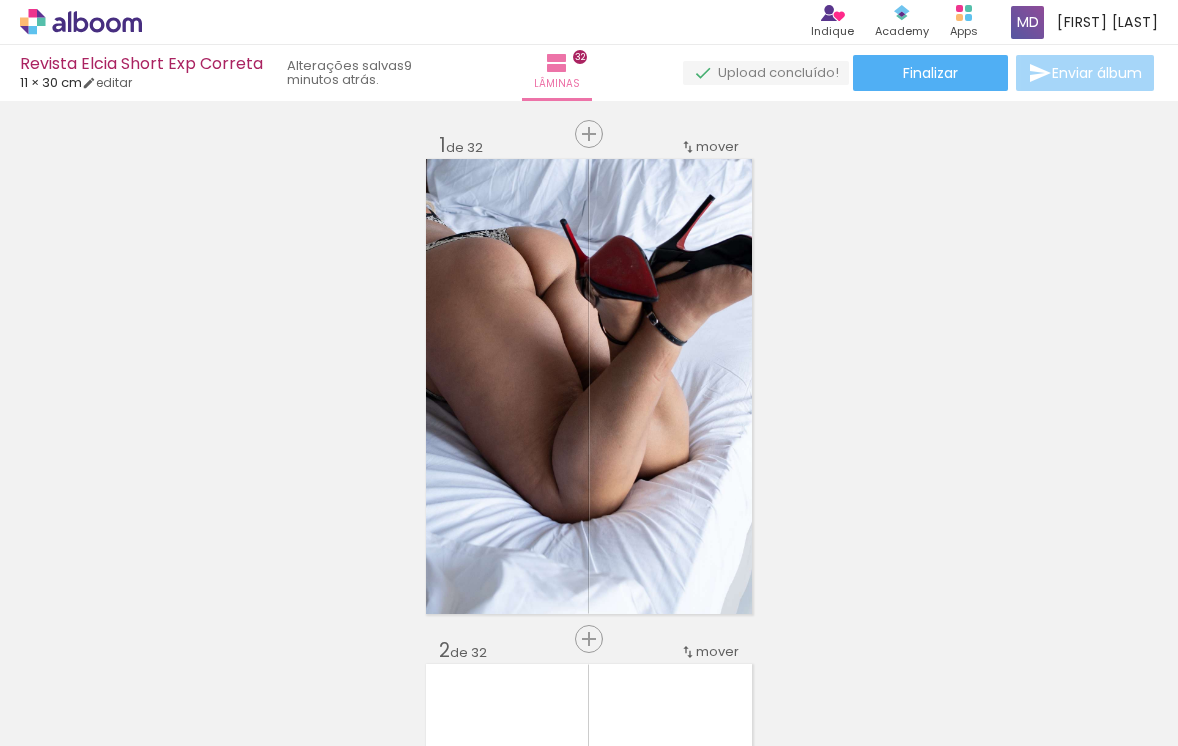 scroll, scrollTop: 0, scrollLeft: 0, axis: both 